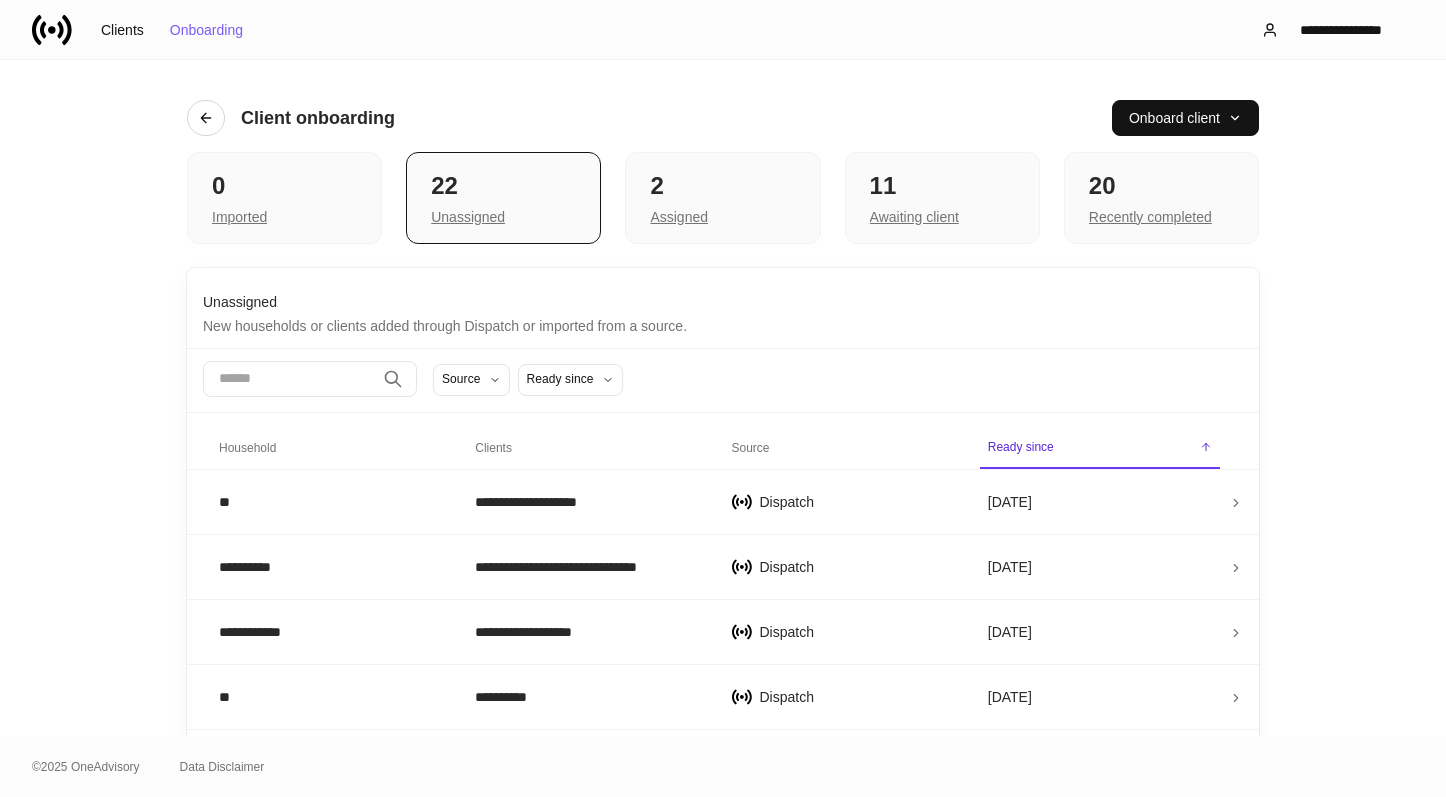 scroll, scrollTop: 0, scrollLeft: 0, axis: both 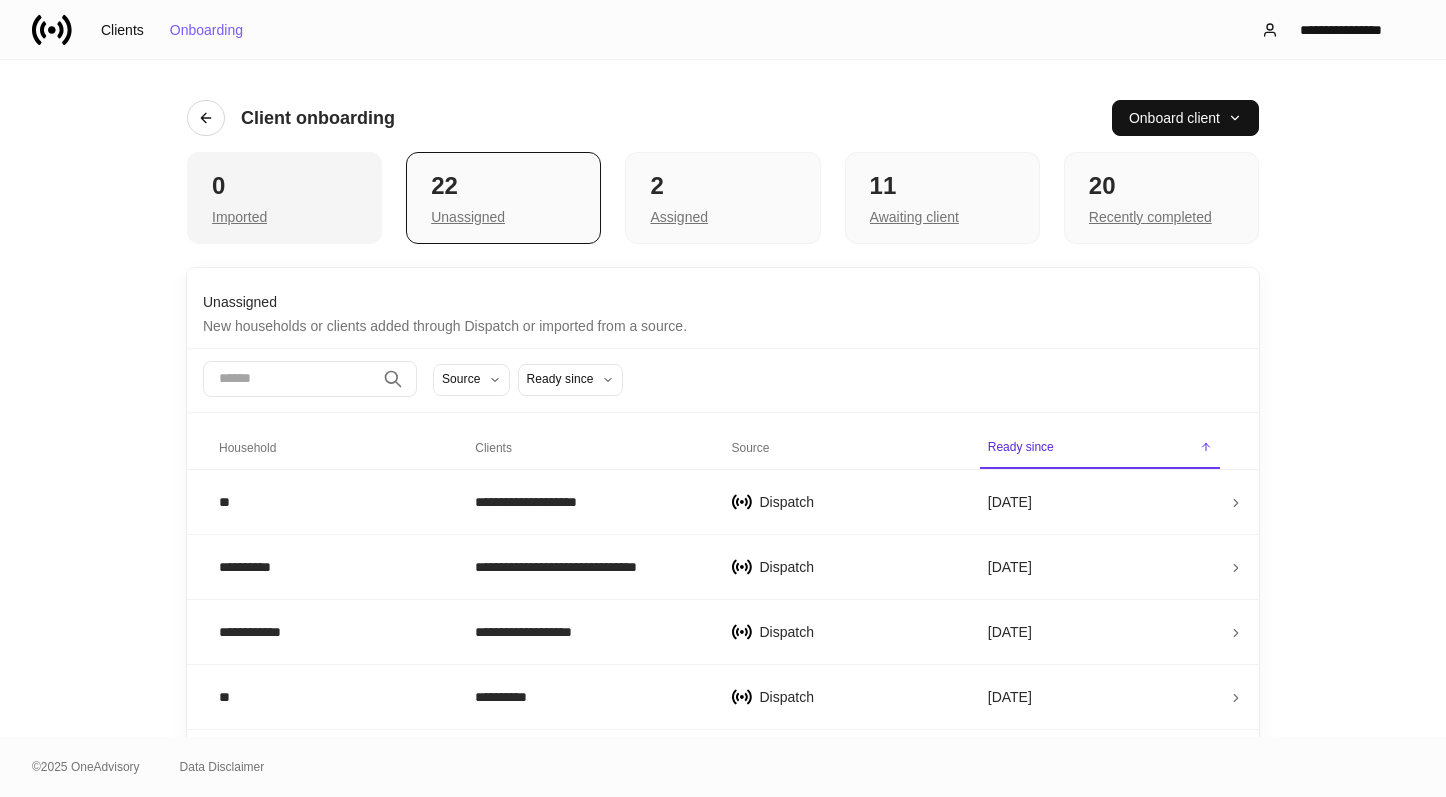 click on "0" at bounding box center (284, 186) 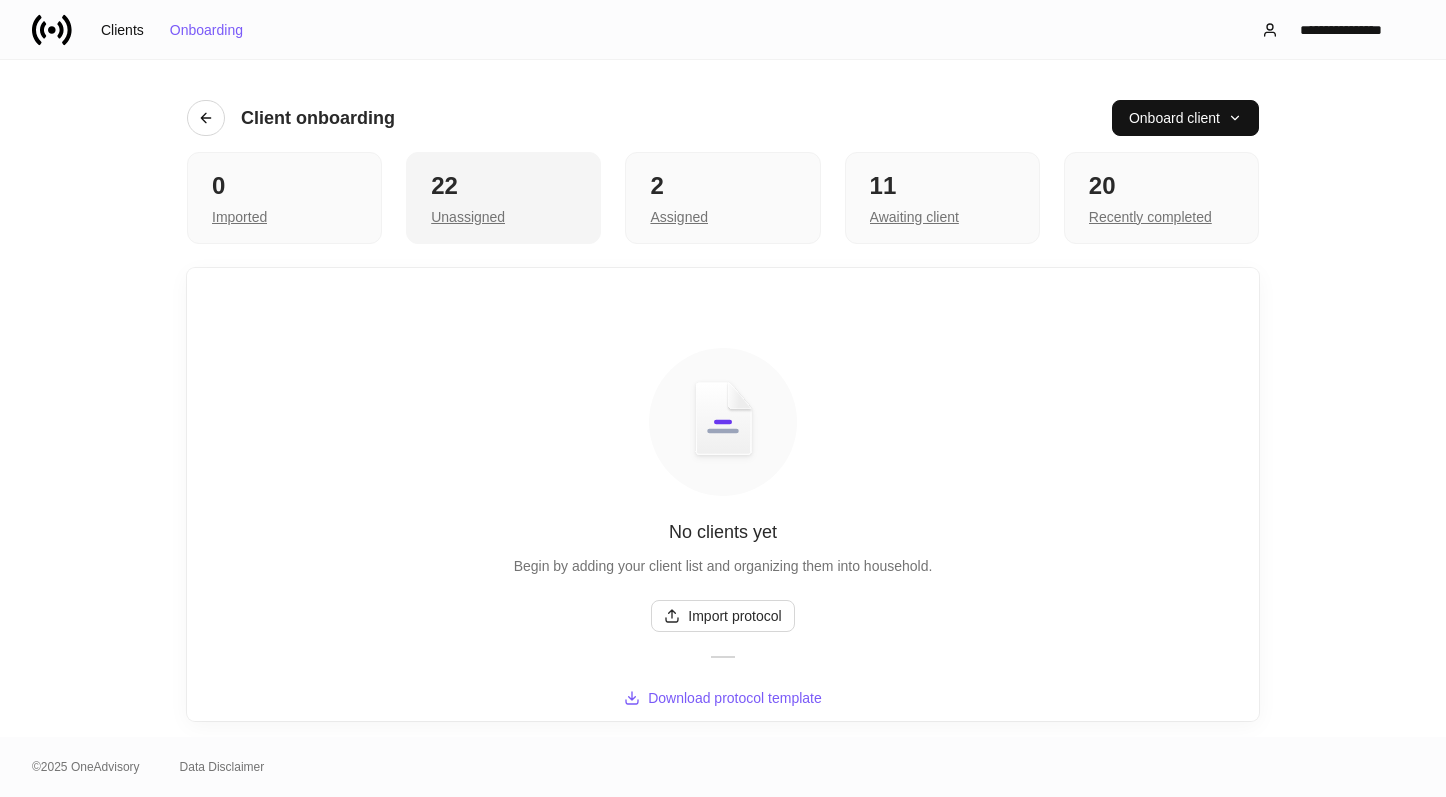 click on "22" at bounding box center [503, 186] 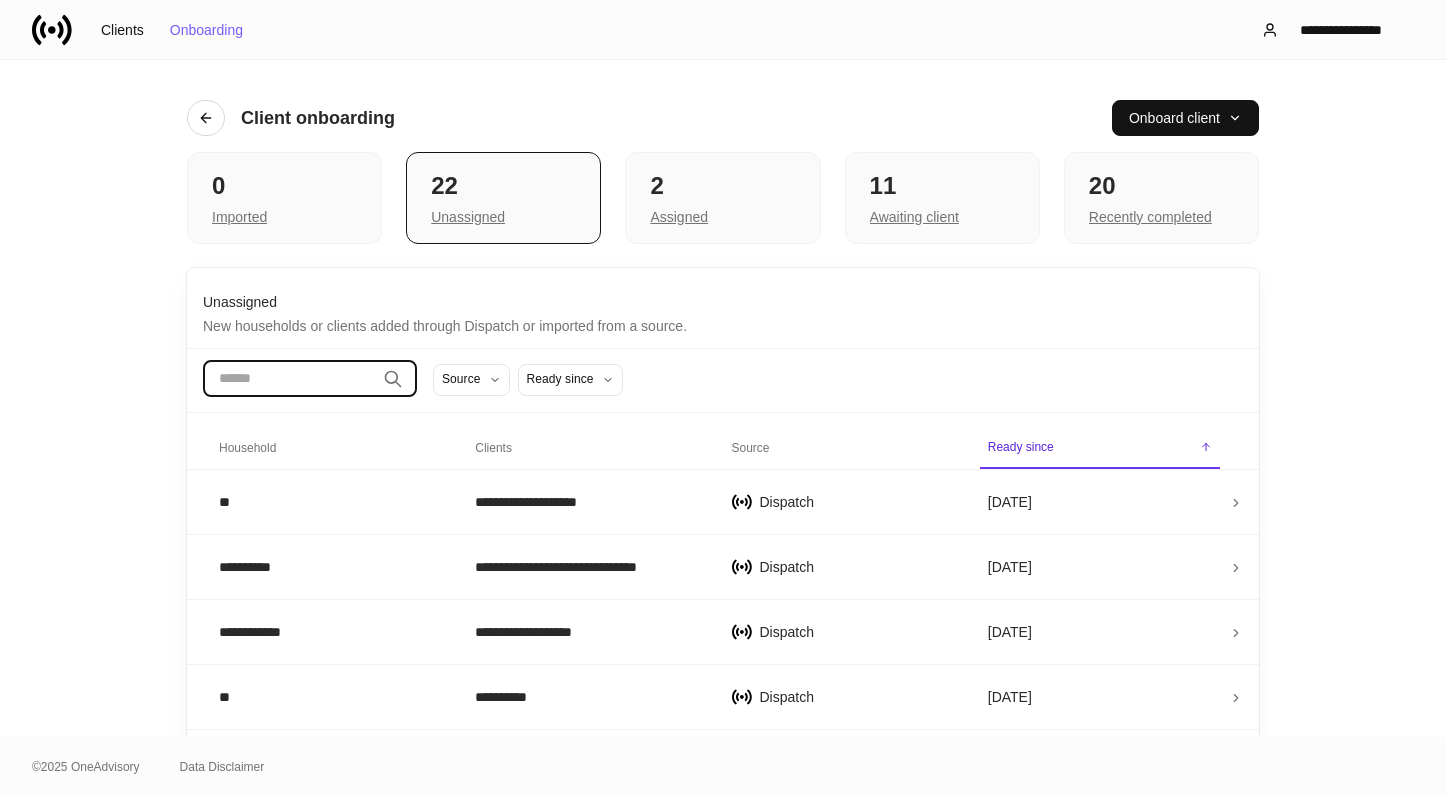 click at bounding box center (289, 379) 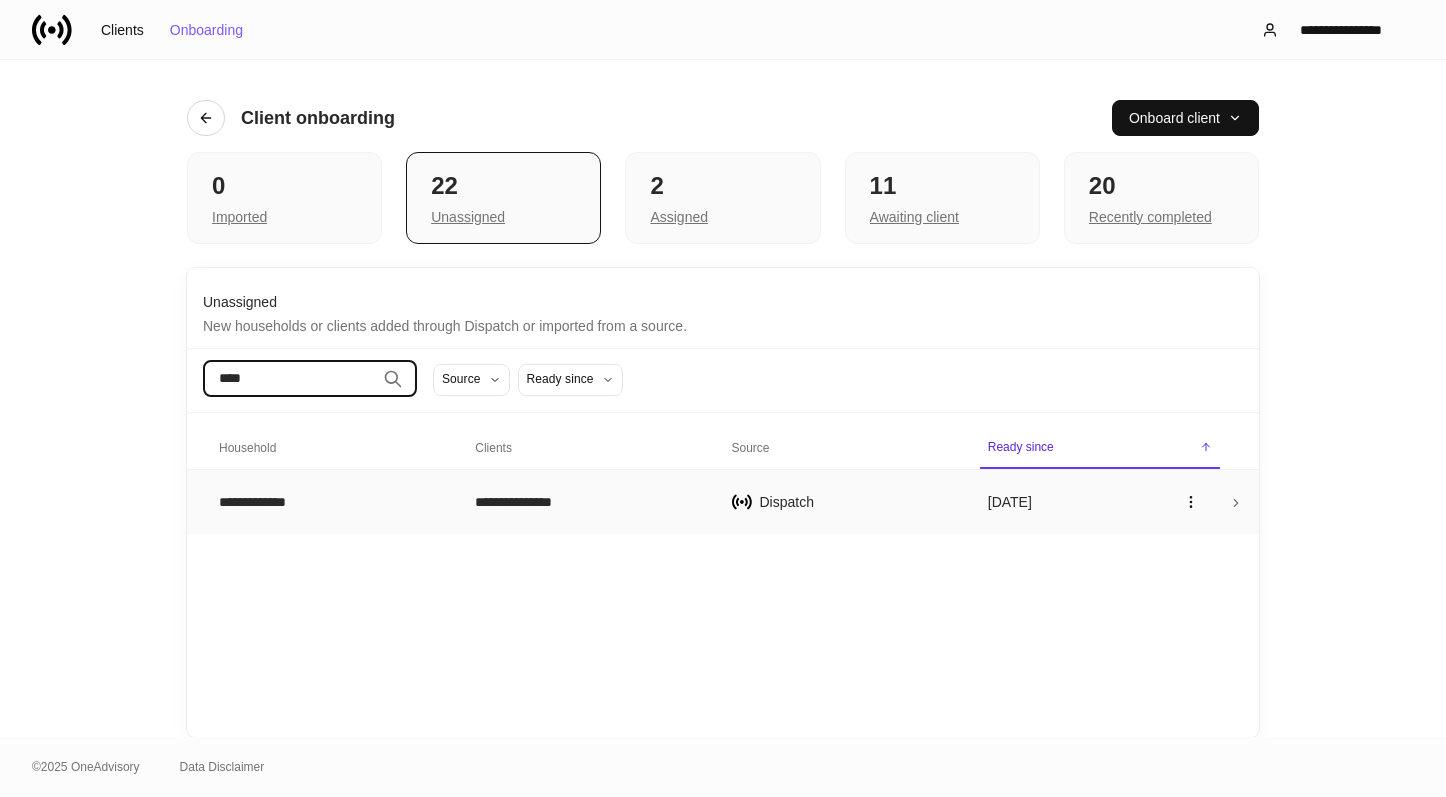 type on "****" 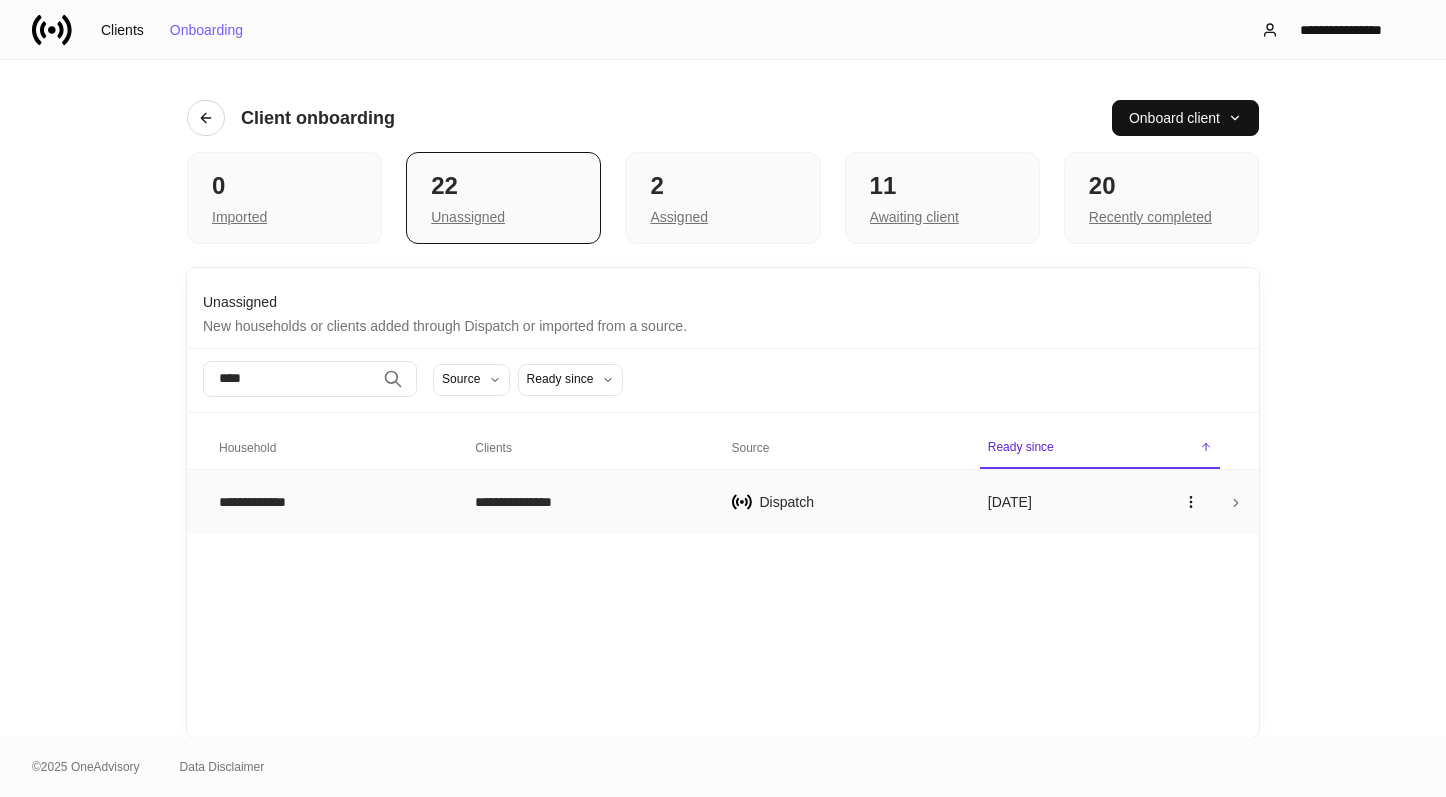 click on "**********" at bounding box center [331, 501] 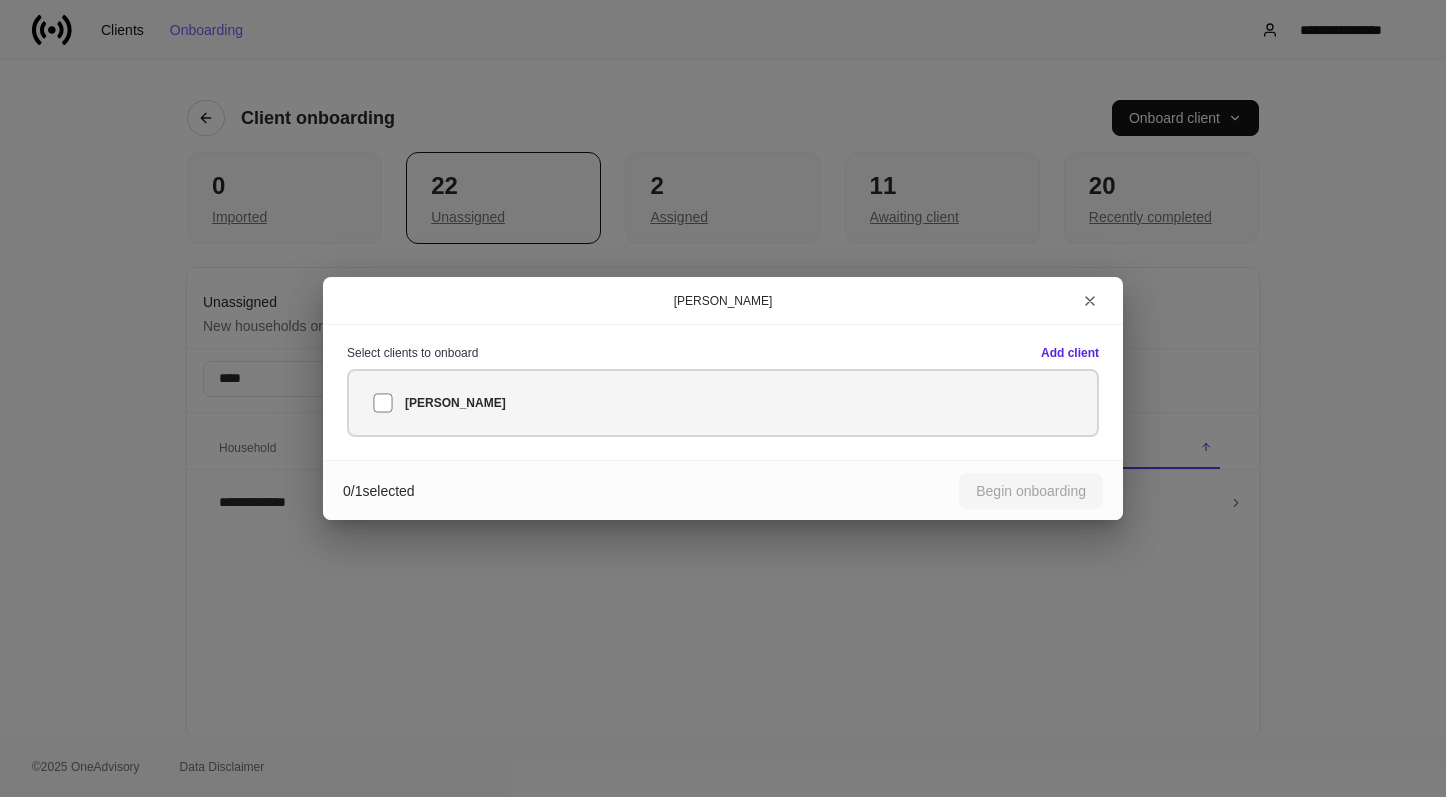 click on "[PERSON_NAME]" at bounding box center (723, 403) 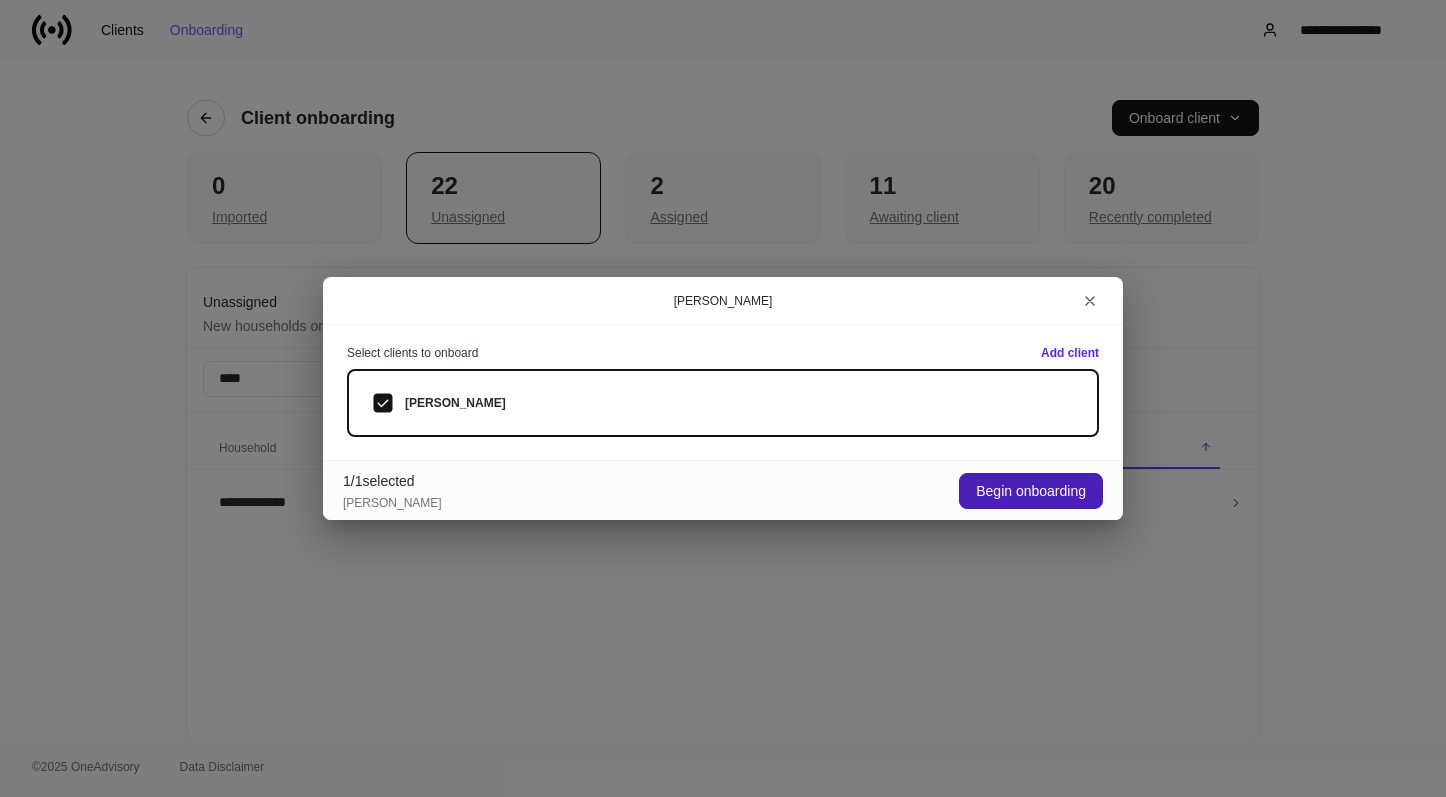 click on "Begin onboarding" at bounding box center (1031, 491) 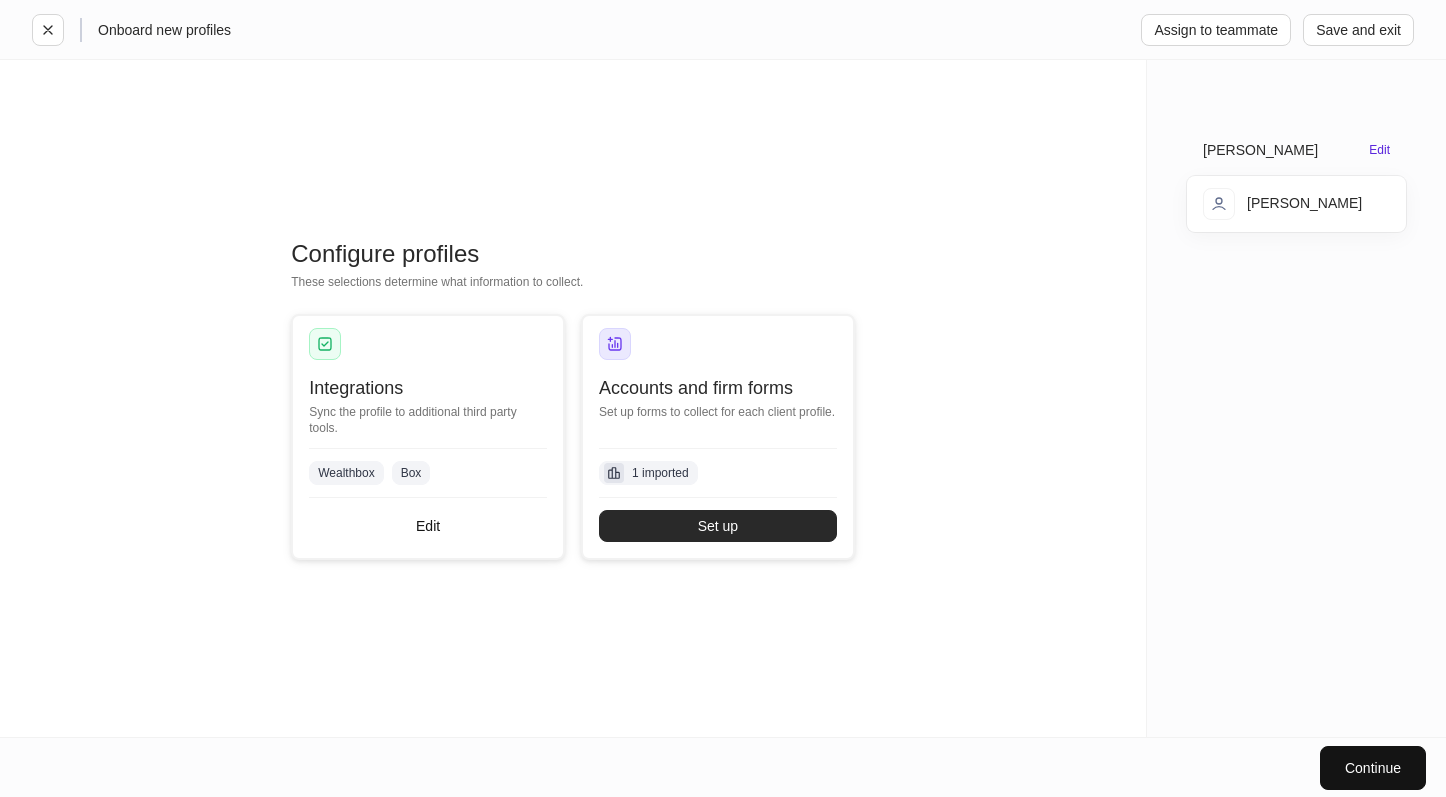 click on "Set up" at bounding box center (718, 526) 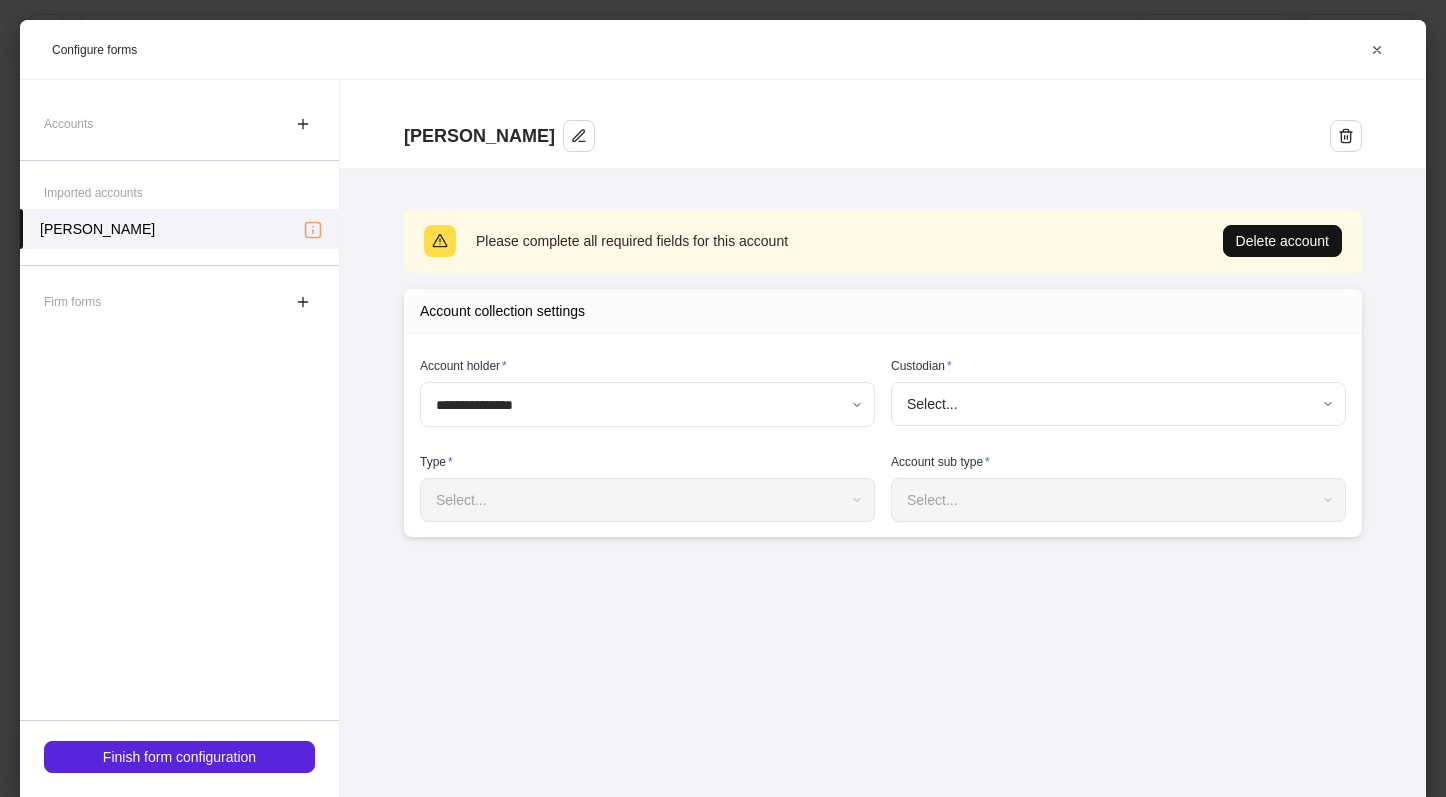 click on "**********" at bounding box center [723, 398] 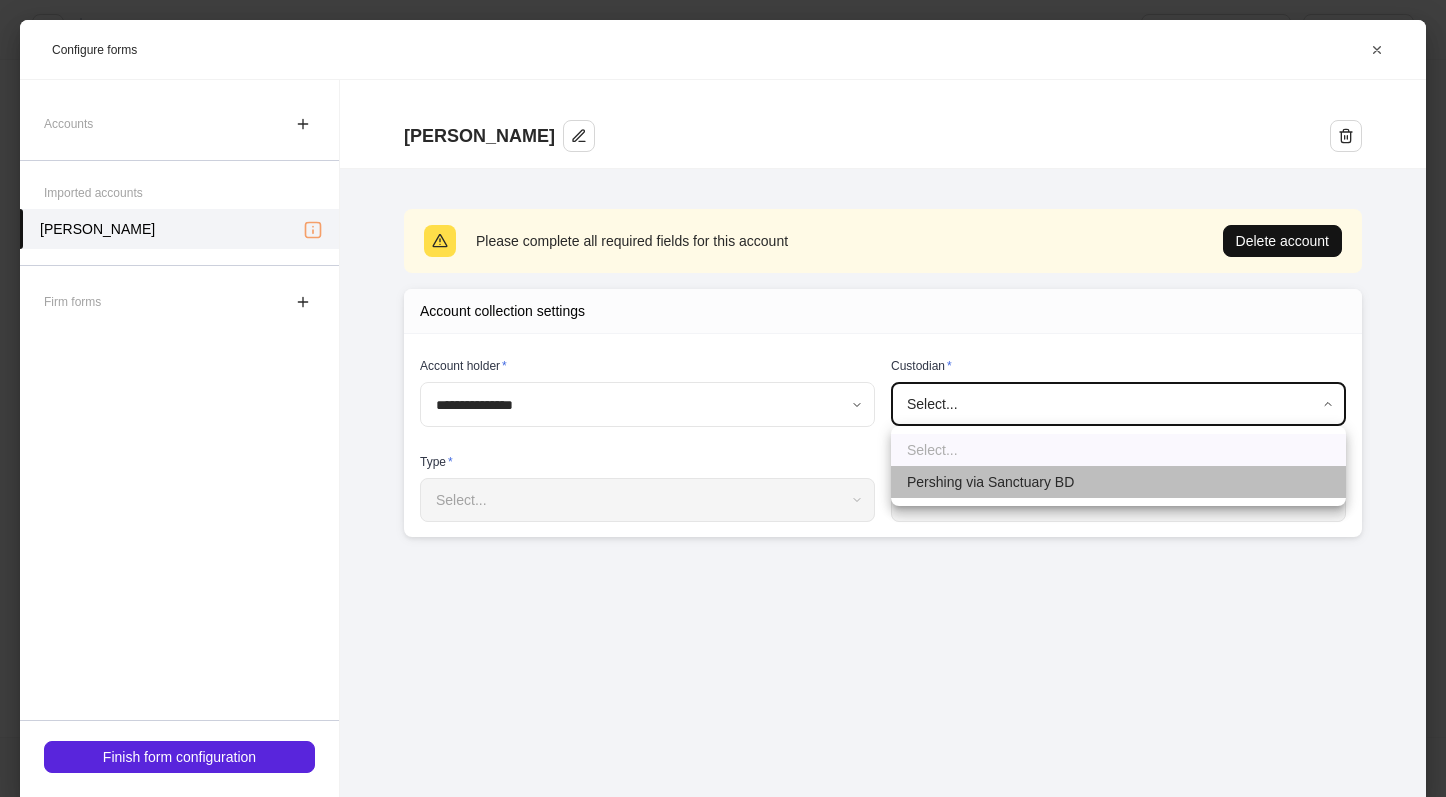 click on "Pershing via Sanctuary BD" at bounding box center [1118, 482] 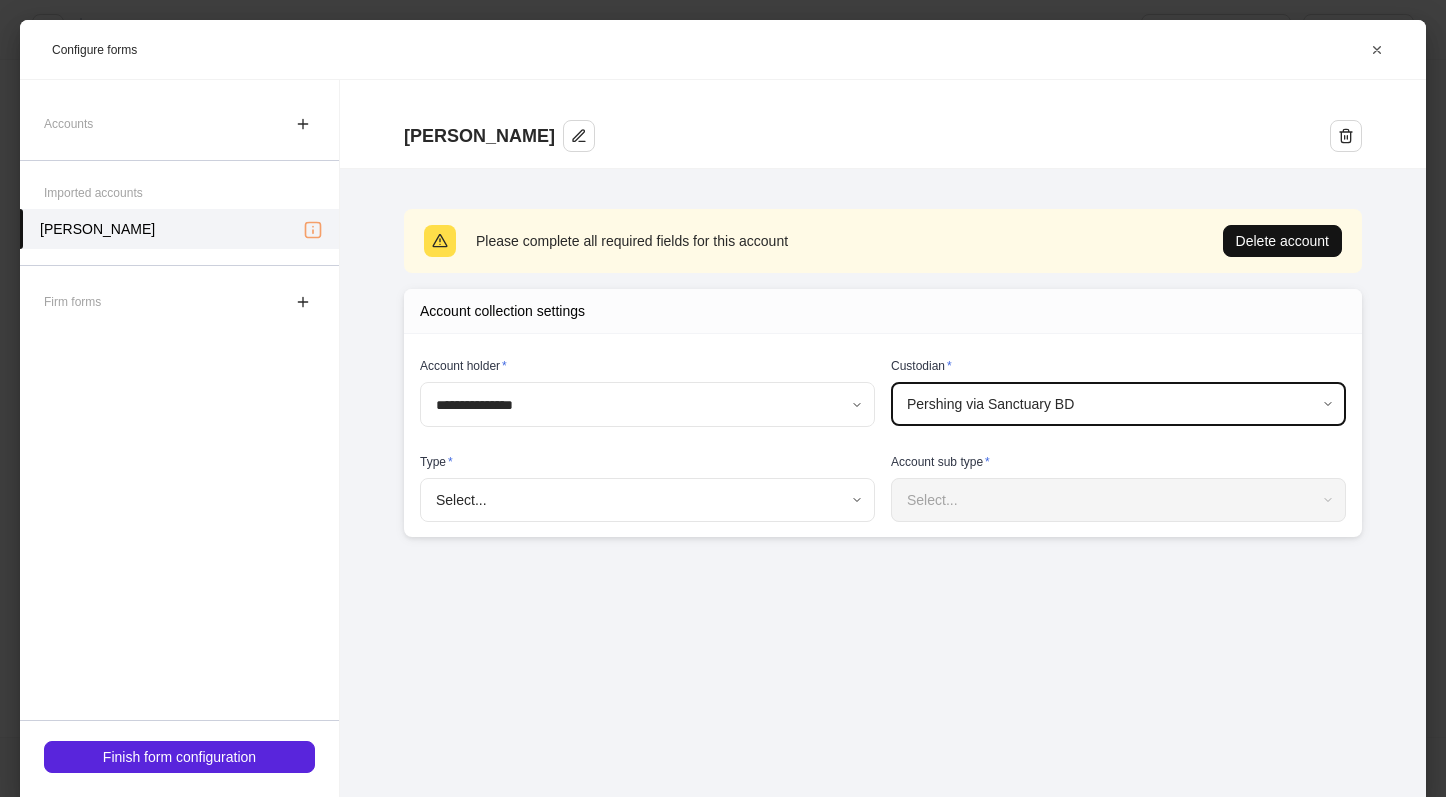click on "**********" at bounding box center (723, 398) 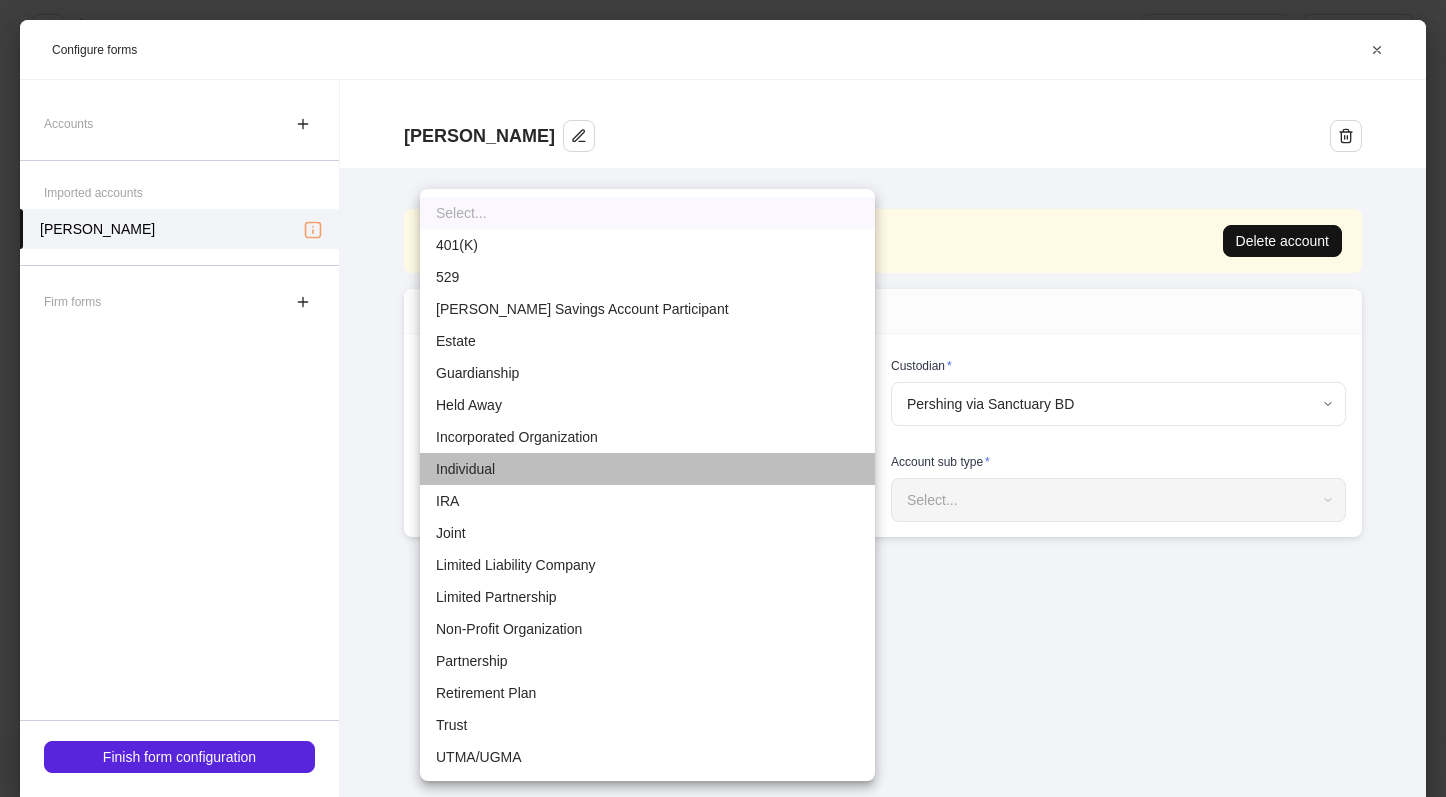 click on "Individual" at bounding box center (647, 469) 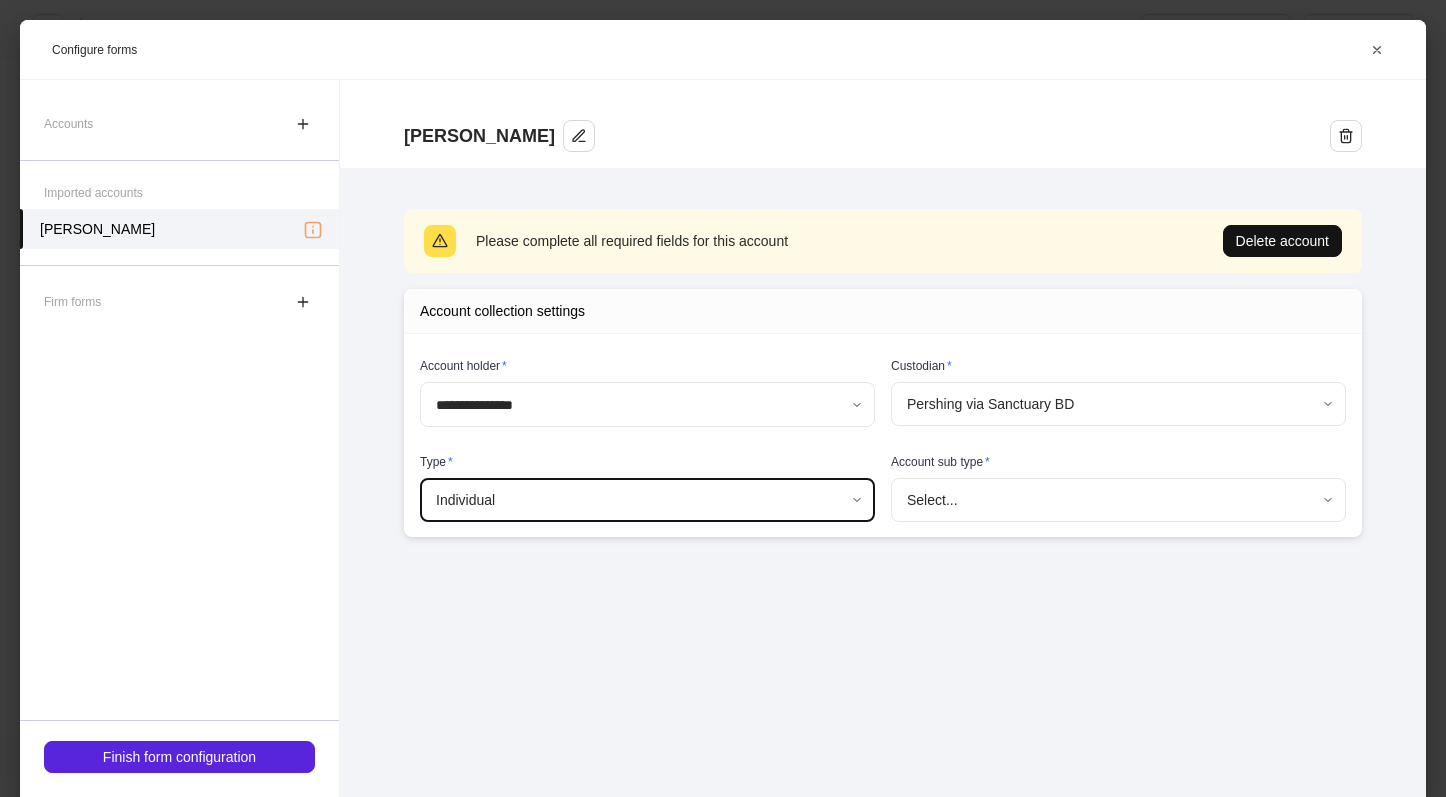click on "**********" at bounding box center [723, 398] 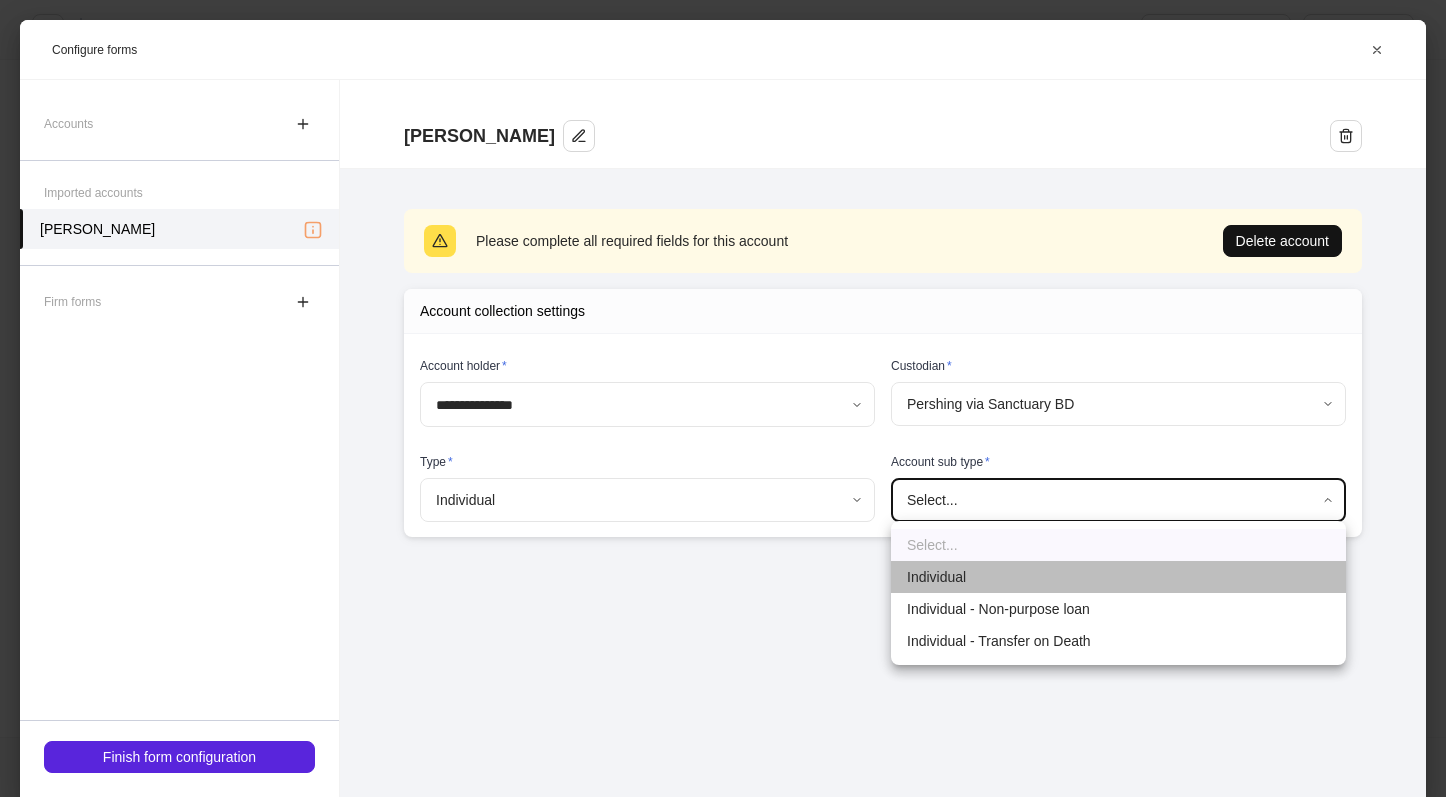 click on "Individual" at bounding box center (1118, 577) 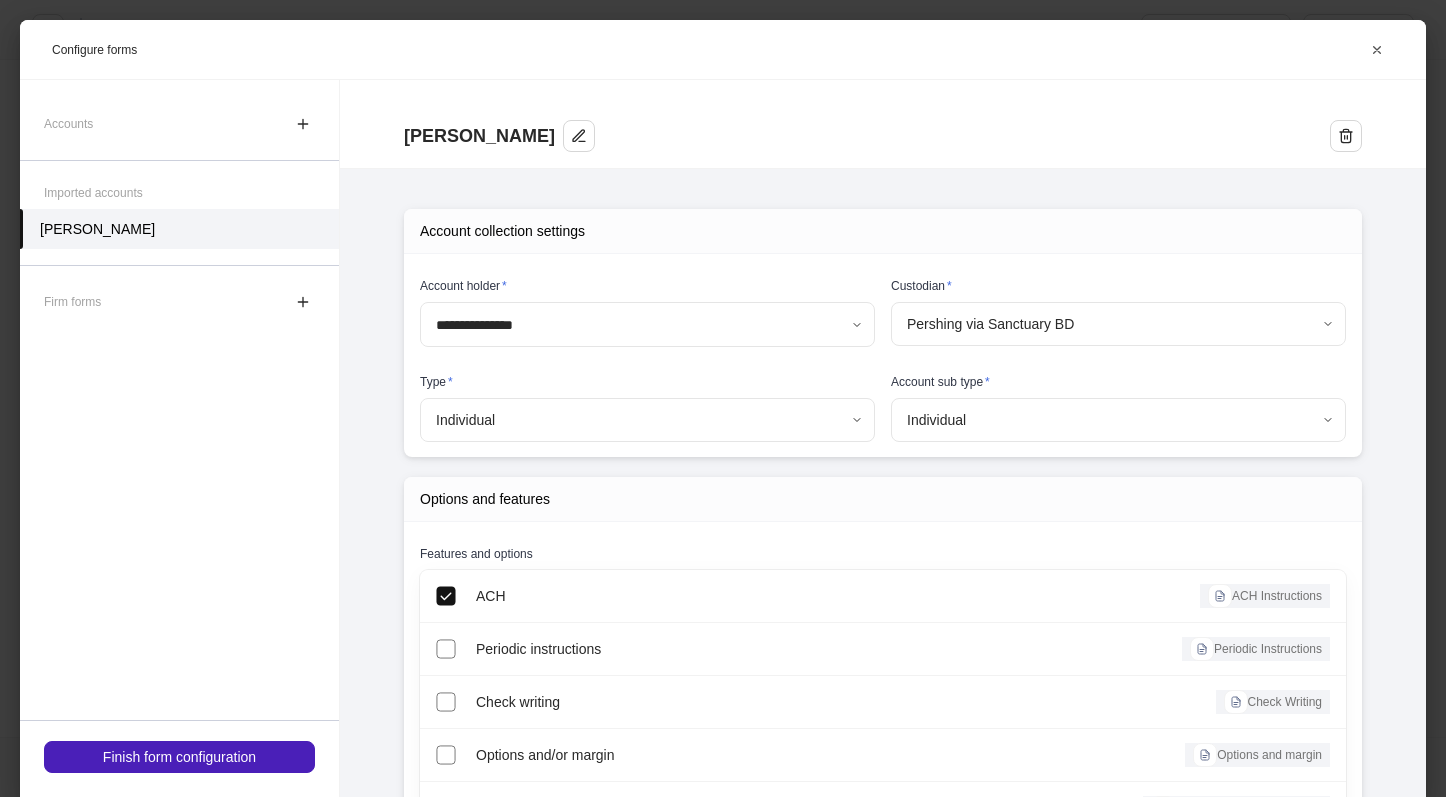 click on "Finish form configuration" at bounding box center (179, 757) 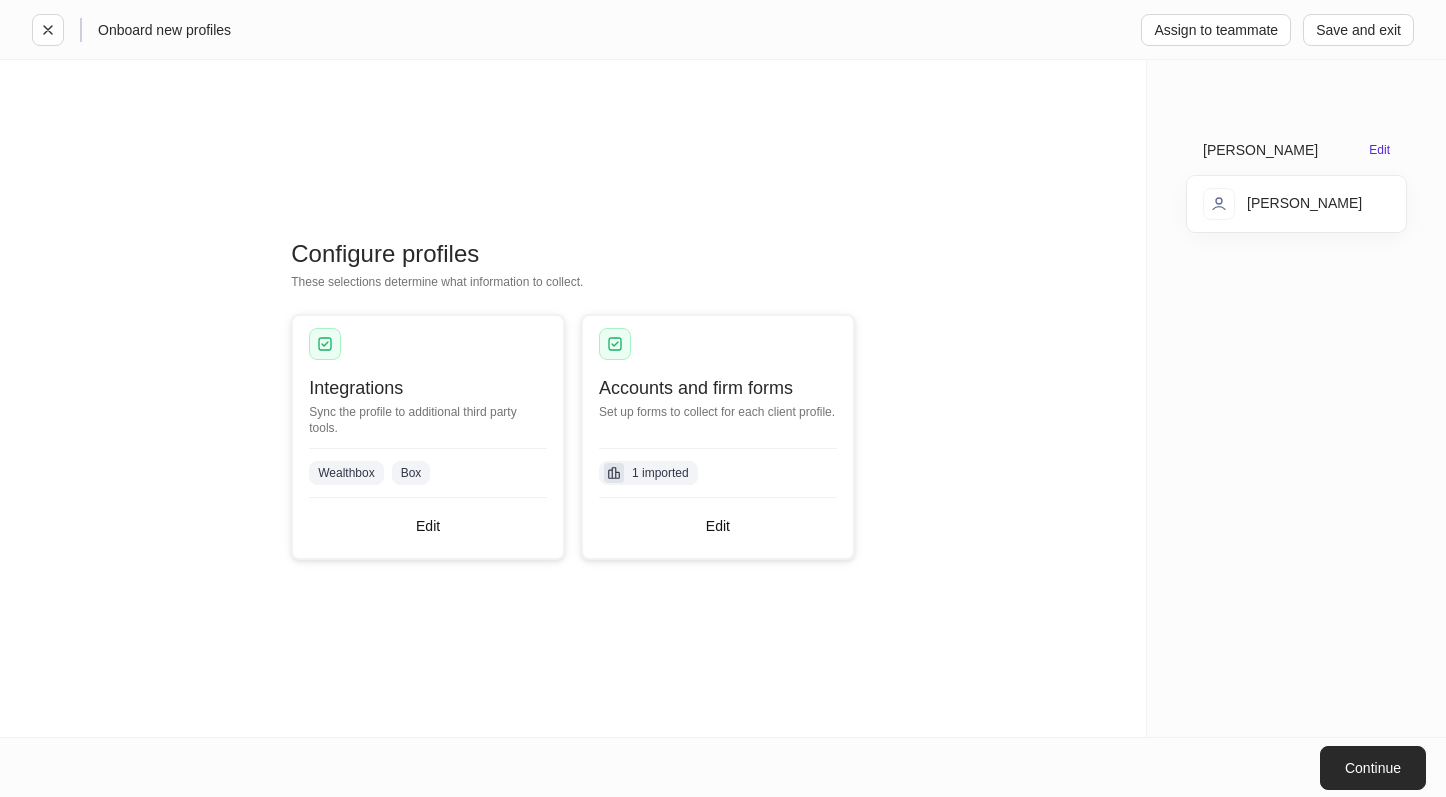 click on "Continue" at bounding box center [1373, 768] 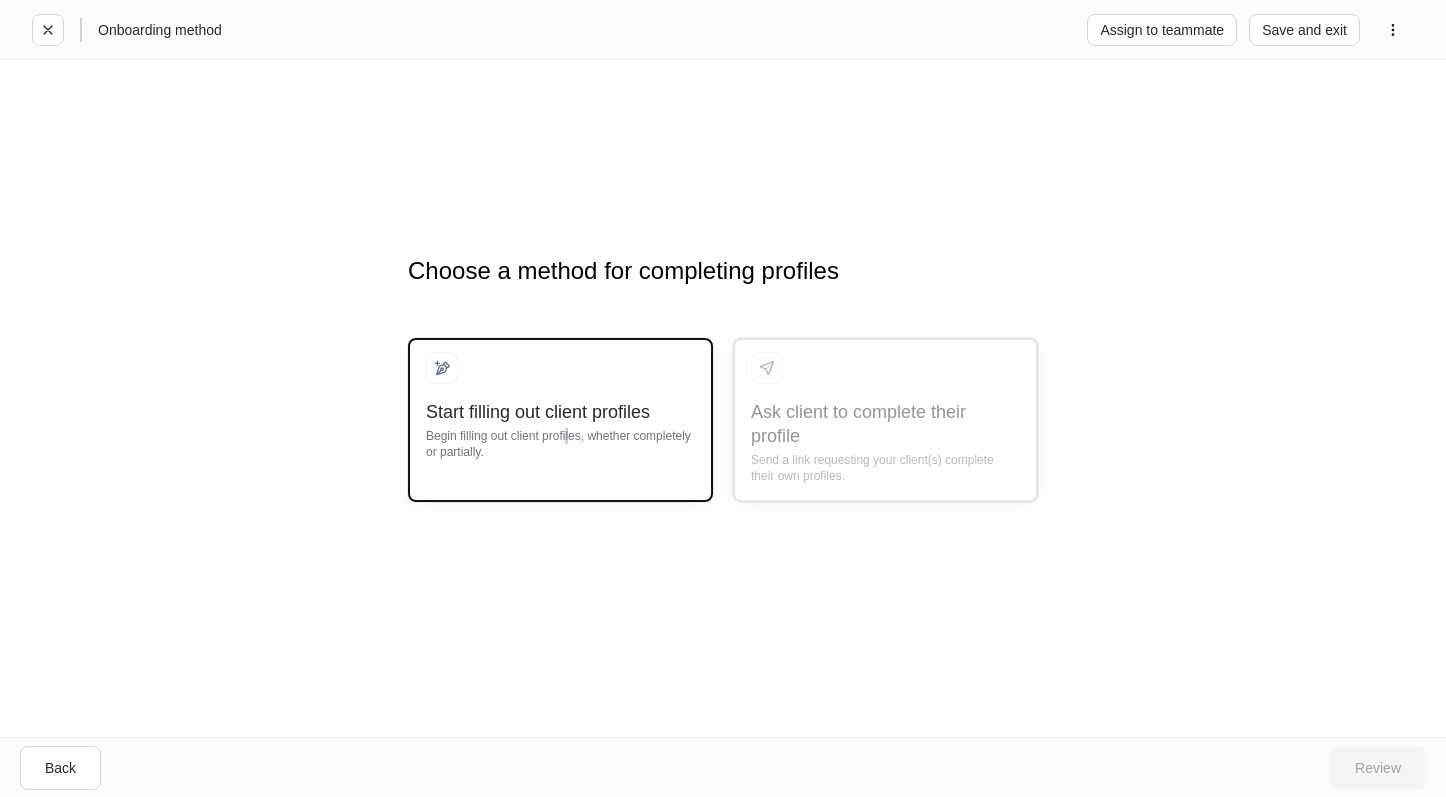 click on "Begin filling out client profiles, whether completely or partially." at bounding box center [560, 442] 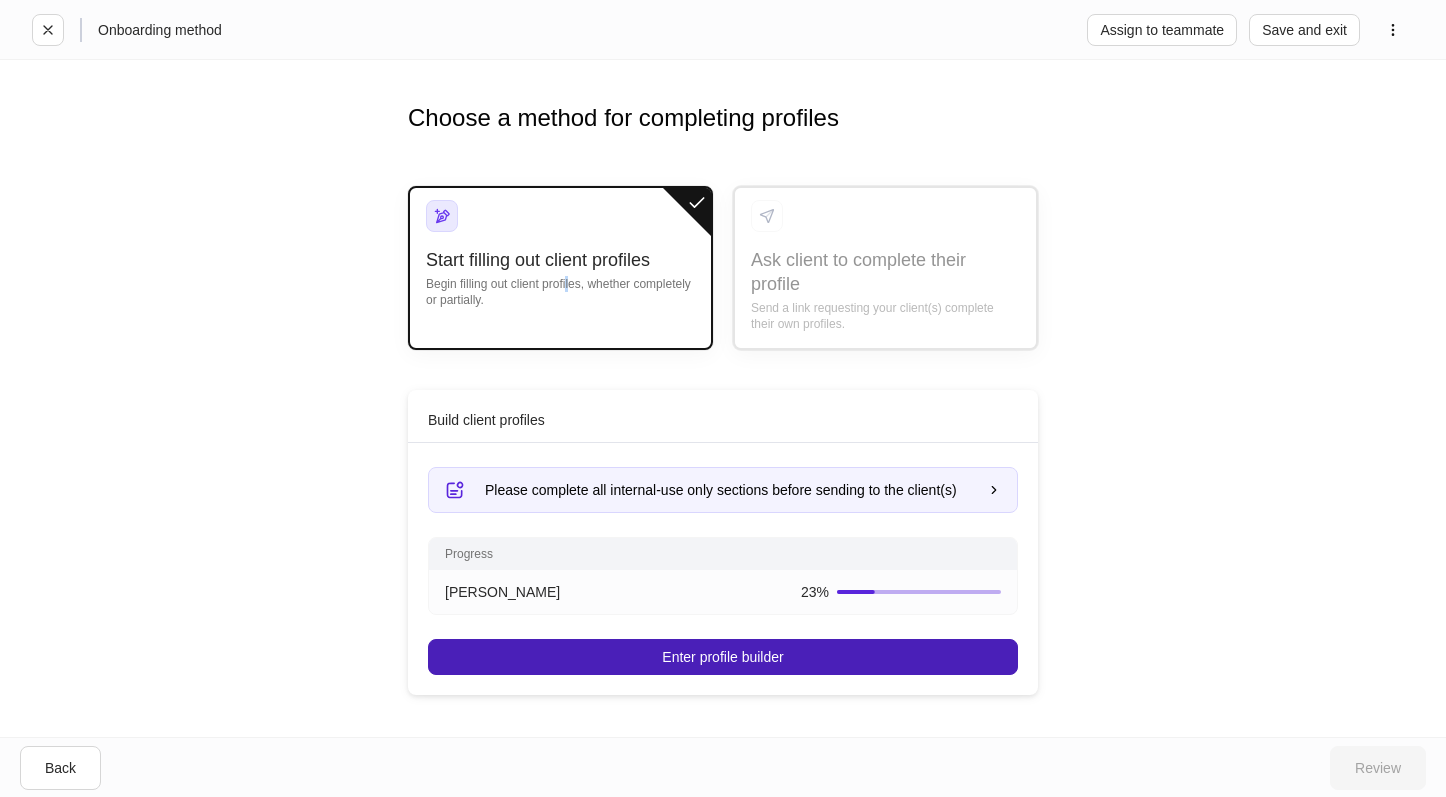 click on "Enter profile builder" at bounding box center (723, 657) 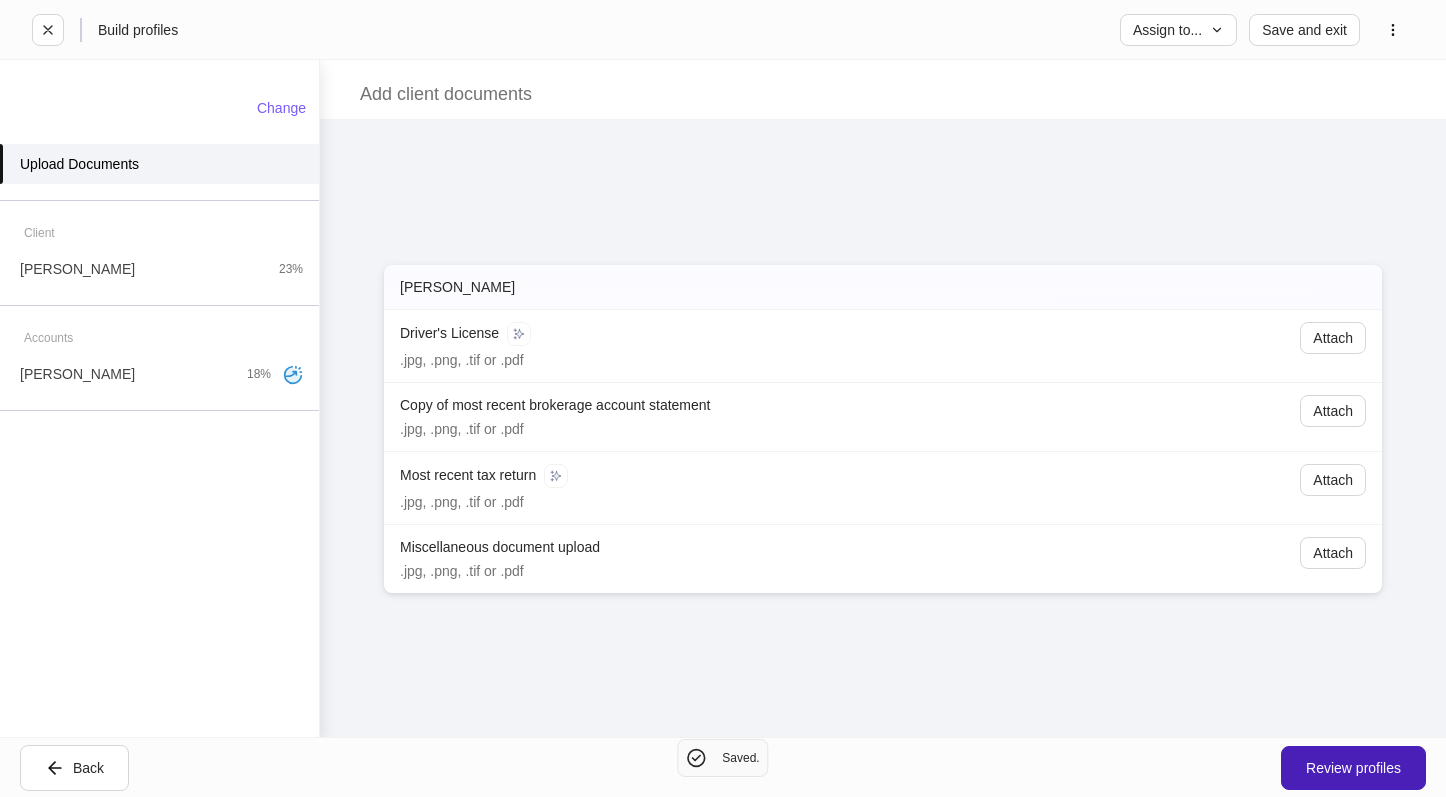 click on "Review profiles" at bounding box center [1353, 768] 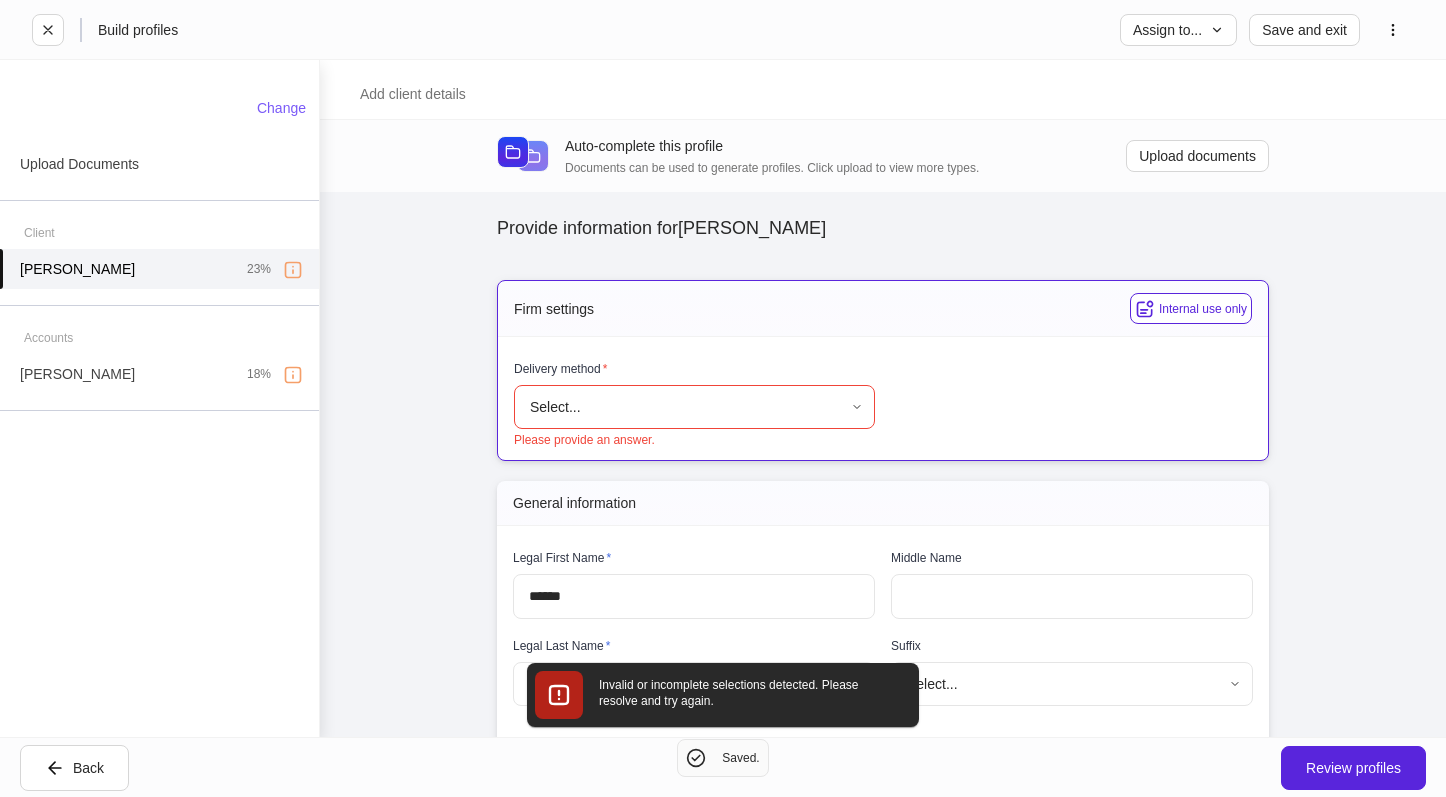 click on "Build profiles Assign to... Save and exit Add client details Auto-complete this profile Documents can be used to generate profiles. Click upload to view more types. Upload documents Provide information for  [PERSON_NAME] Please complete all internal-use only sections before sending to the client. We ask all fields not intended for the client to be filled so the profiles can begin syncing upon client completion. Firm settings Internal use only Delivery method * Select... ​ Please provide an answer. General information Legal First Name * ****** ​ Middle Name ​ Legal Last Name * ******** ​ Suffix Select... ​ Social security number * **** show ​ Please provide an answer. Date of birth * ​ Please provide an answer. Marital status * Select... ​ Please provide an answer. Number of dependents * ​ Please provide an answer. Country of citizenship * [DEMOGRAPHIC_DATA][GEOGRAPHIC_DATA] * ​ ID type * Select... ​ Please provide an answer. Issuer * ​ Please provide an answer. ID Number * ​ * * *" at bounding box center (723, 398) 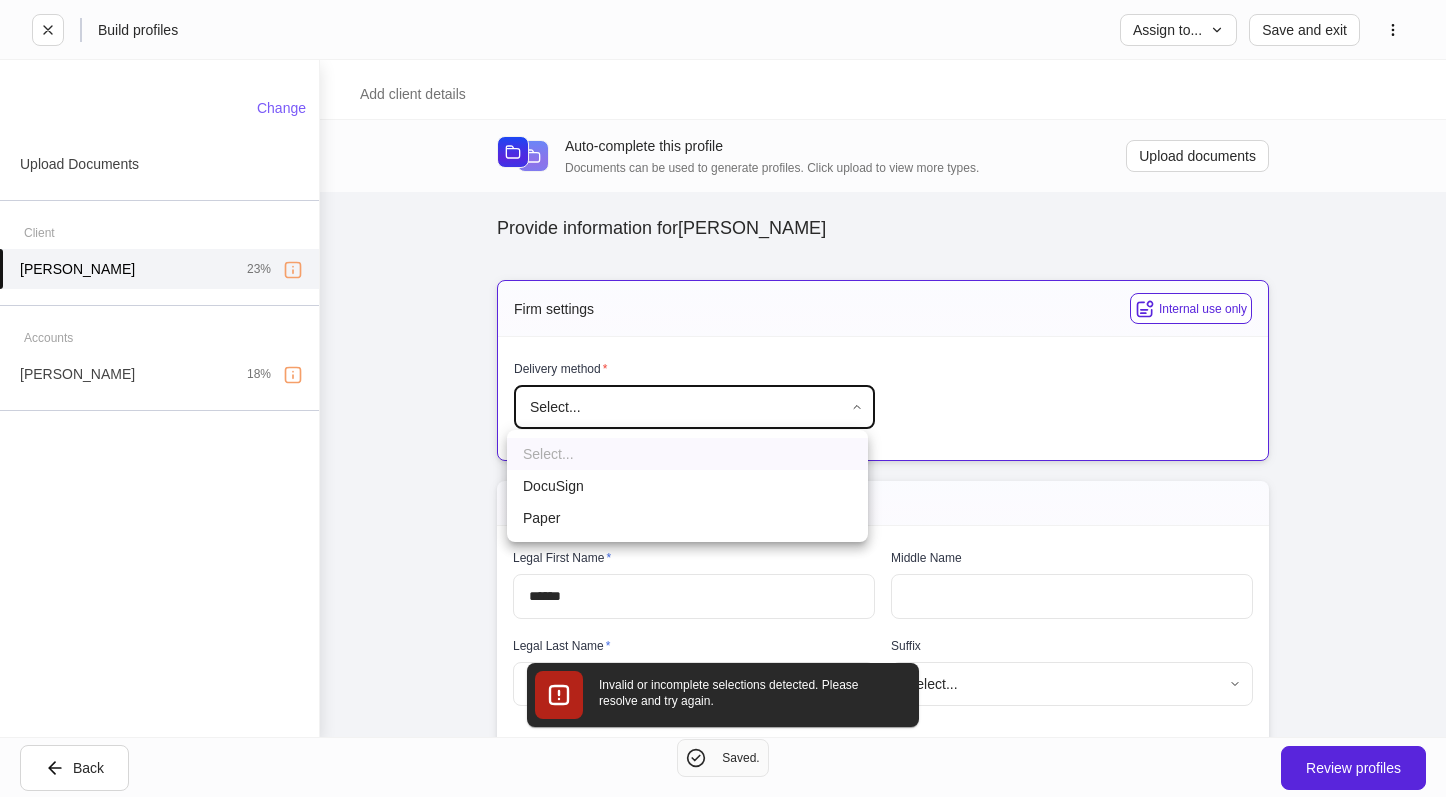 drag, startPoint x: 643, startPoint y: 485, endPoint x: 675, endPoint y: 421, distance: 71.55418 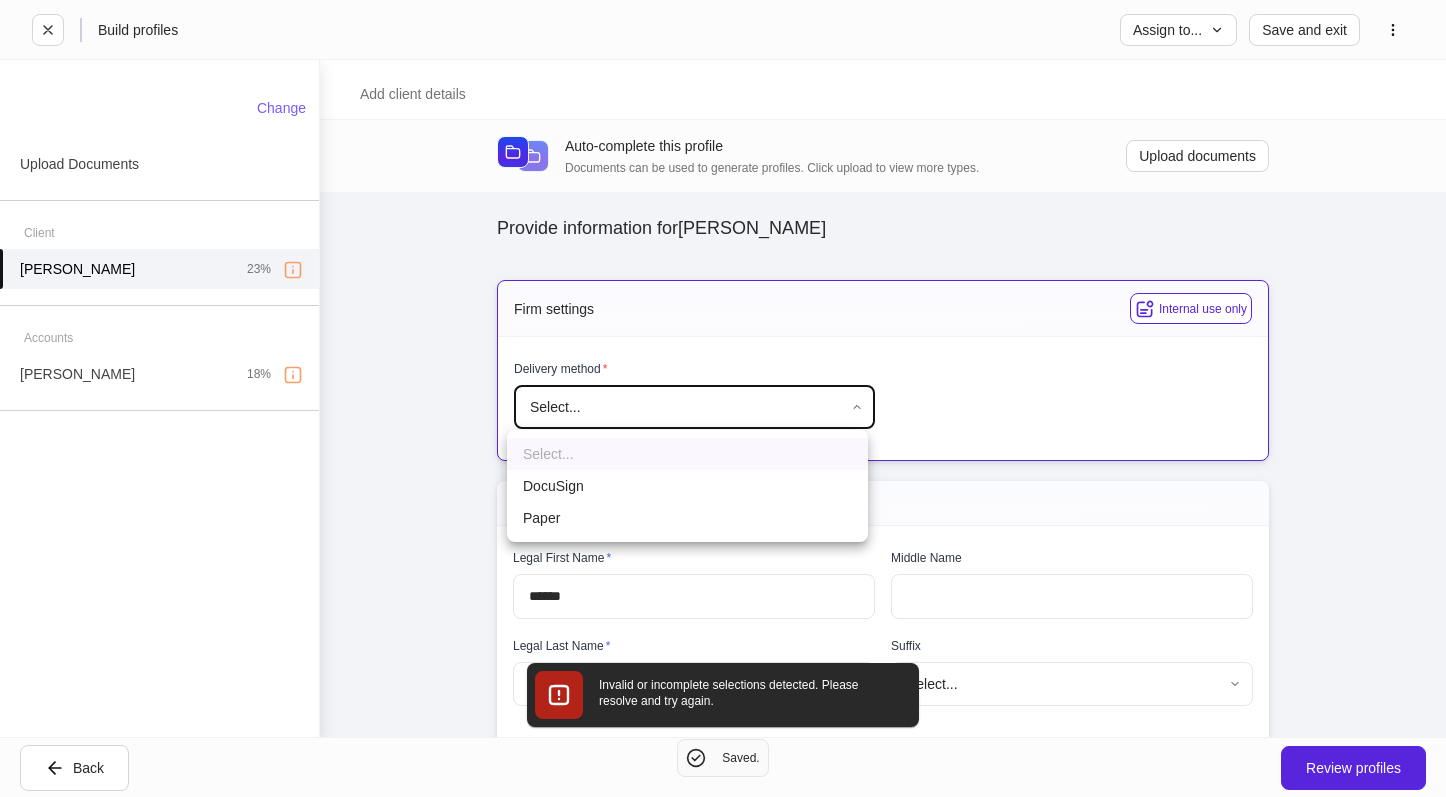 click on "DocuSign" at bounding box center [687, 486] 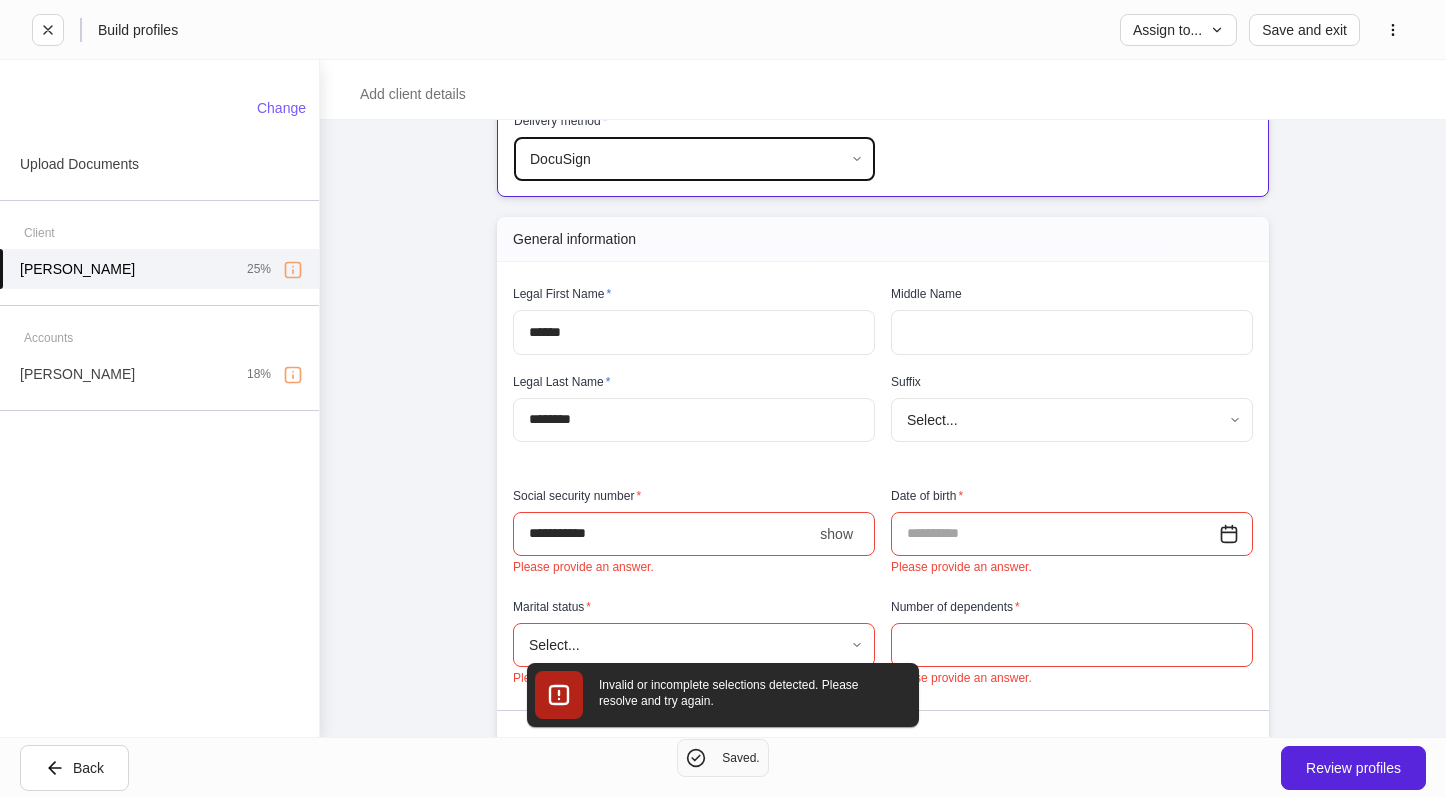 scroll, scrollTop: 300, scrollLeft: 0, axis: vertical 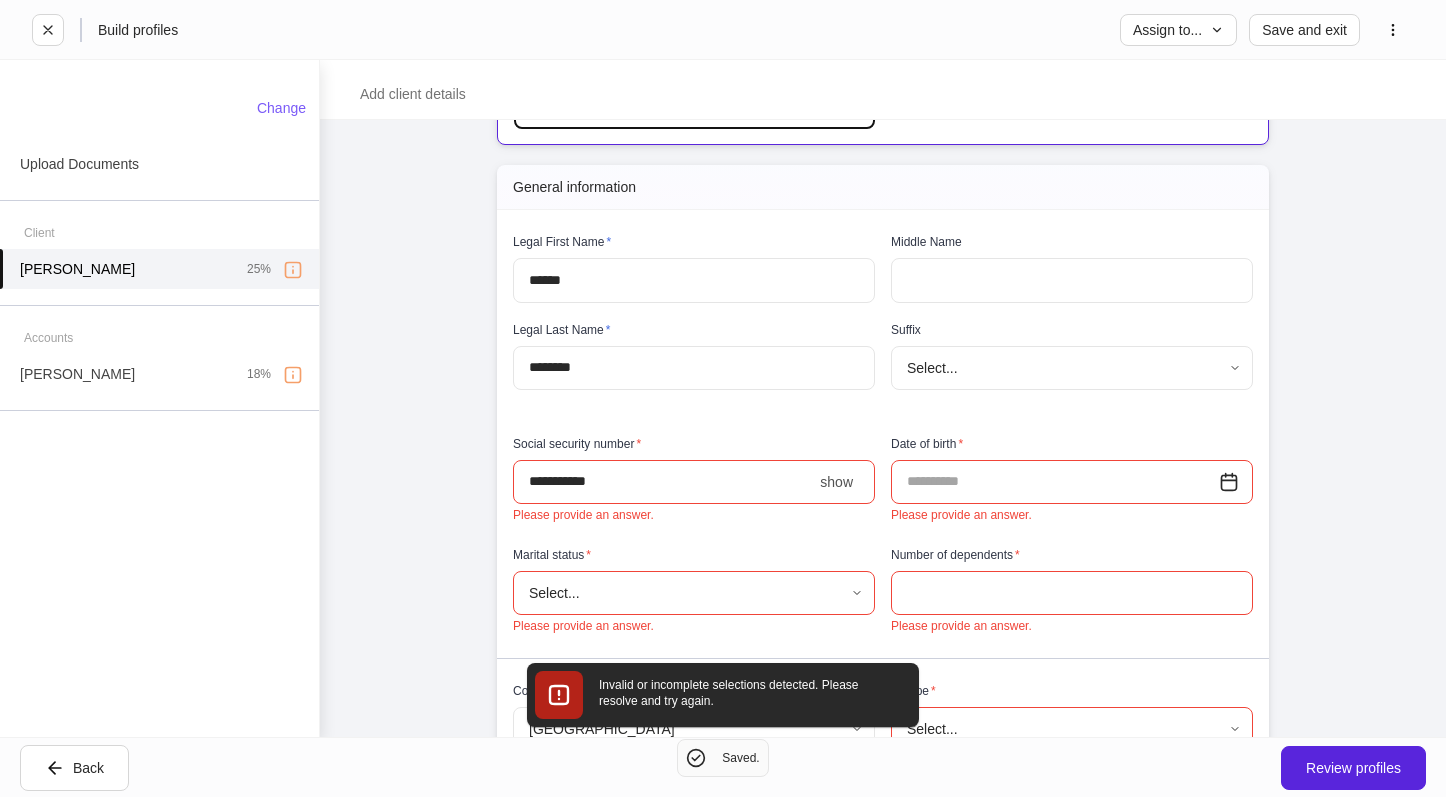 click on "******" at bounding box center (694, 280) 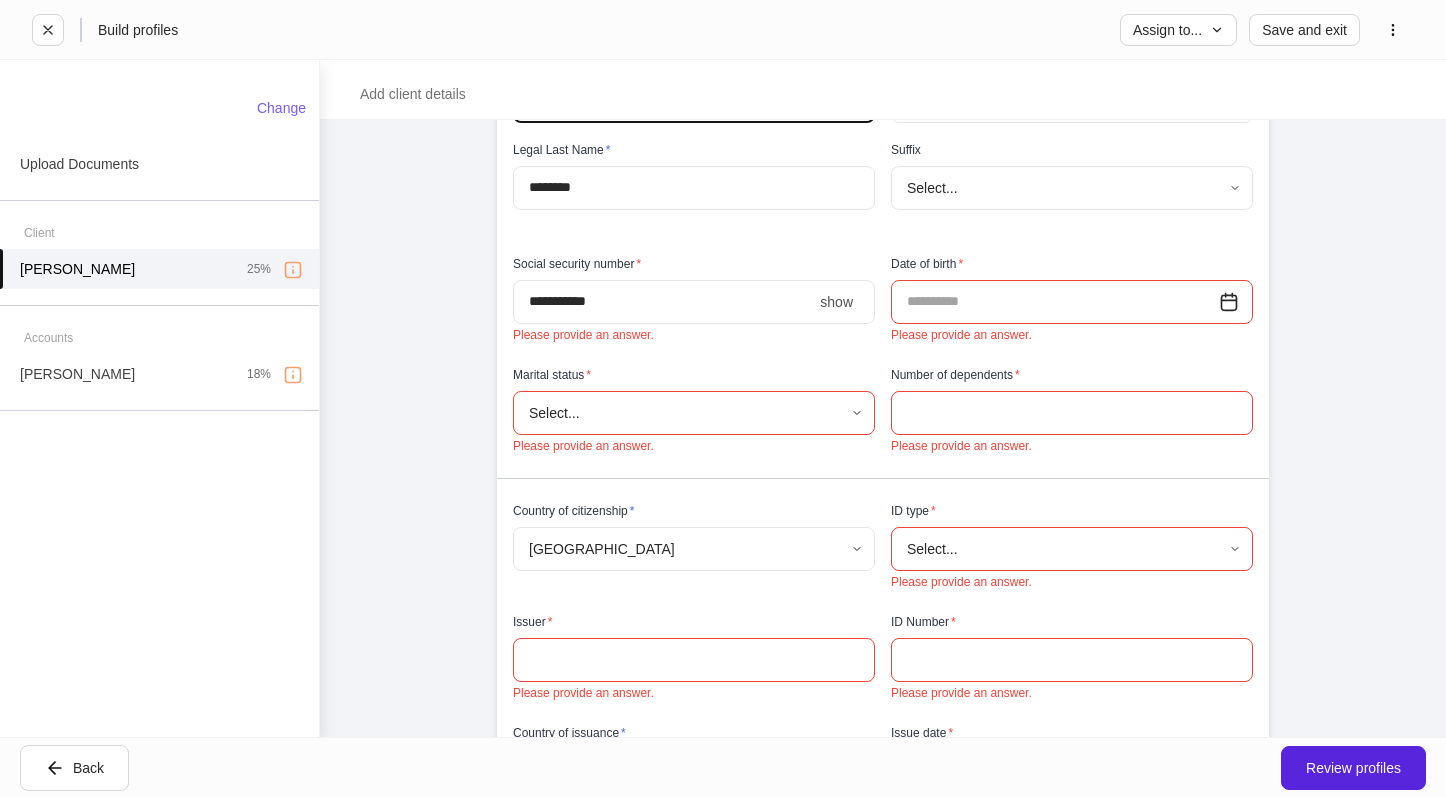 scroll, scrollTop: 500, scrollLeft: 0, axis: vertical 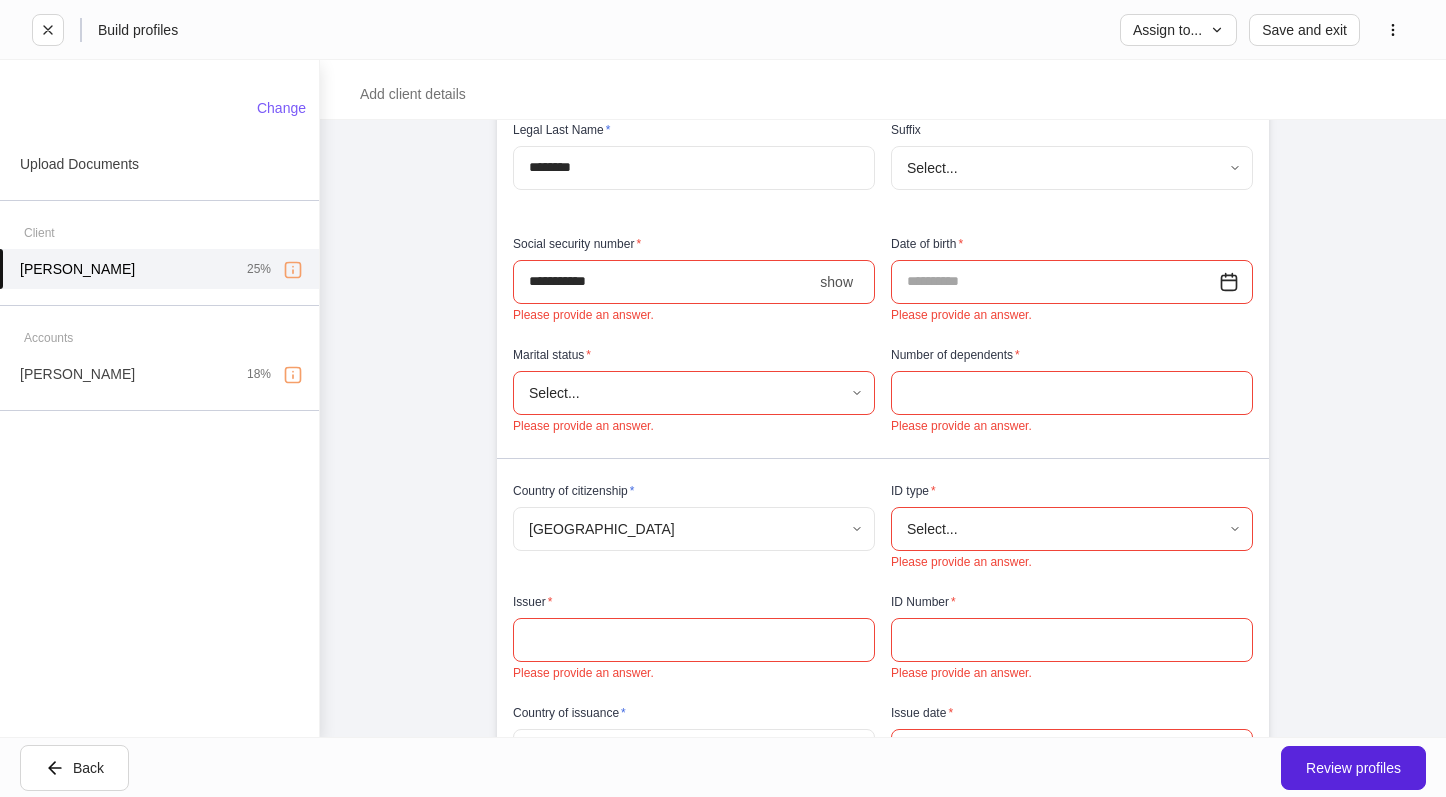 click on "Build profiles Assign to... Save and exit Add client details Auto-complete this profile Documents can be used to generate profiles. Click upload to view more types. Upload documents Provide information for  [PERSON_NAME] Please complete all internal-use only sections before sending to the client. We ask all fields not intended for the client to be filled so the profiles can begin syncing upon client completion. Firm settings Internal use only Delivery method * DocuSign ******** ​ General information Legal First Name * ****** ​ Middle Name ​ Legal Last Name * ******** ​ Suffix Select... ​ Social security number * **** show ​ Please provide an answer. Date of birth * ​ Please provide an answer. Marital status * Select... ​ Please provide an answer. Number of dependents * ​ Please provide an answer. Country of citizenship * [DEMOGRAPHIC_DATA][GEOGRAPHIC_DATA] * ​ ID type * Select... ​ Please provide an answer. Issuer * ​ Please provide an answer. ID Number * ​ Country of issuance * *" at bounding box center (723, 398) 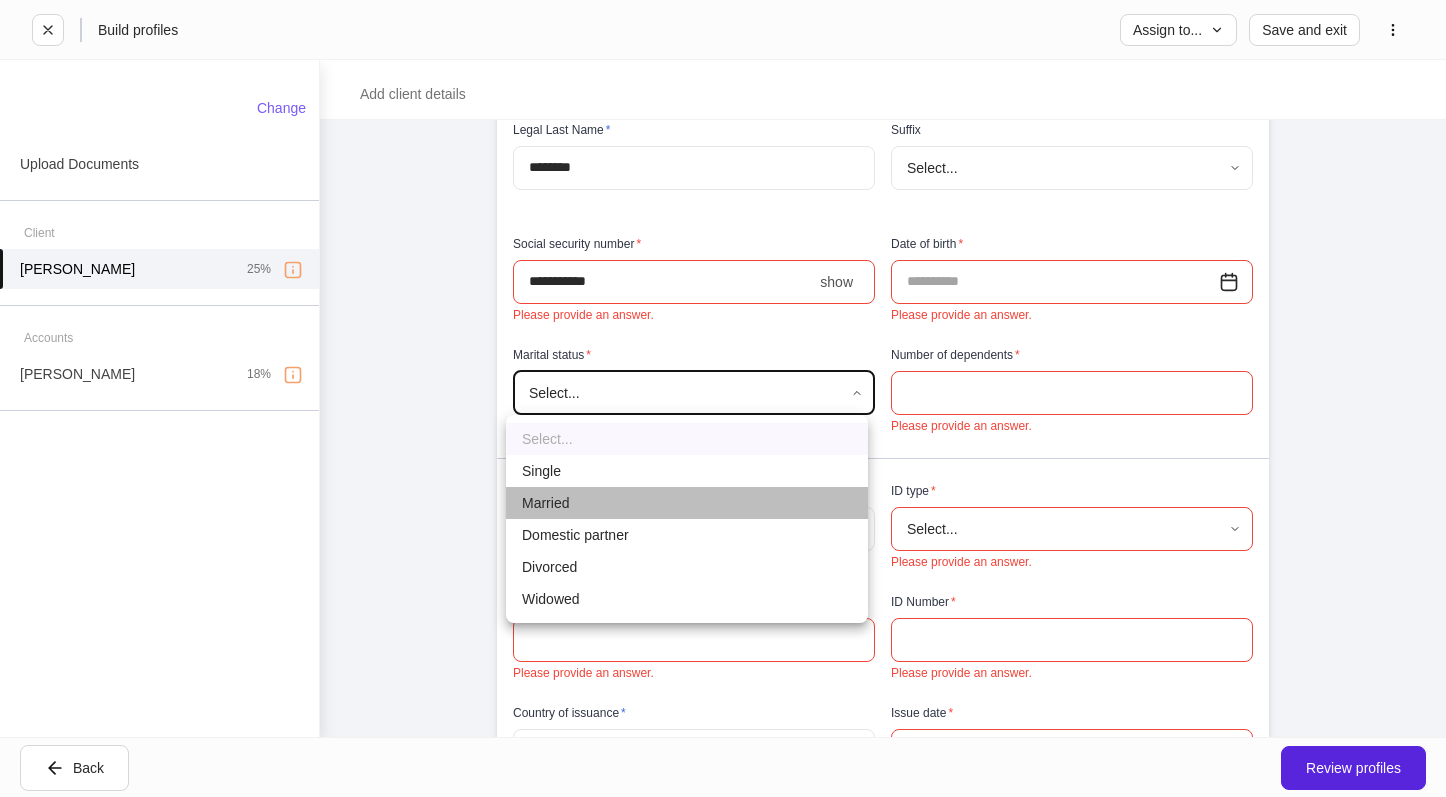 click on "Married" at bounding box center (687, 503) 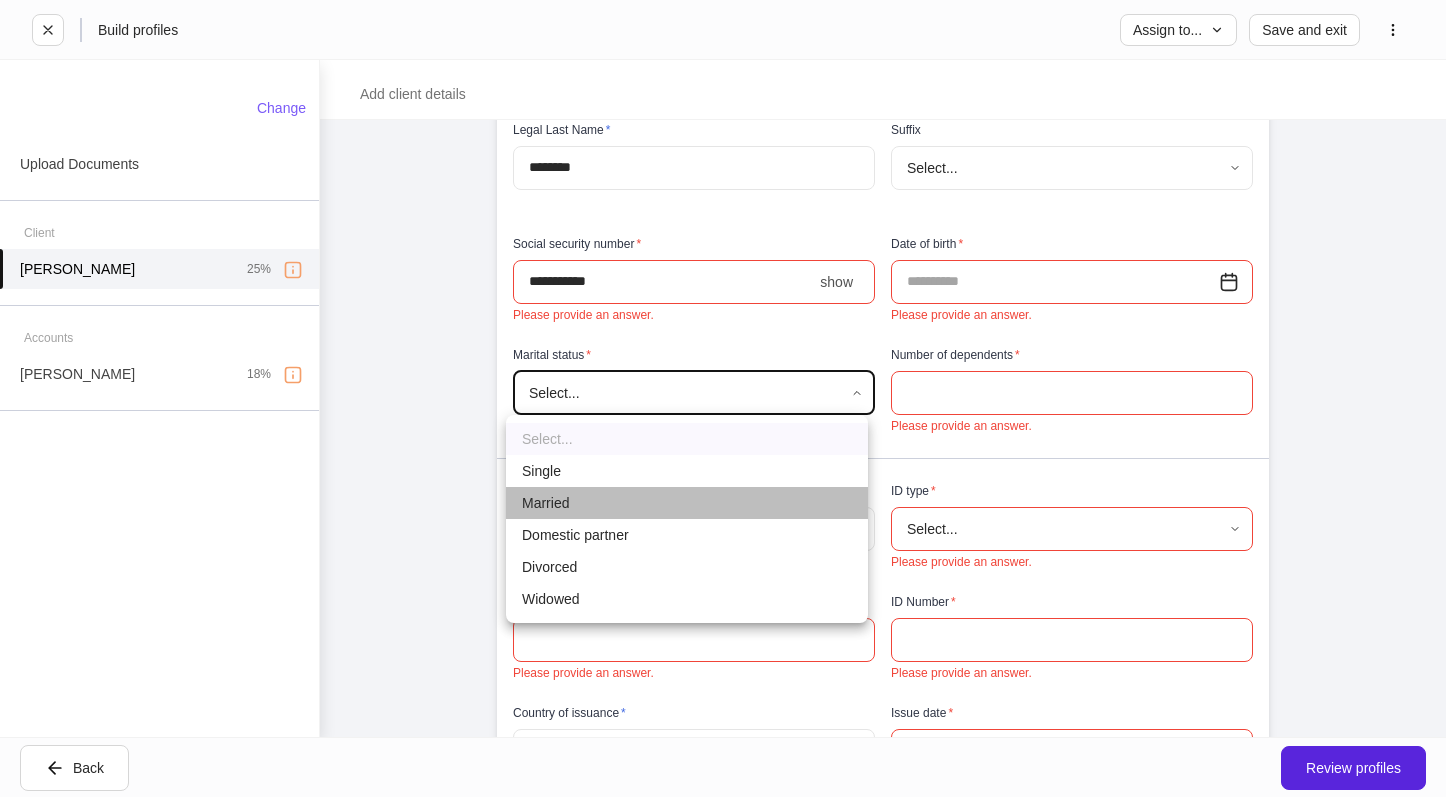 type on "*******" 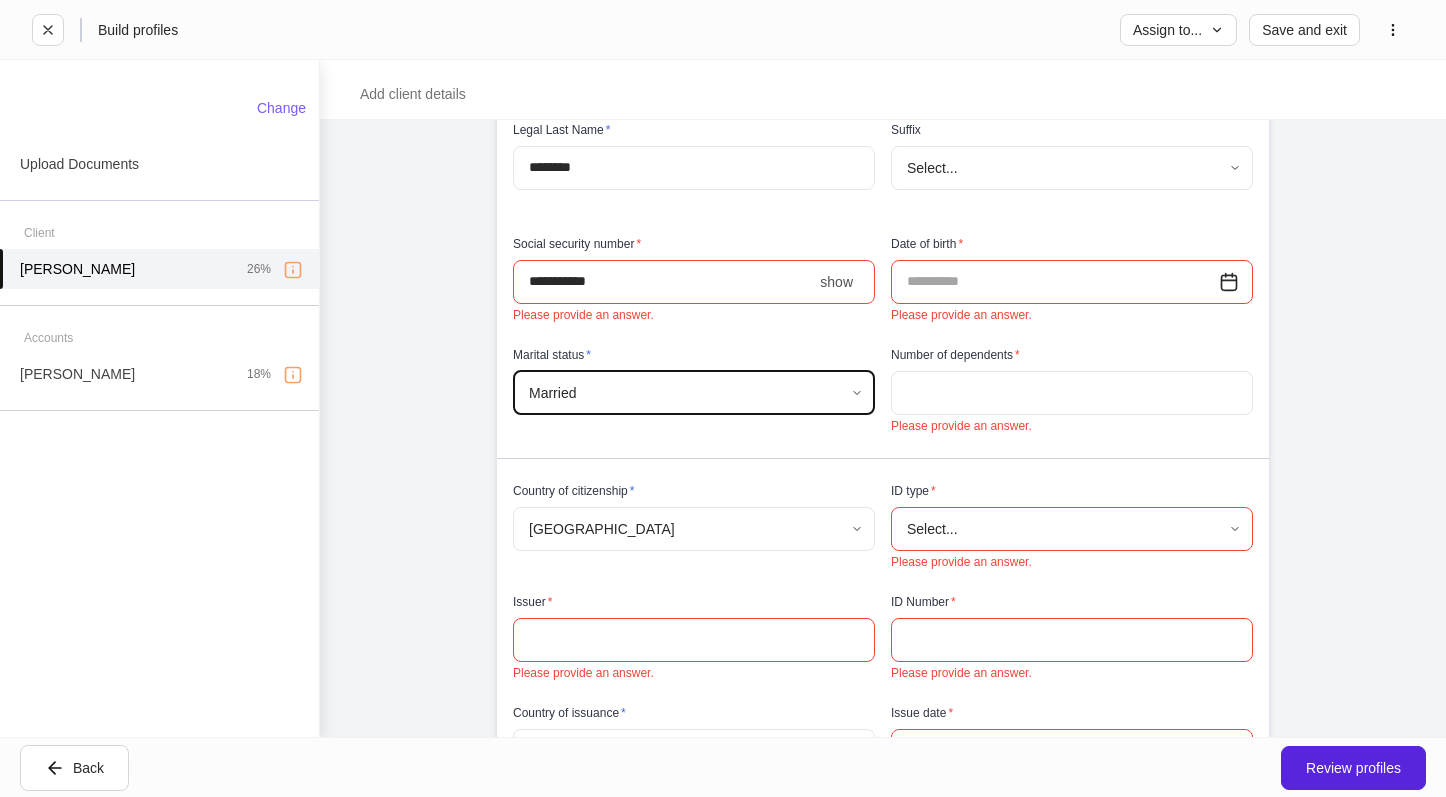 click at bounding box center (1072, 393) 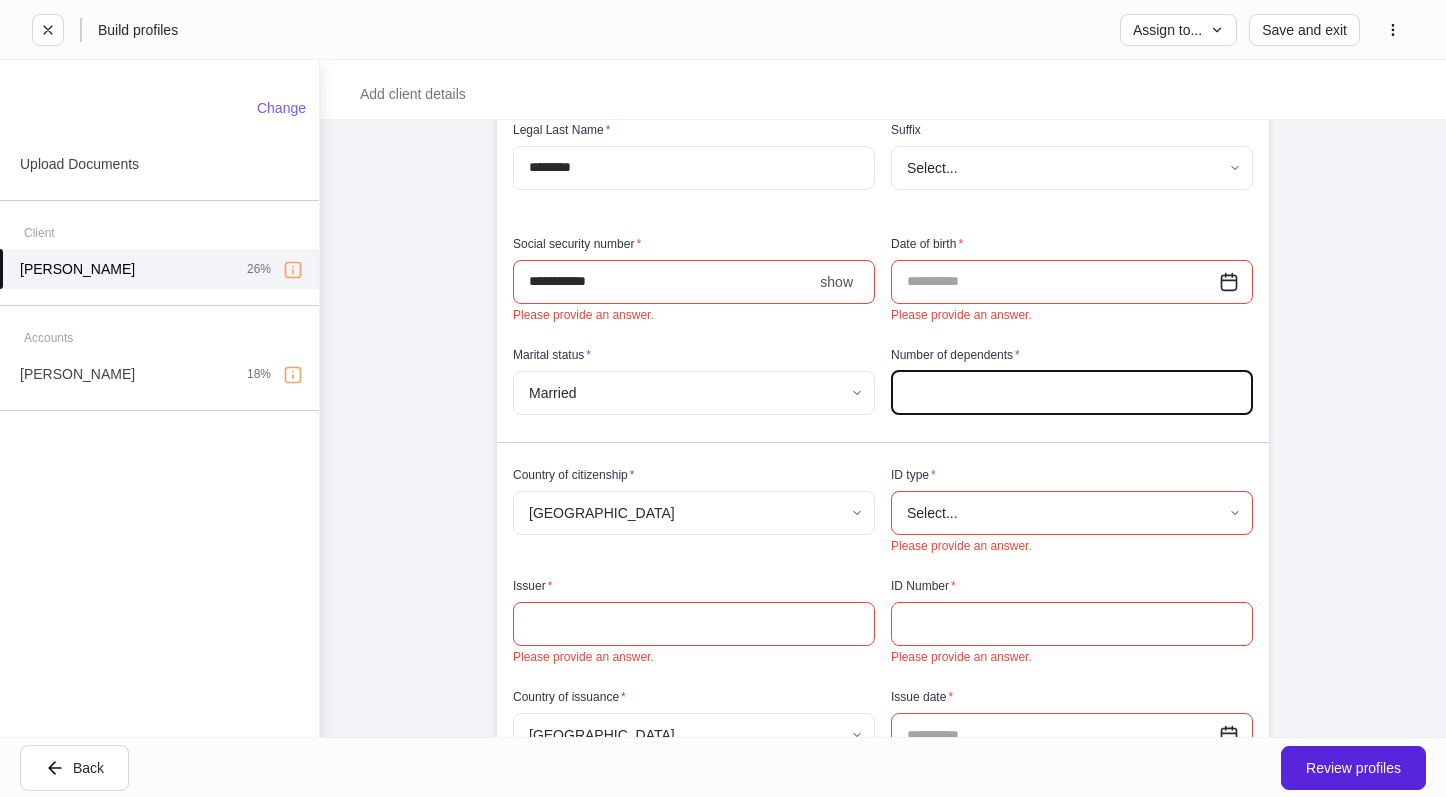 type on "*" 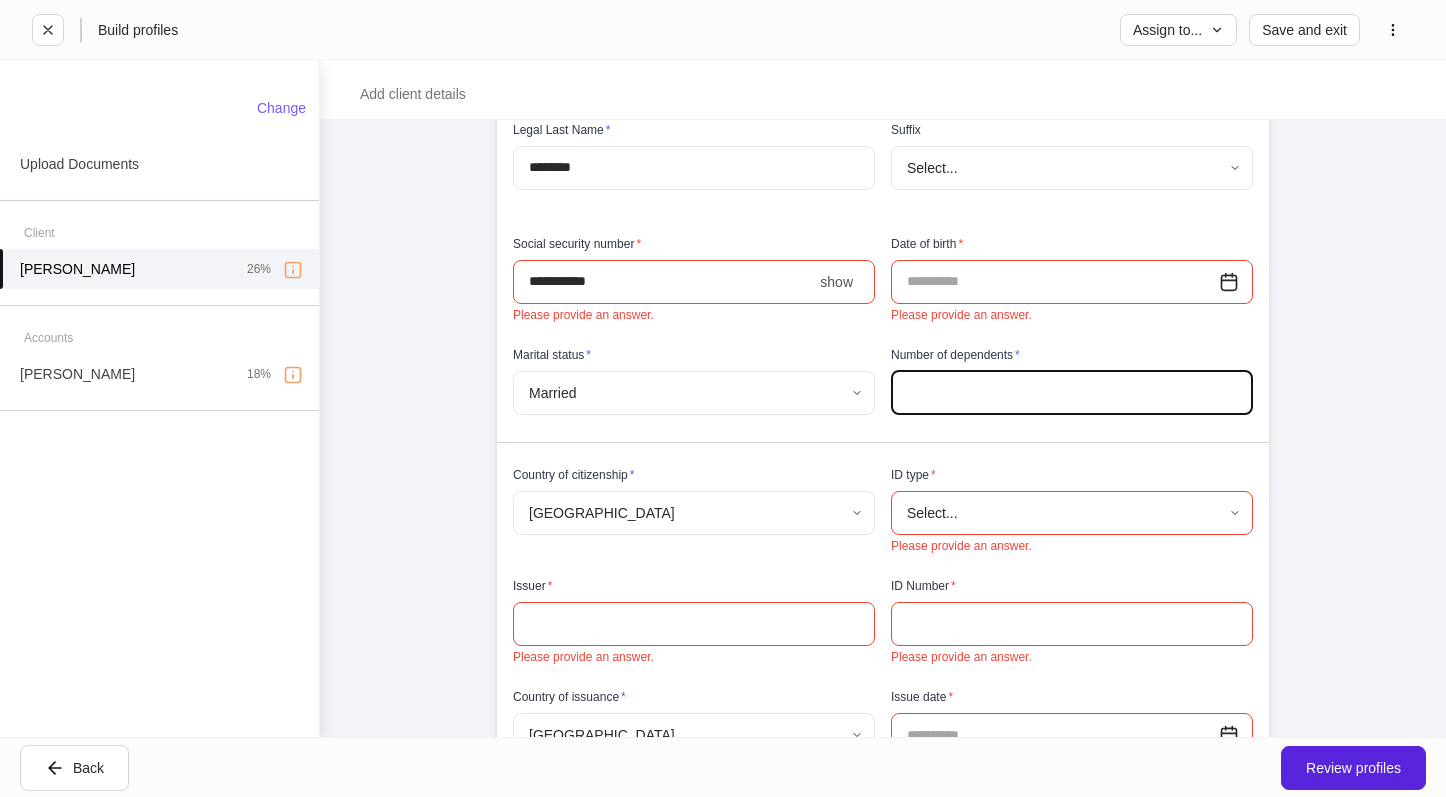 click on "Auto-complete this profile Documents can be used to generate profiles. Click upload to view more types. Upload documents Provide information for  [PERSON_NAME] Please complete all internal-use only sections before sending to the client. We ask all fields not intended for the client to be filled so the profiles can begin syncing upon client completion. Firm settings Internal use only Delivery method * DocuSign ******** ​ General information Legal First Name * ****** ​ Middle Name ​ Legal Last Name * ******** ​ Suffix Select... ​ Social security number * **** show ​ Please provide an answer. Date of birth * ​ Please provide an answer. Marital status * [DEMOGRAPHIC_DATA] ******* ​ Number of dependents * * ​ Country of citizenship * [DEMOGRAPHIC_DATA][GEOGRAPHIC_DATA] * ​ ID type * Select... ​ Please provide an answer. Issuer * ​ Please provide an answer. ID Number * ​ Please provide an answer. Country of issuance * [GEOGRAPHIC_DATA] * ​ Issue date * ​ Please provide an answer. Expiration date *" at bounding box center (883, 428) 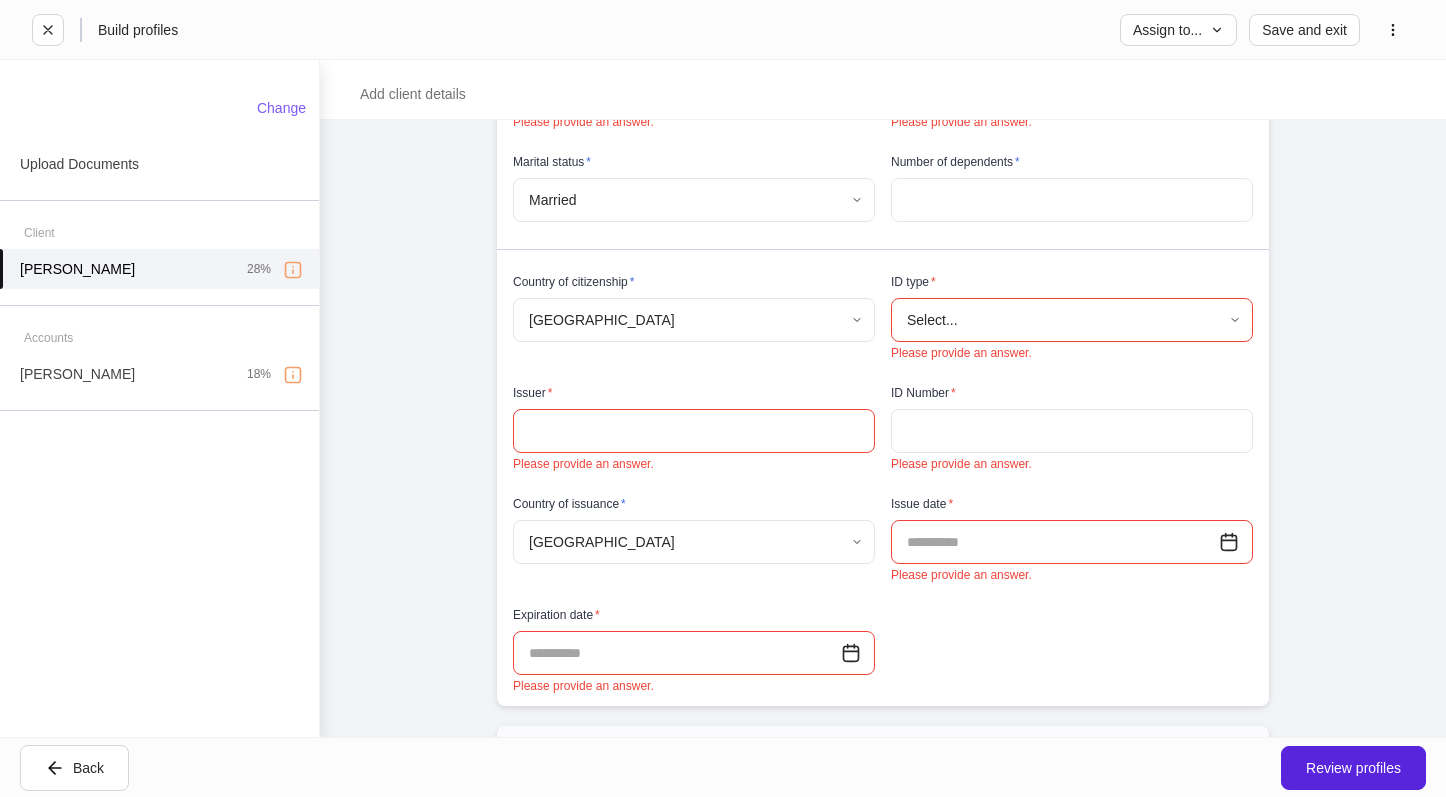 scroll, scrollTop: 700, scrollLeft: 0, axis: vertical 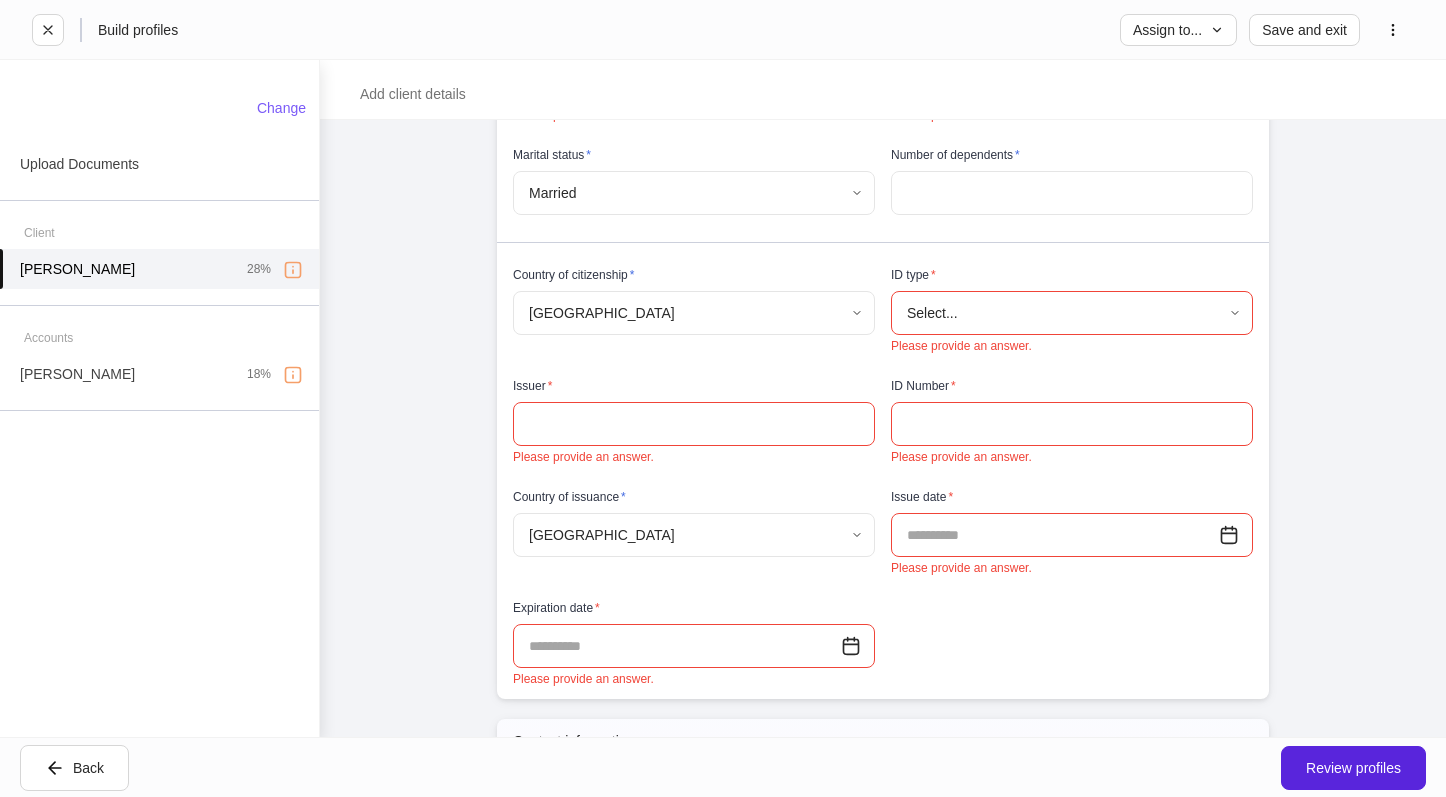 click on "Build profiles Assign to... Save and exit Add client details Auto-complete this profile Documents can be used to generate profiles. Click upload to view more types. Upload documents Provide information for  [PERSON_NAME] Please complete all internal-use only sections before sending to the client. We ask all fields not intended for the client to be filled so the profiles can begin syncing upon client completion. Firm settings Internal use only Delivery method * DocuSign ******** ​ General information Legal First Name * ****** ​ Middle Name ​ Legal Last Name * ******** ​ Suffix Select... ​ Social security number * **** show ​ Please provide an answer. Date of birth * ​ Please provide an answer. Marital status * [DEMOGRAPHIC_DATA] ******* ​ Number of dependents * * ​ Country of citizenship * [DEMOGRAPHIC_DATA][GEOGRAPHIC_DATA] * ​ ID type * Select... ​ Please provide an answer. Issuer * ​ Please provide an answer. ID Number * ​ Please provide an answer. Country of issuance * * ​ Issue date *" at bounding box center (723, 398) 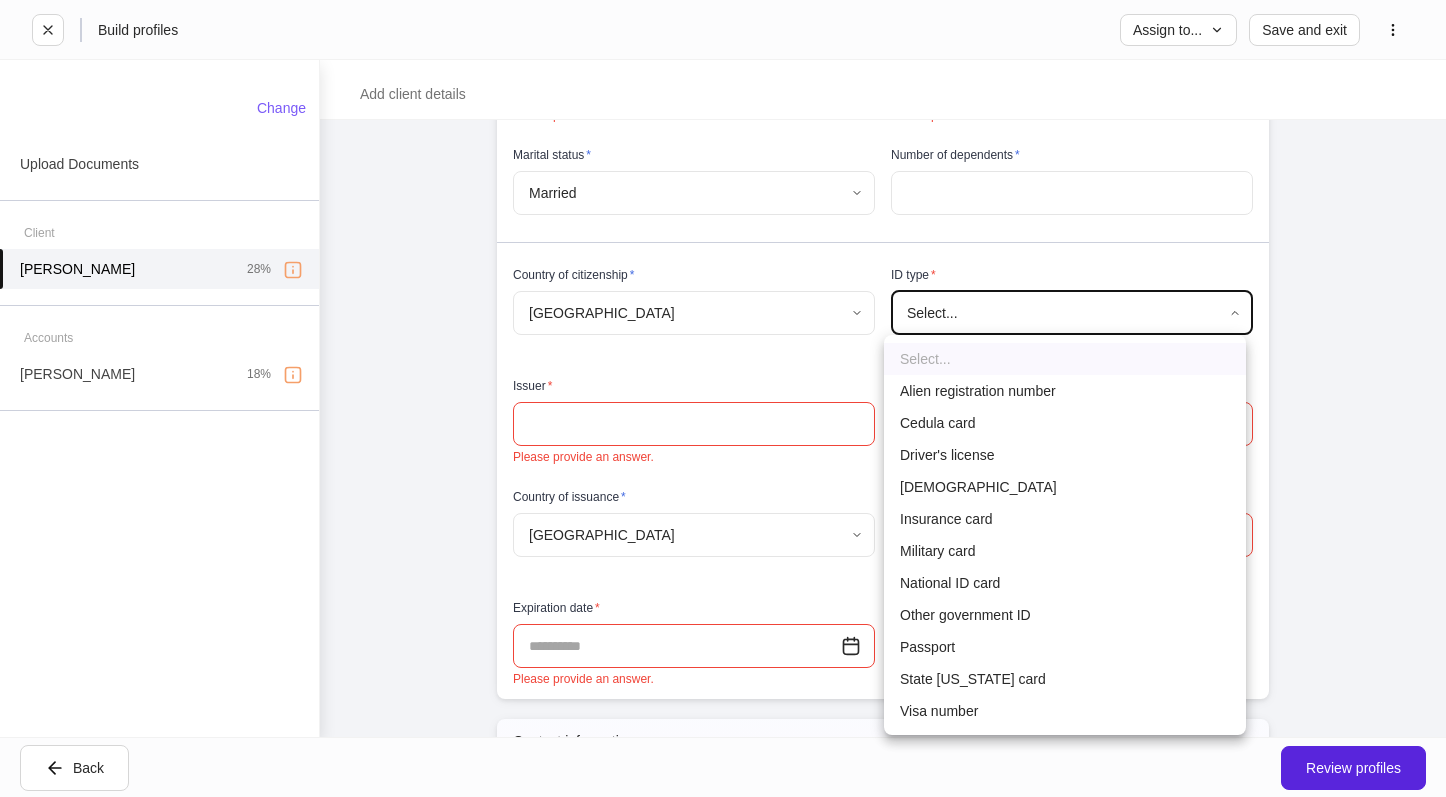 drag, startPoint x: 964, startPoint y: 463, endPoint x: 551, endPoint y: 413, distance: 416.01562 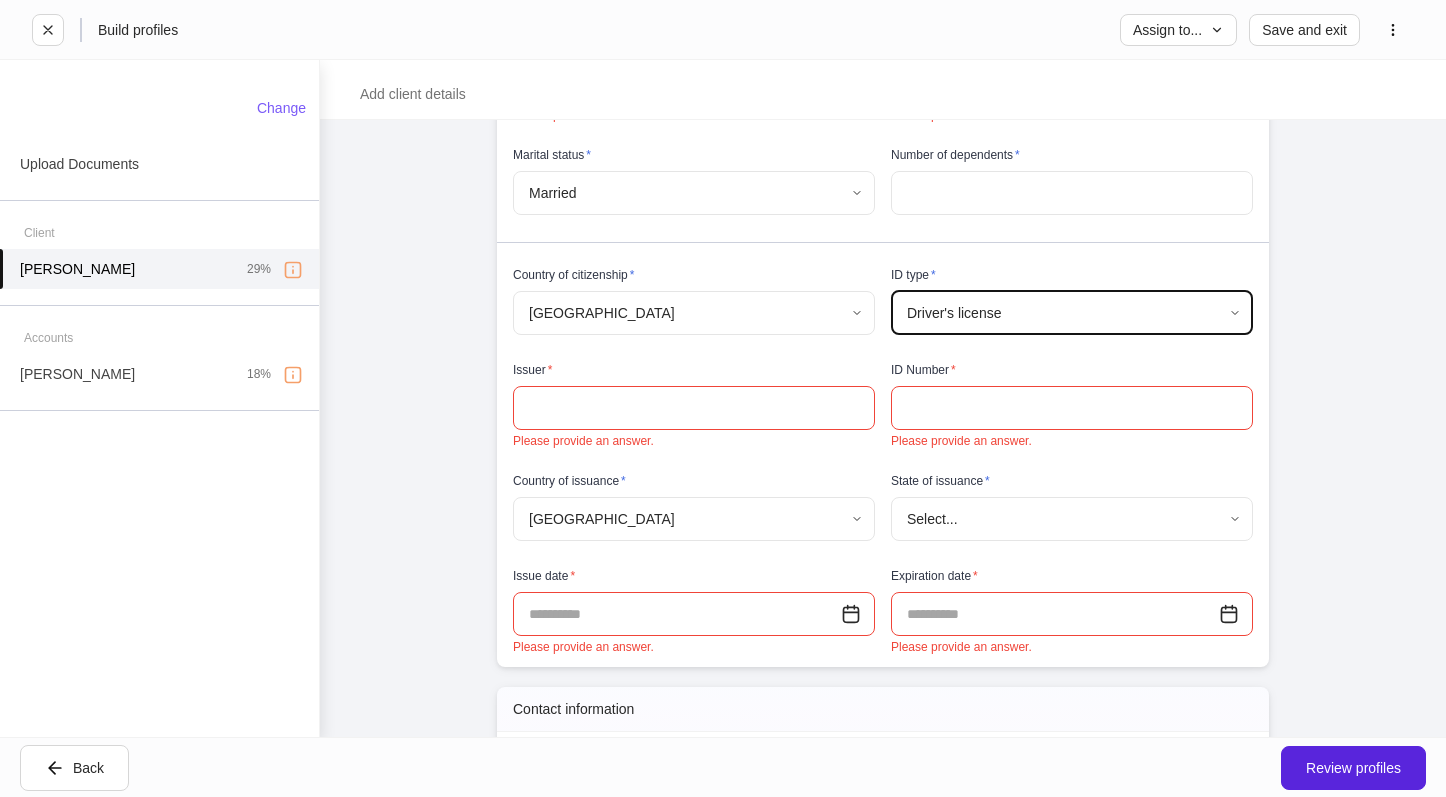 click at bounding box center [694, 408] 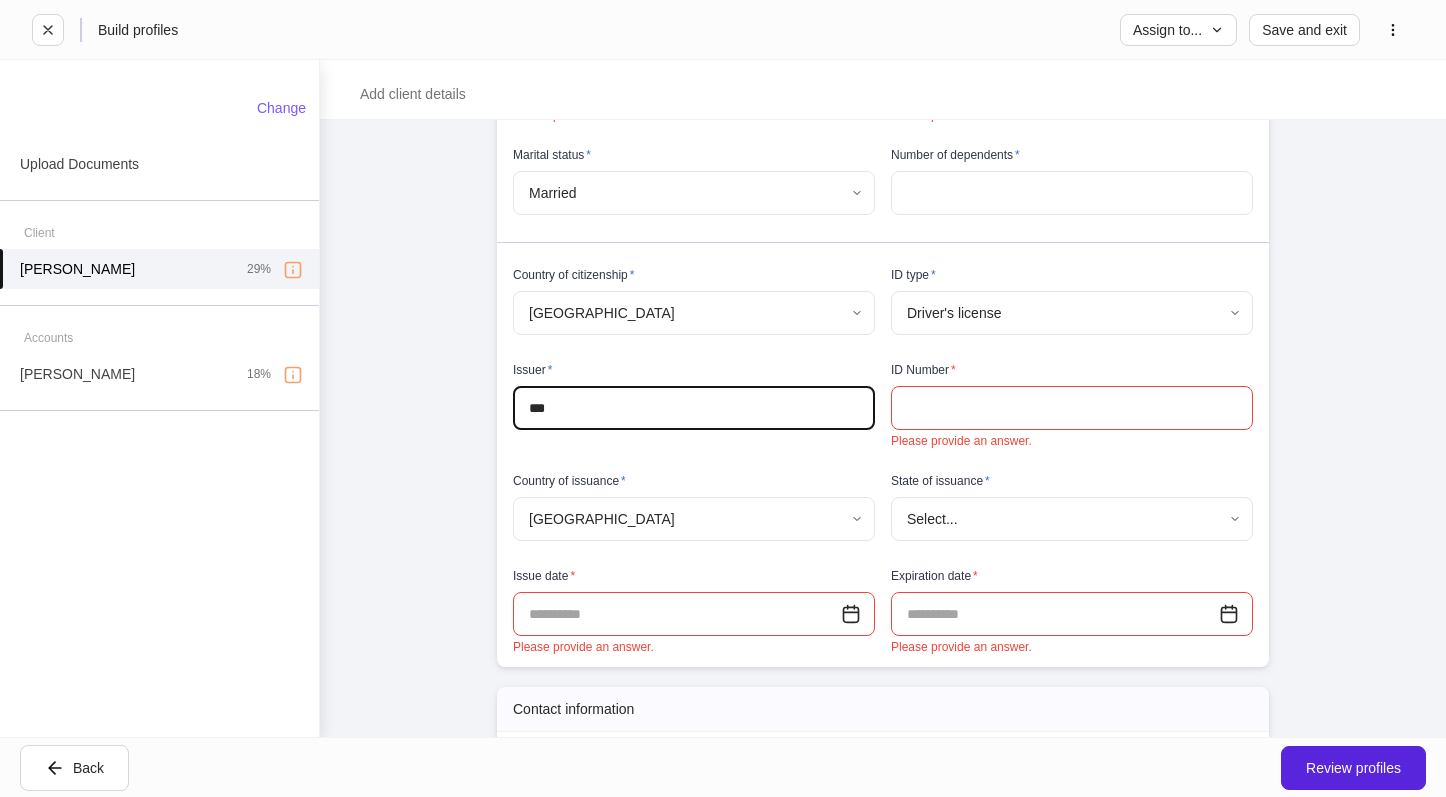 type on "***" 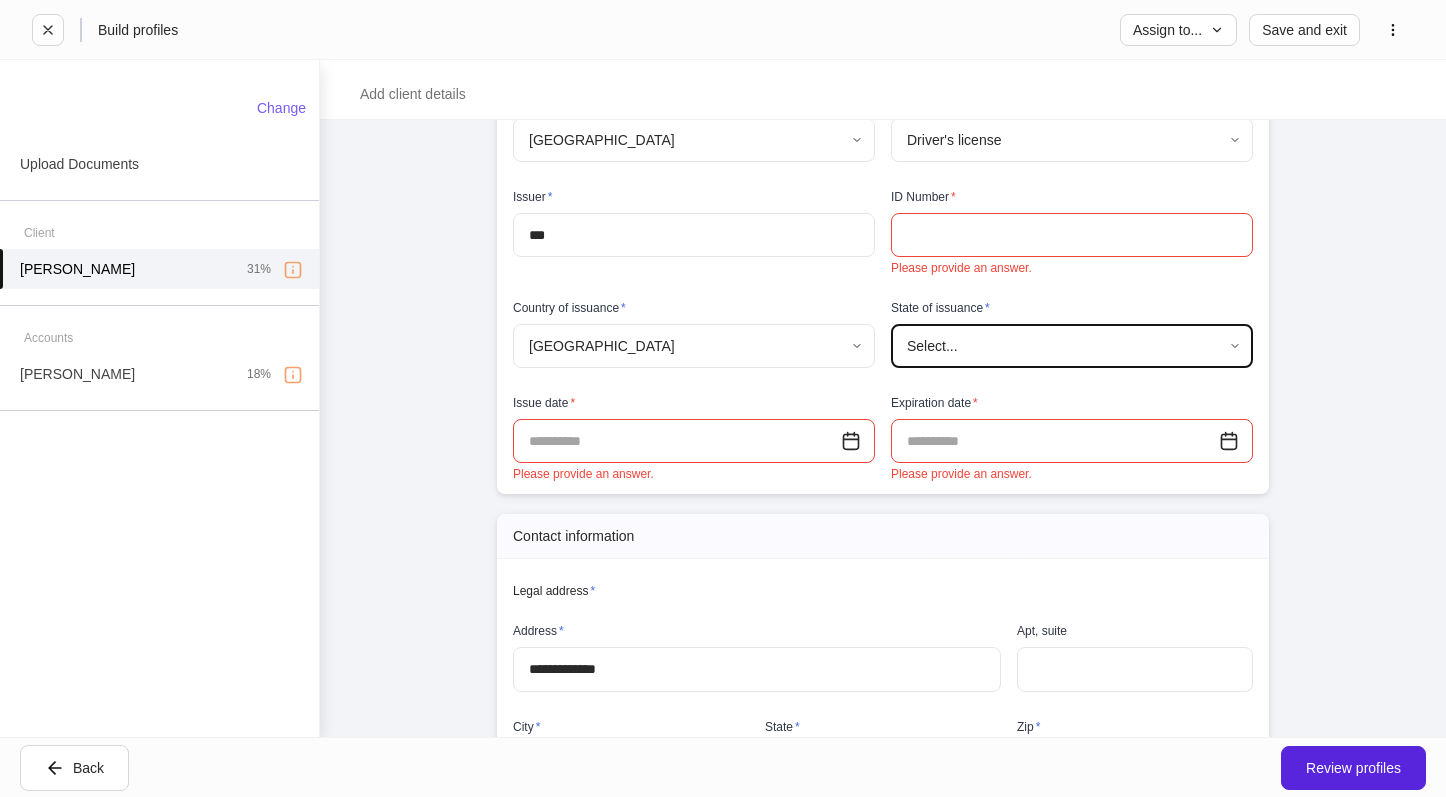 scroll, scrollTop: 900, scrollLeft: 0, axis: vertical 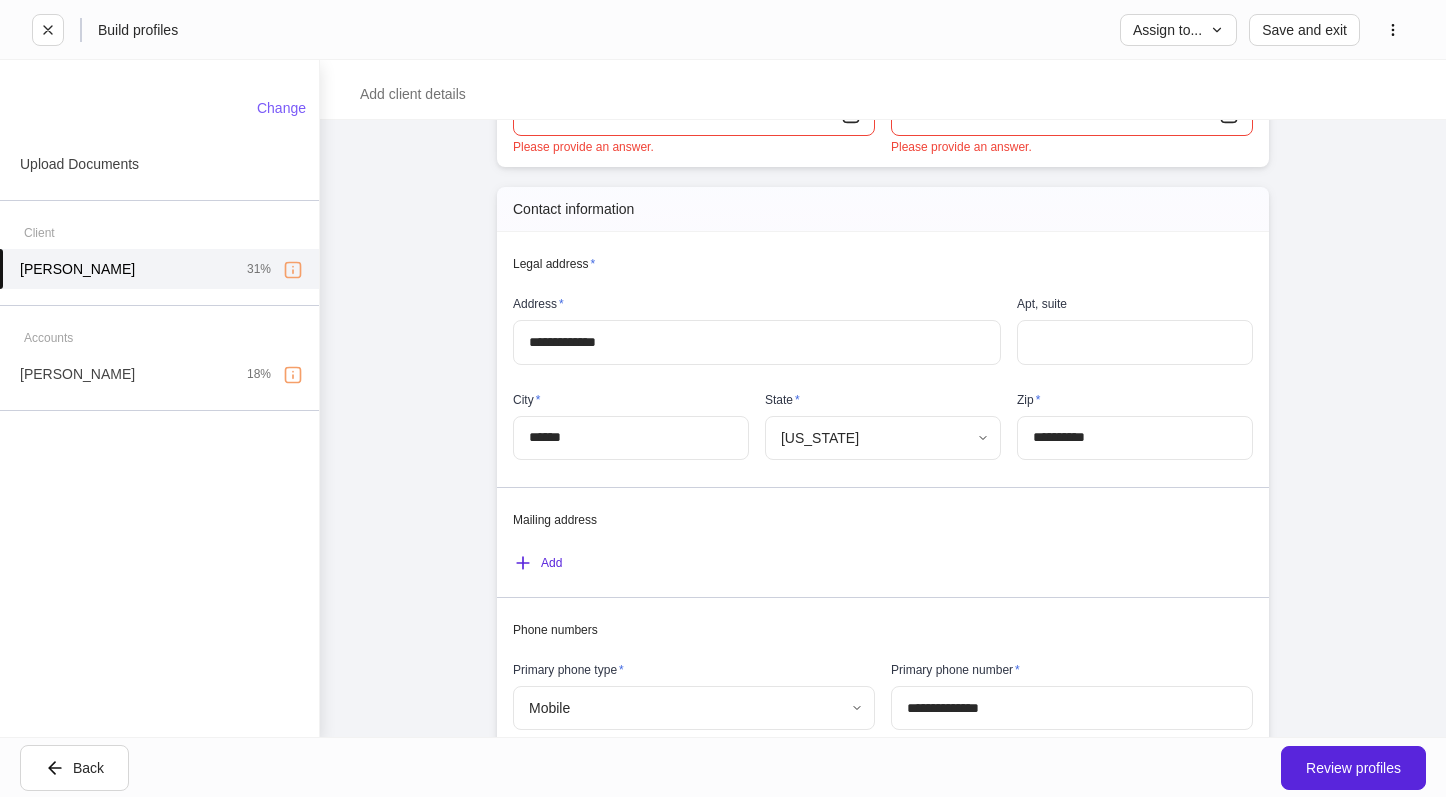 click on "**********" at bounding box center (883, 2473) 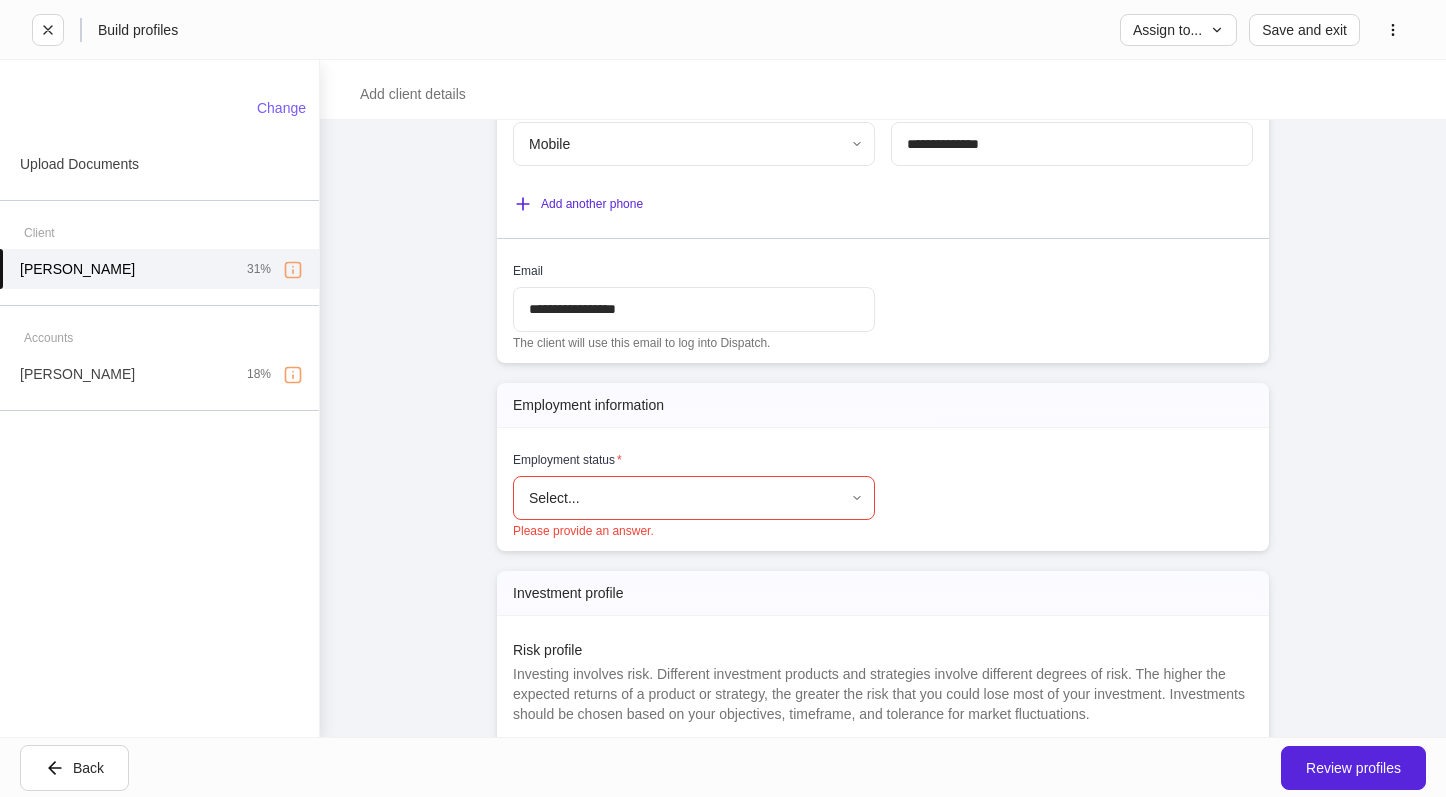 scroll, scrollTop: 1900, scrollLeft: 0, axis: vertical 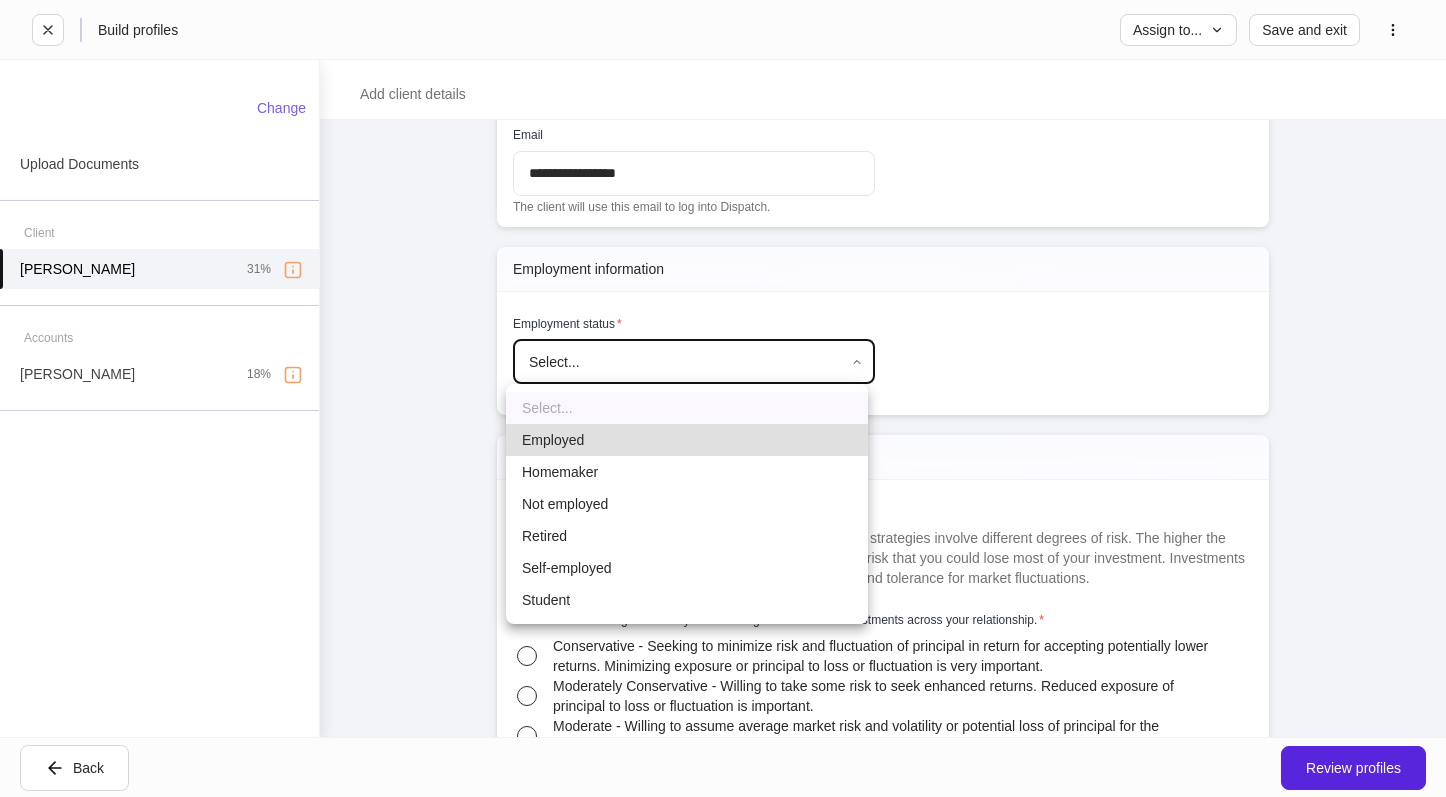 click on "**********" at bounding box center (723, 398) 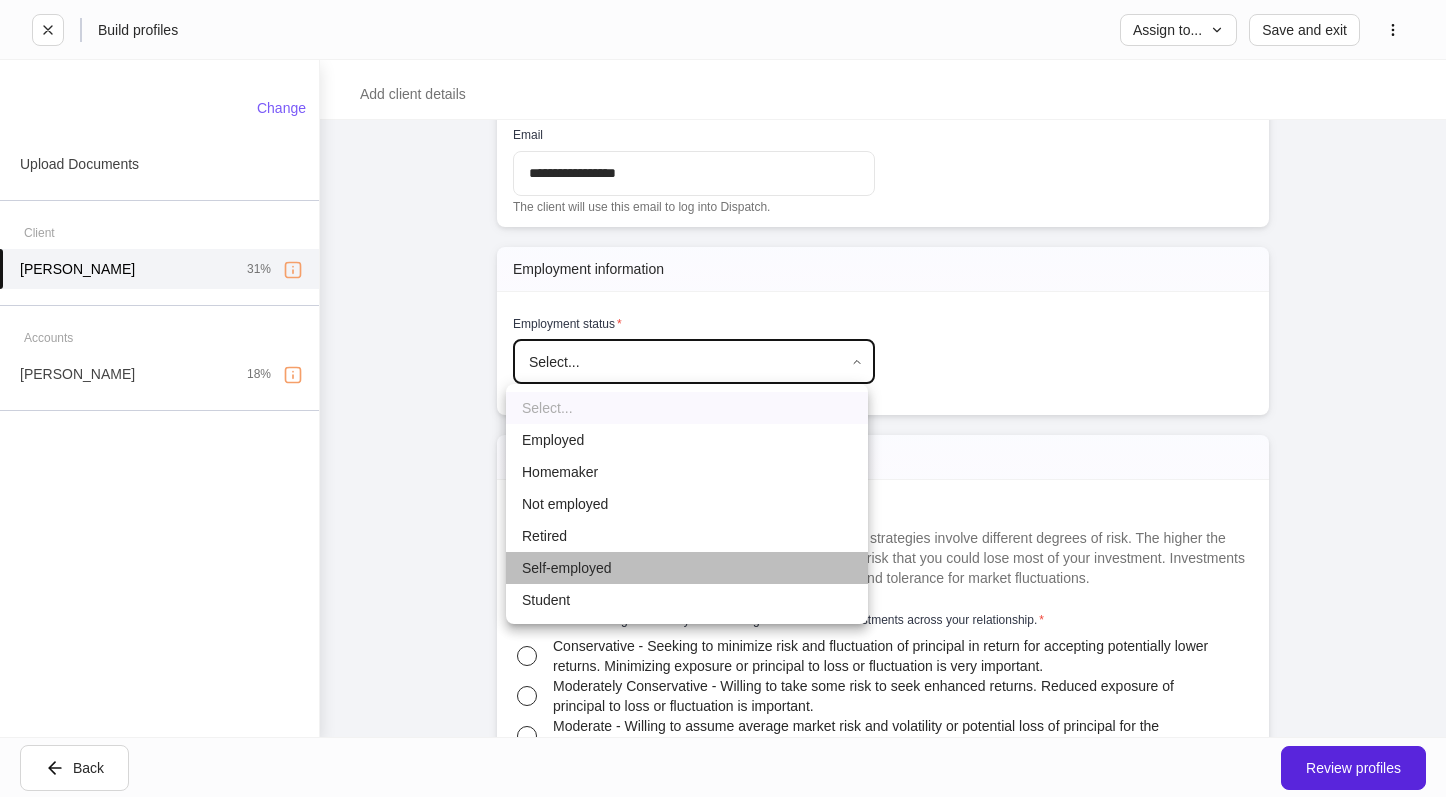 click on "Self-employed" at bounding box center (687, 568) 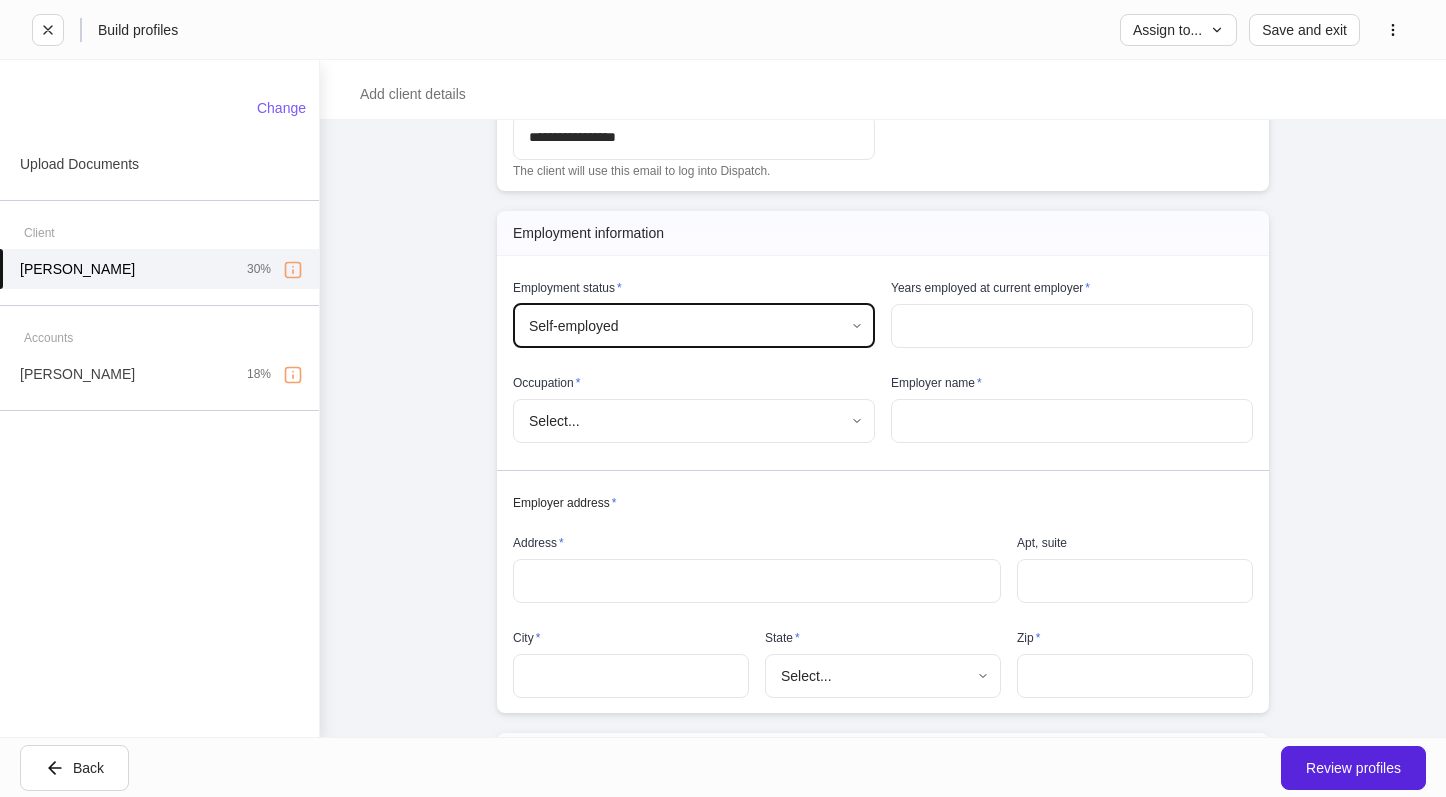scroll, scrollTop: 1900, scrollLeft: 0, axis: vertical 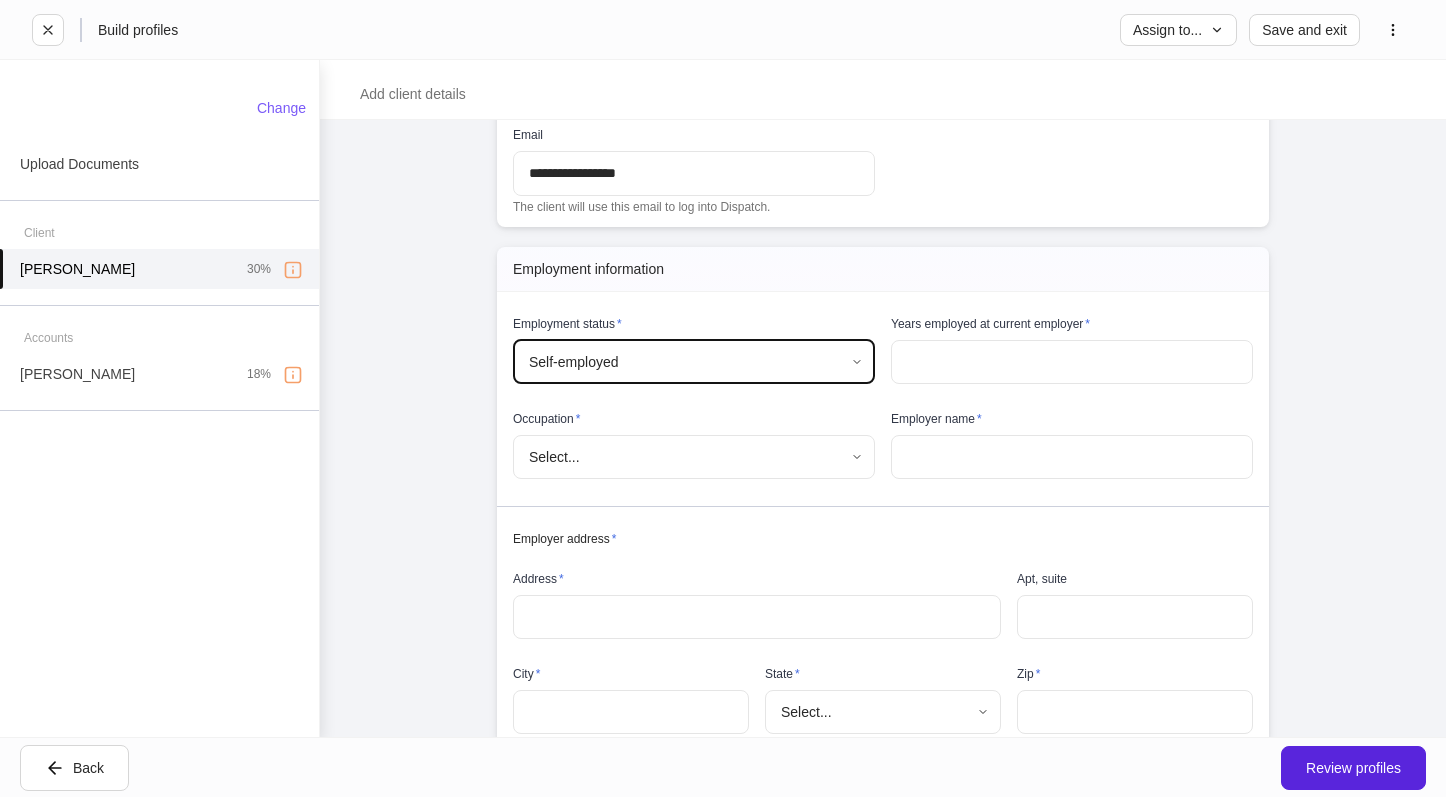 click on "**********" at bounding box center [723, 398] 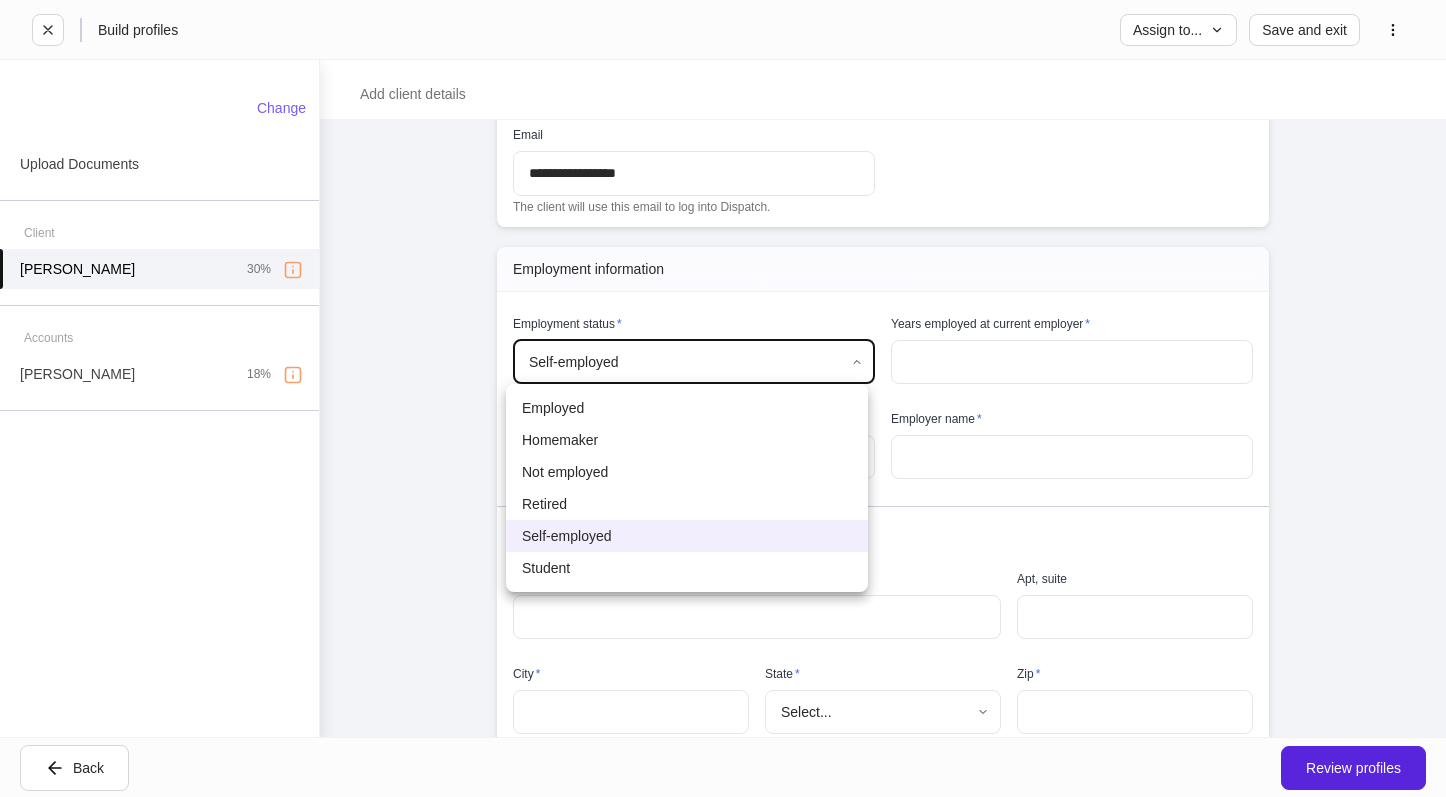 click on "Not employed" at bounding box center [687, 472] 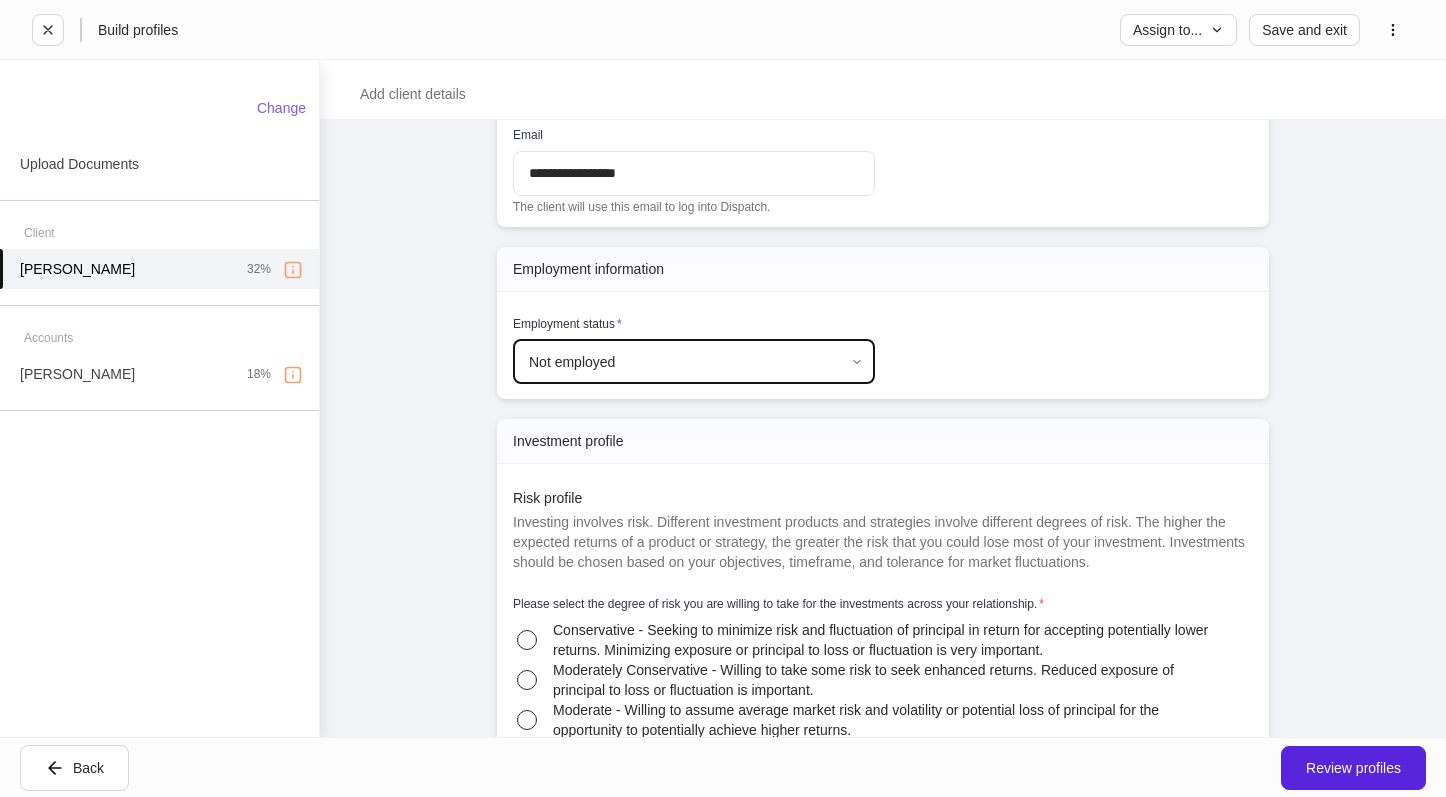 click on "**********" at bounding box center [883, 1765] 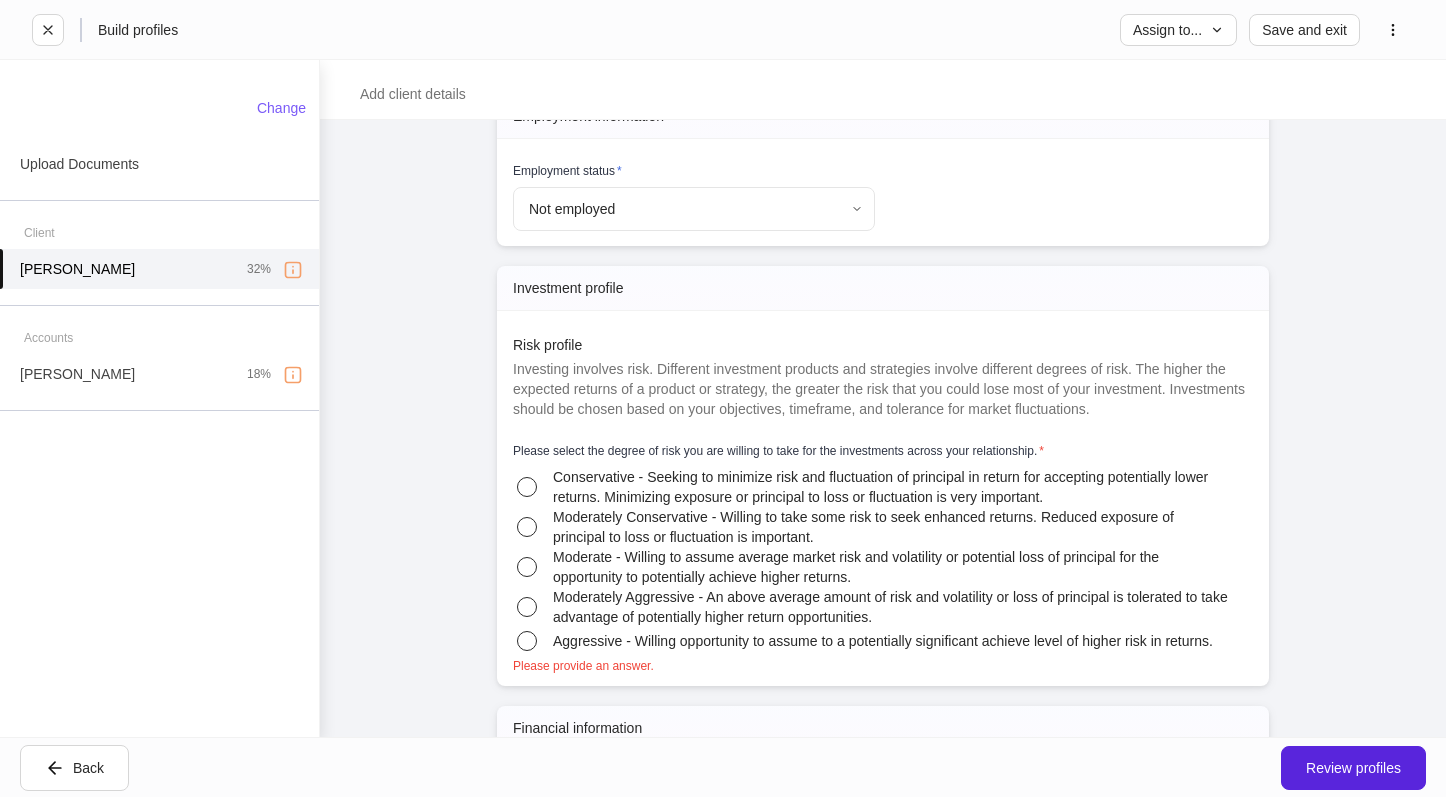 scroll, scrollTop: 2100, scrollLeft: 0, axis: vertical 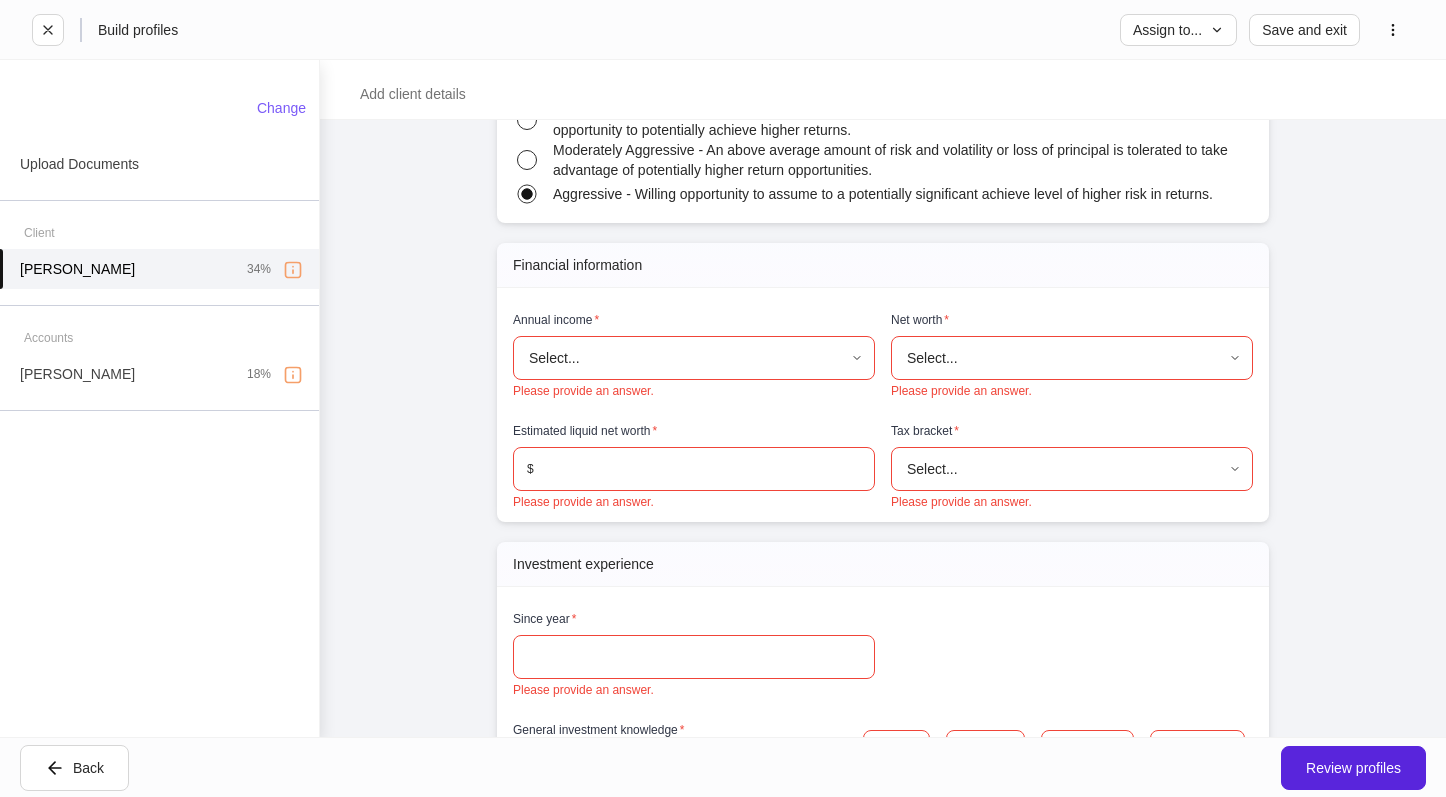 click on "**********" at bounding box center [723, 398] 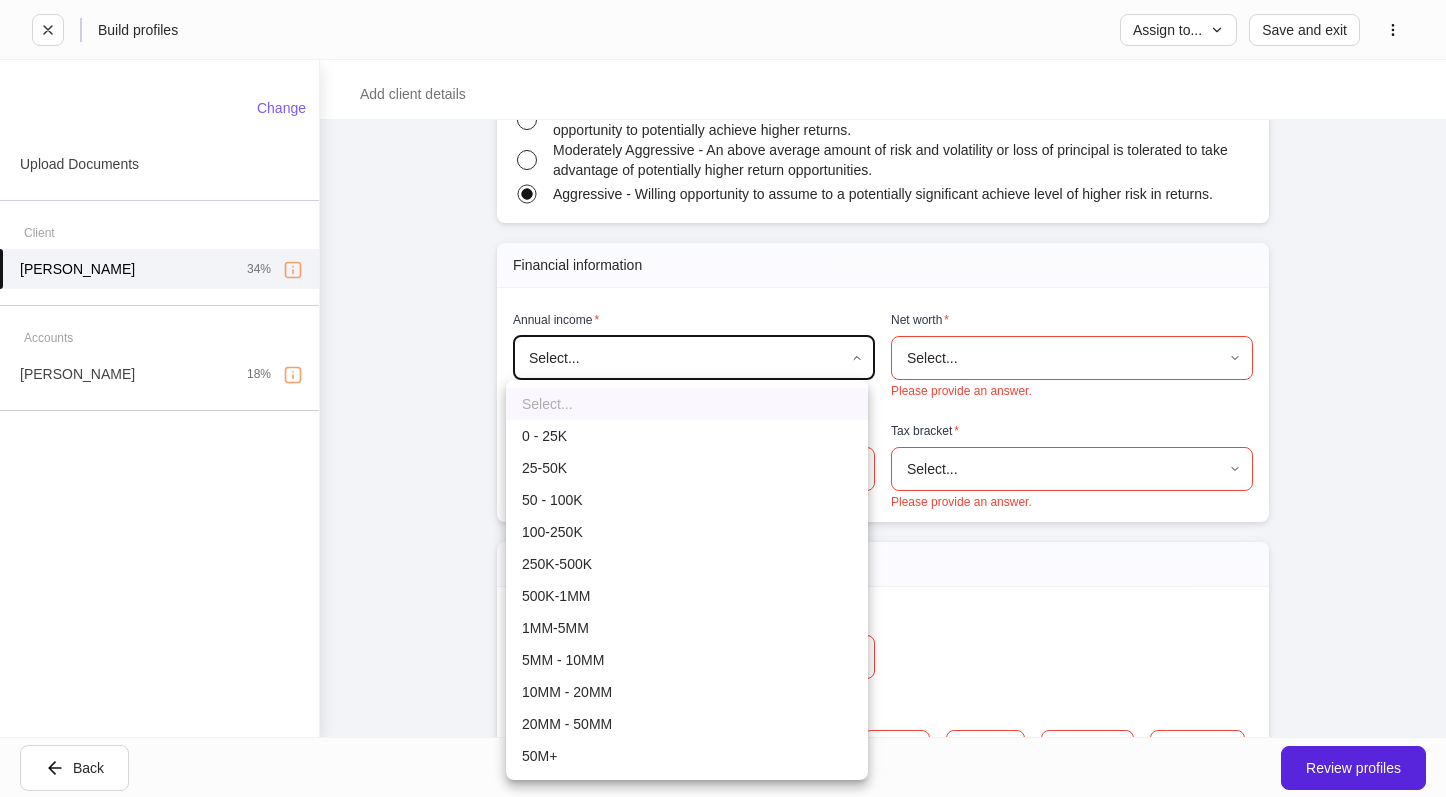 click at bounding box center [723, 398] 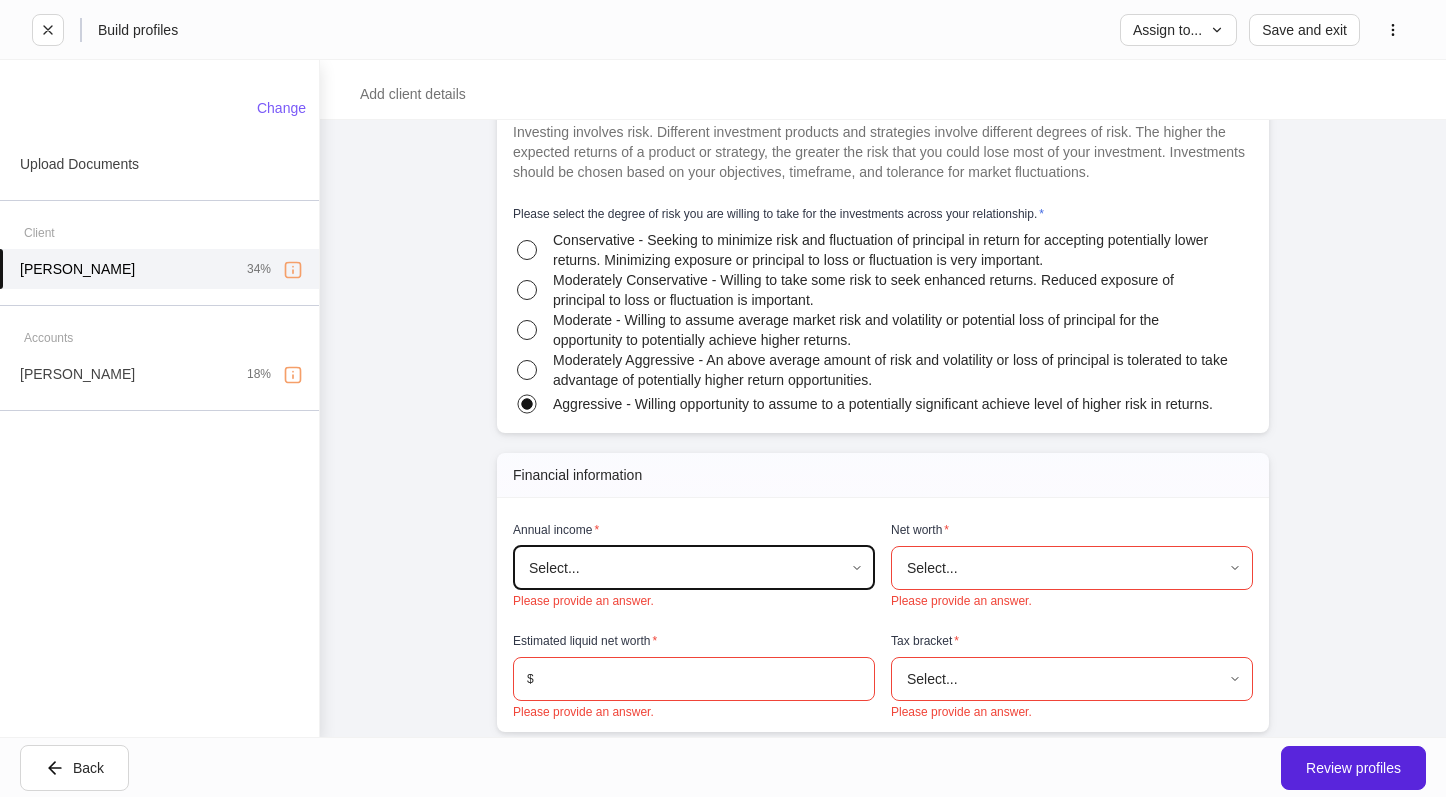 scroll, scrollTop: 2400, scrollLeft: 0, axis: vertical 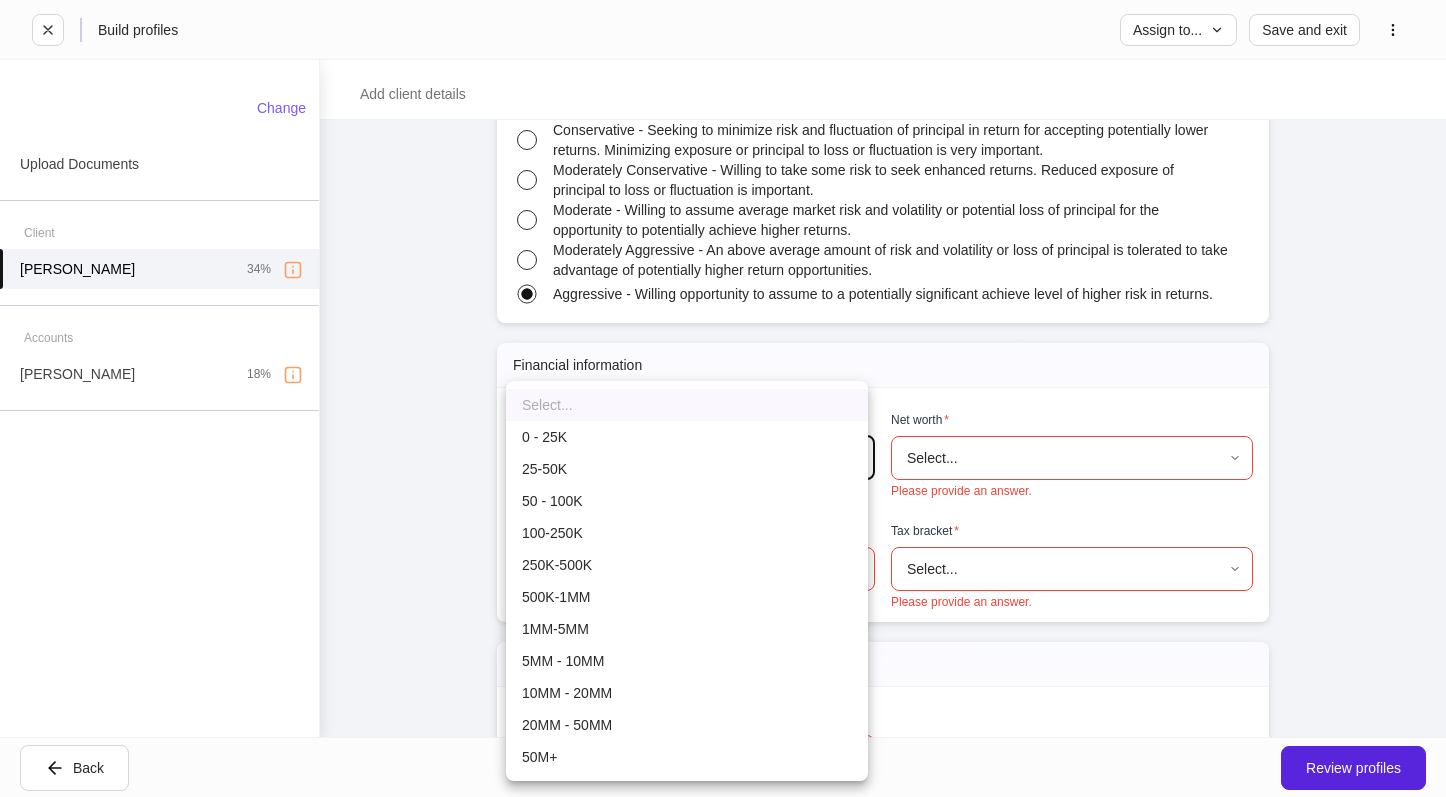 click on "**********" at bounding box center [723, 398] 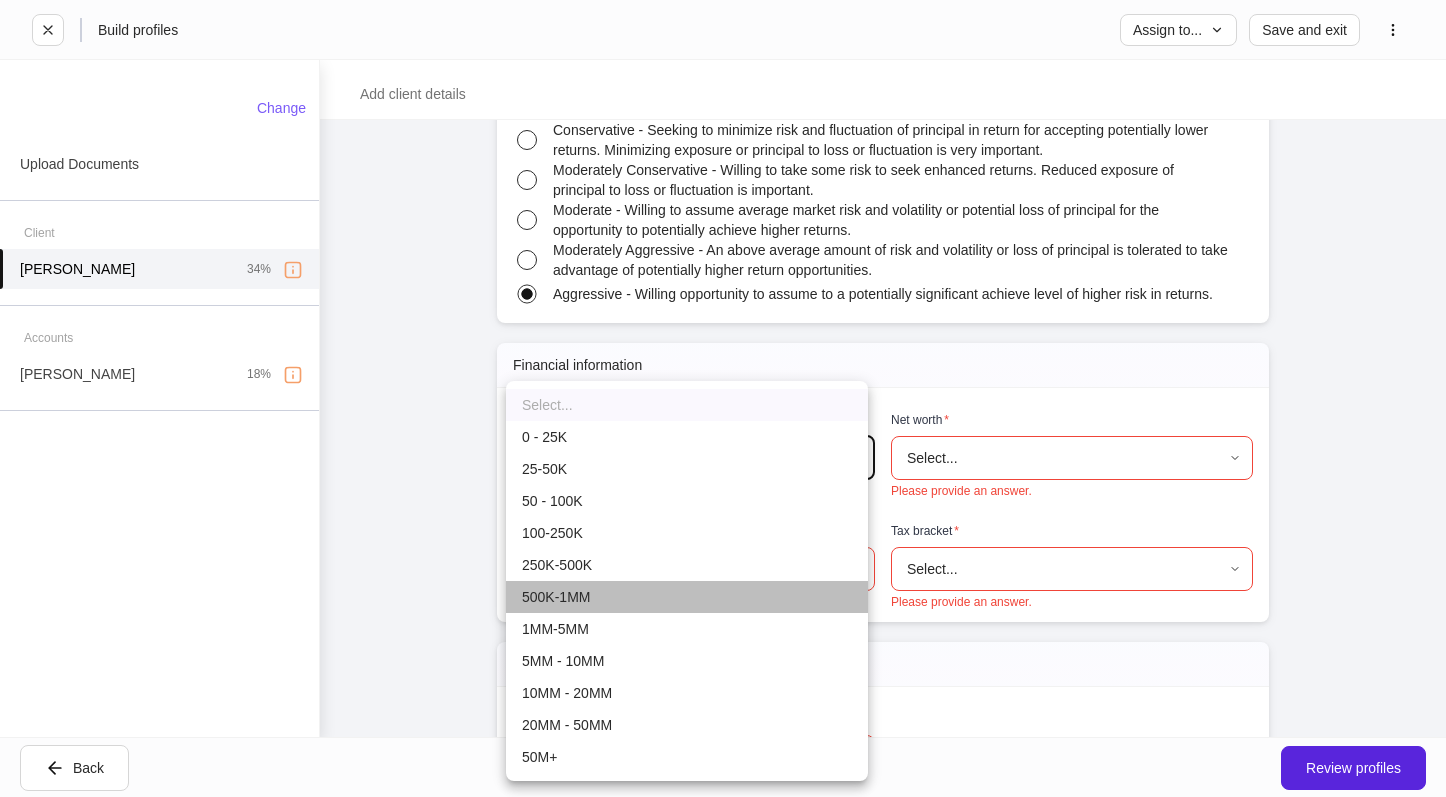 click on "500K-1MM" at bounding box center [687, 597] 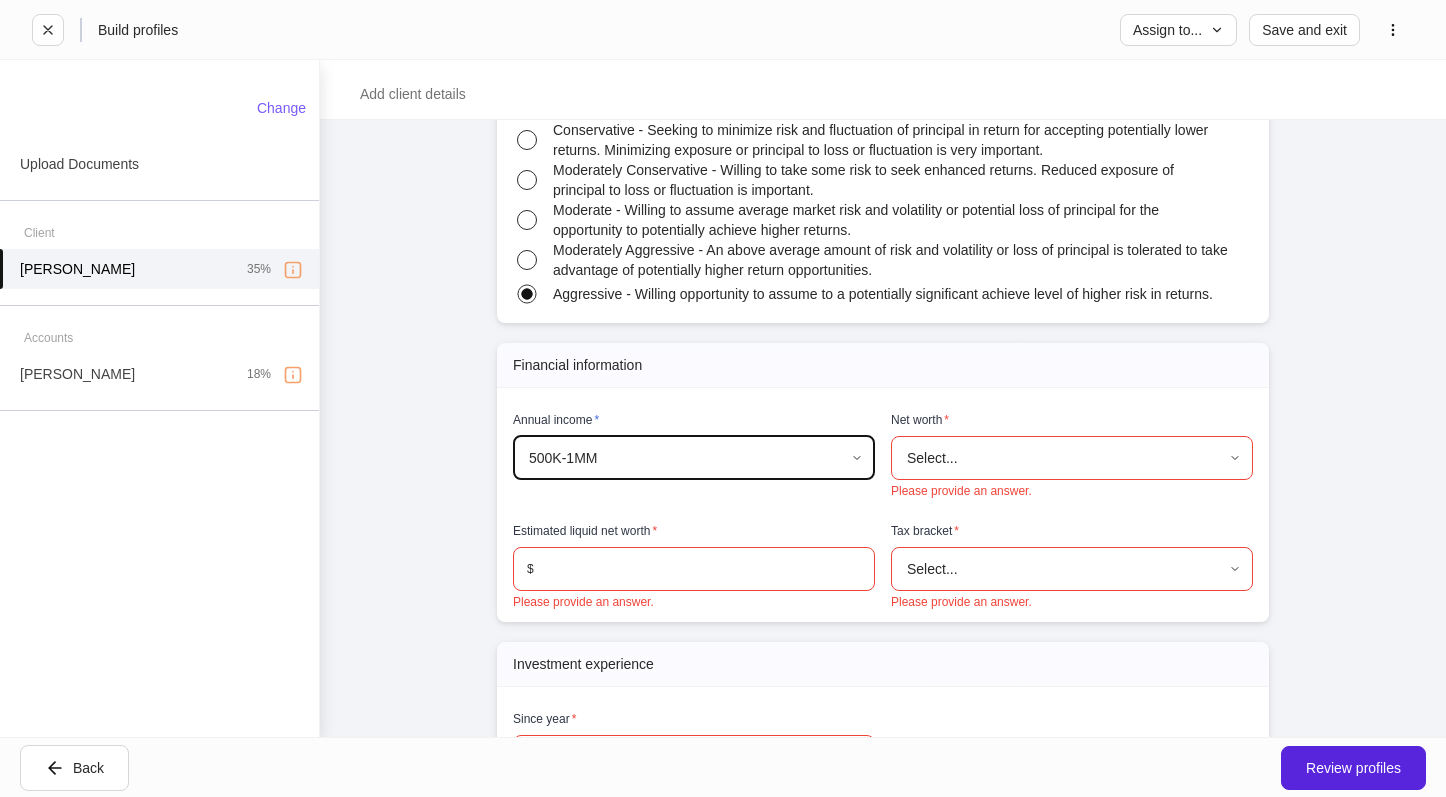 click on "**********" at bounding box center (723, 398) 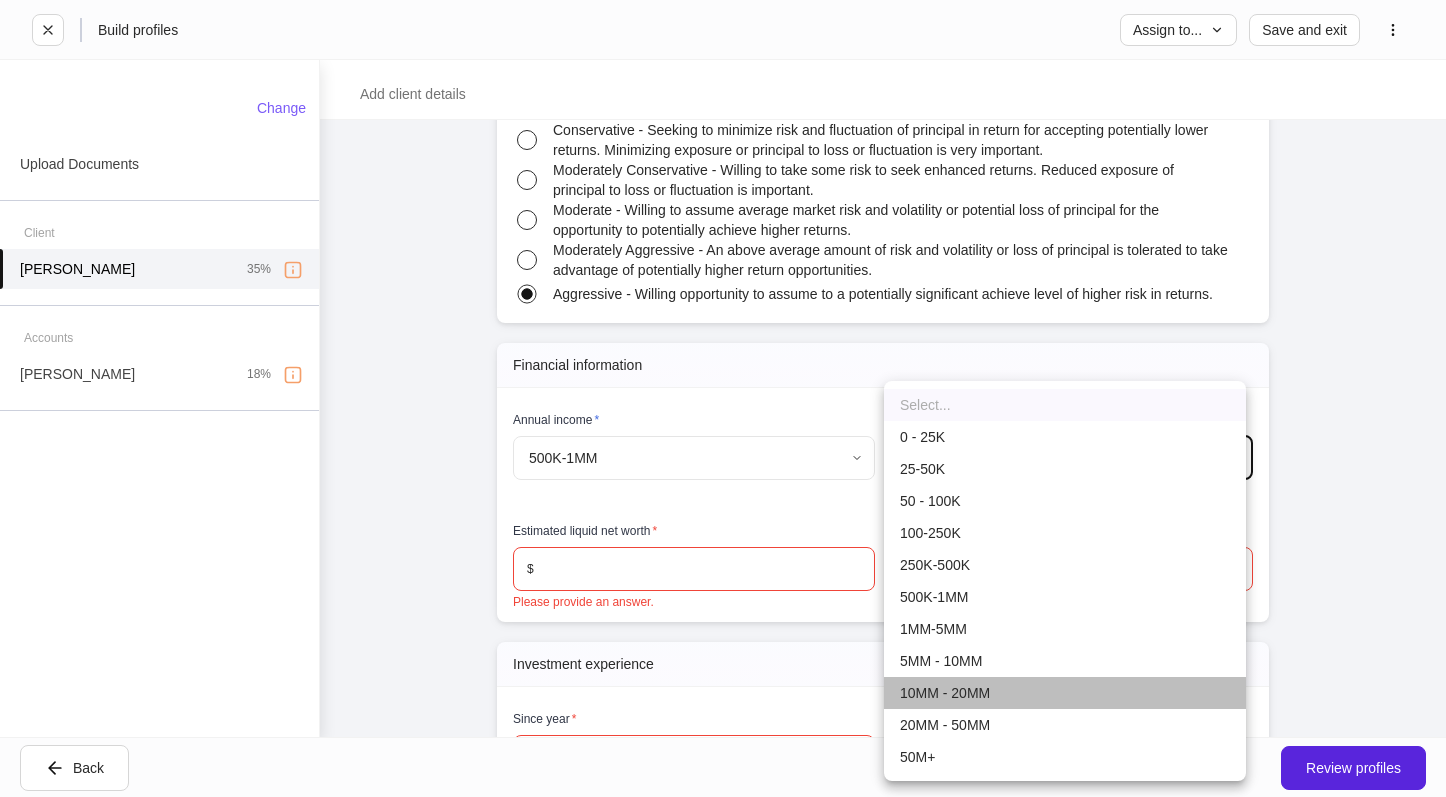 click on "10MM - 20MM" at bounding box center (1065, 693) 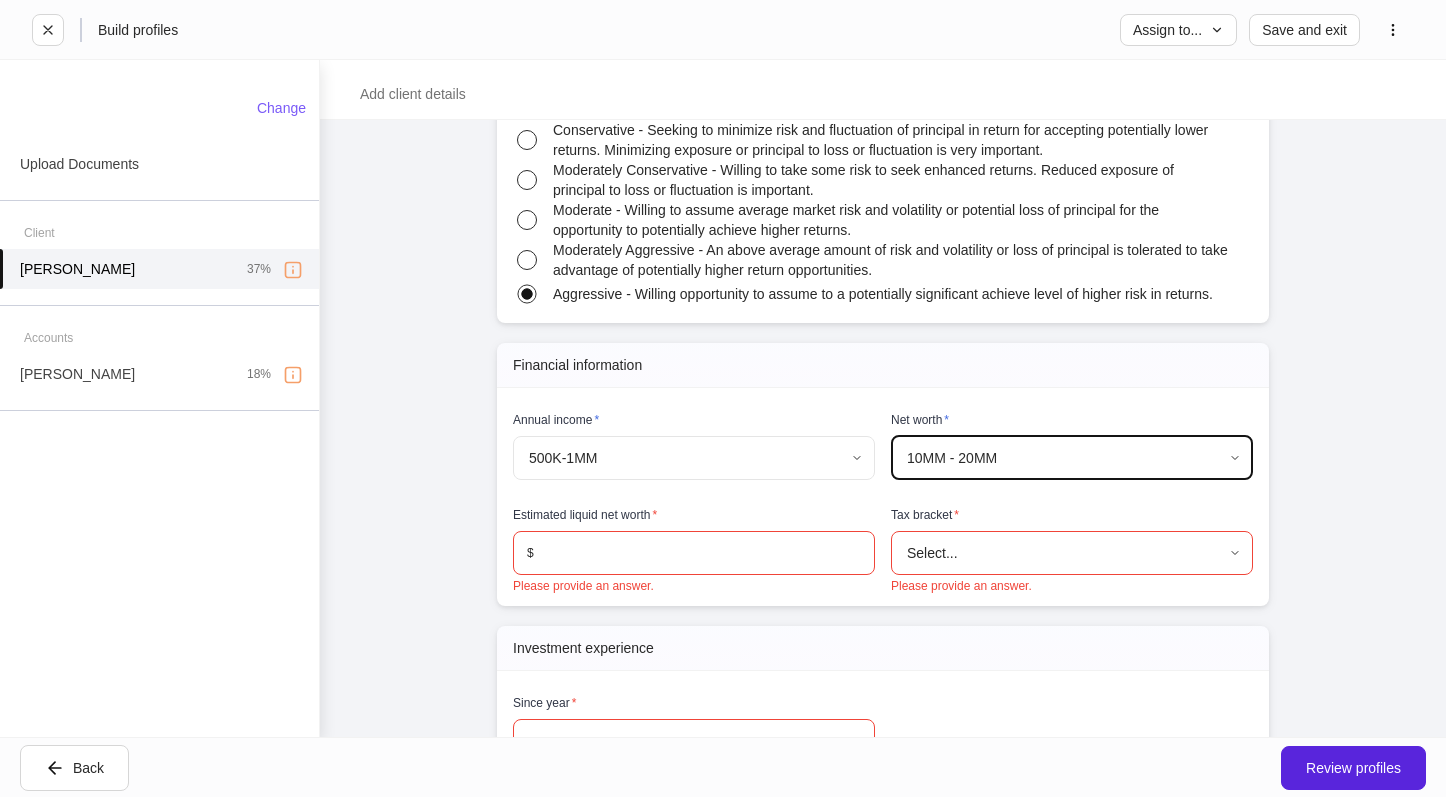 click on "**********" at bounding box center (883, 428) 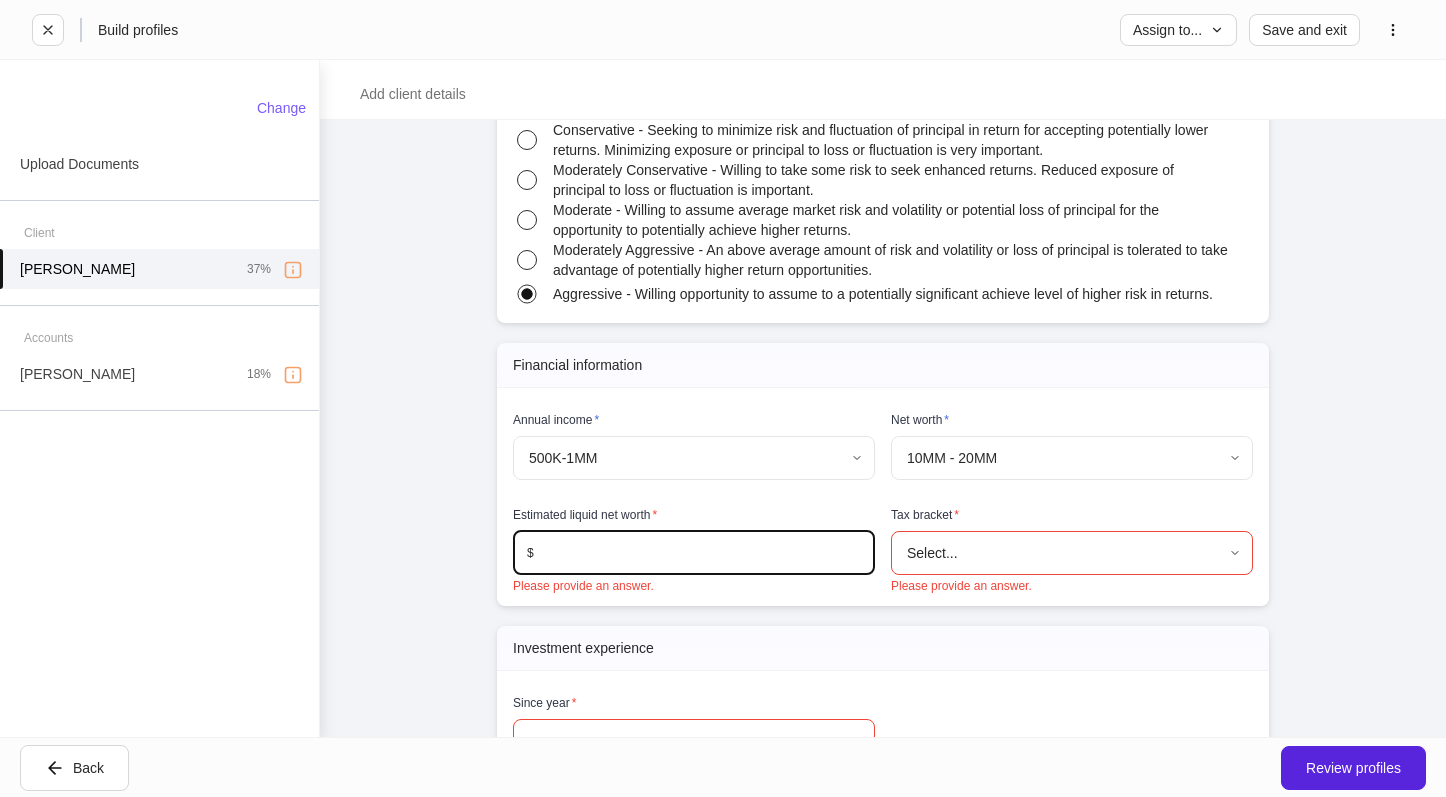 click at bounding box center [704, 553] 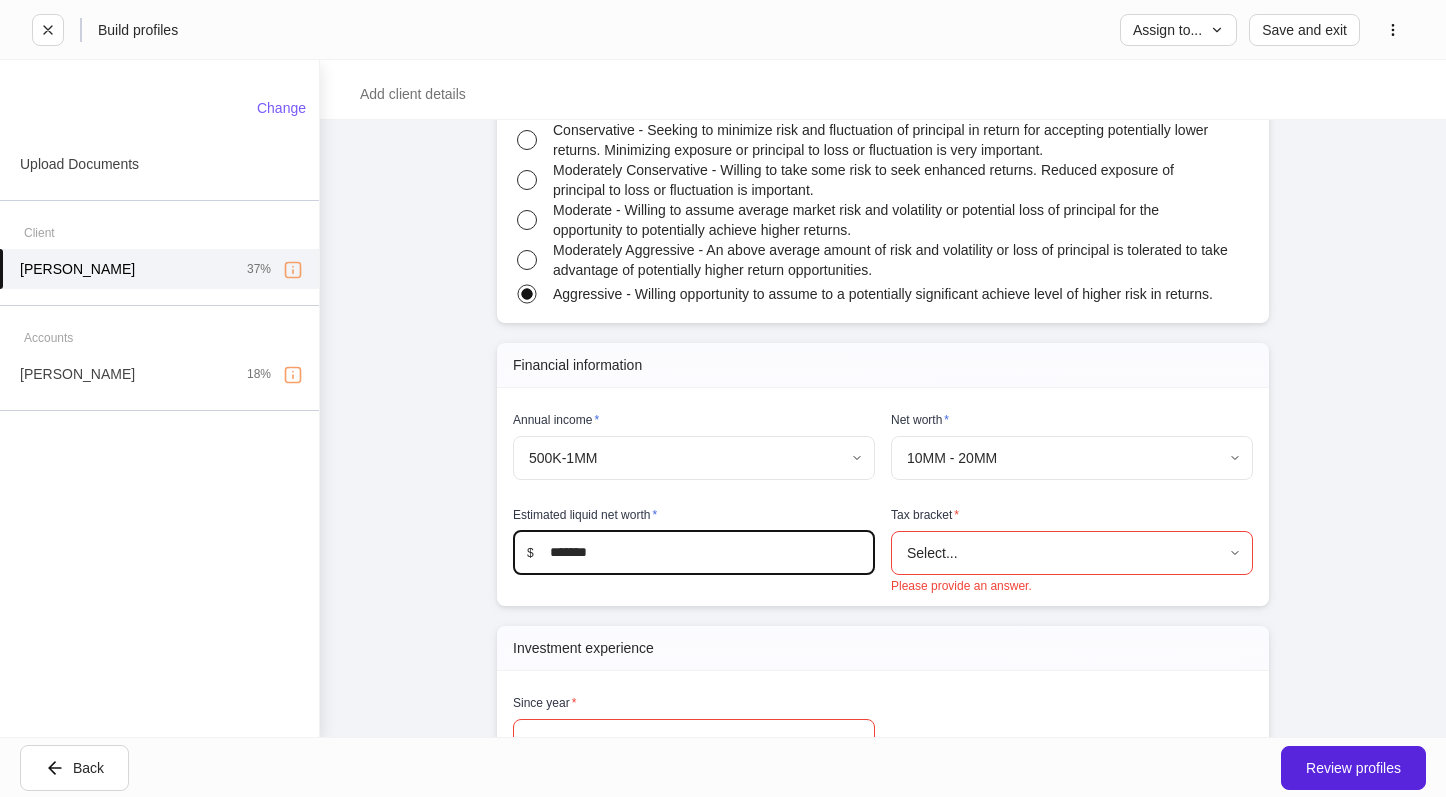 type on "*******" 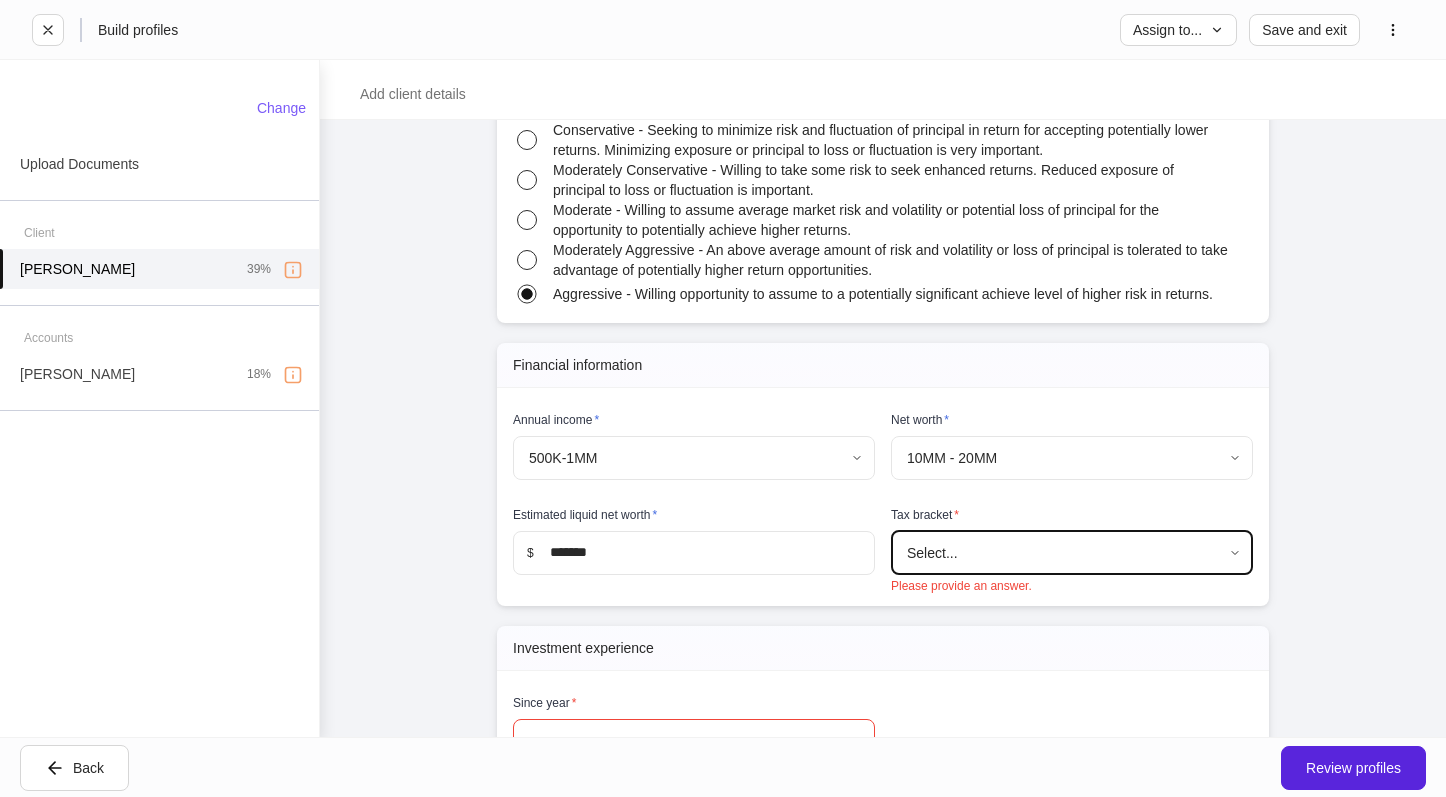 click on "**********" at bounding box center (723, 398) 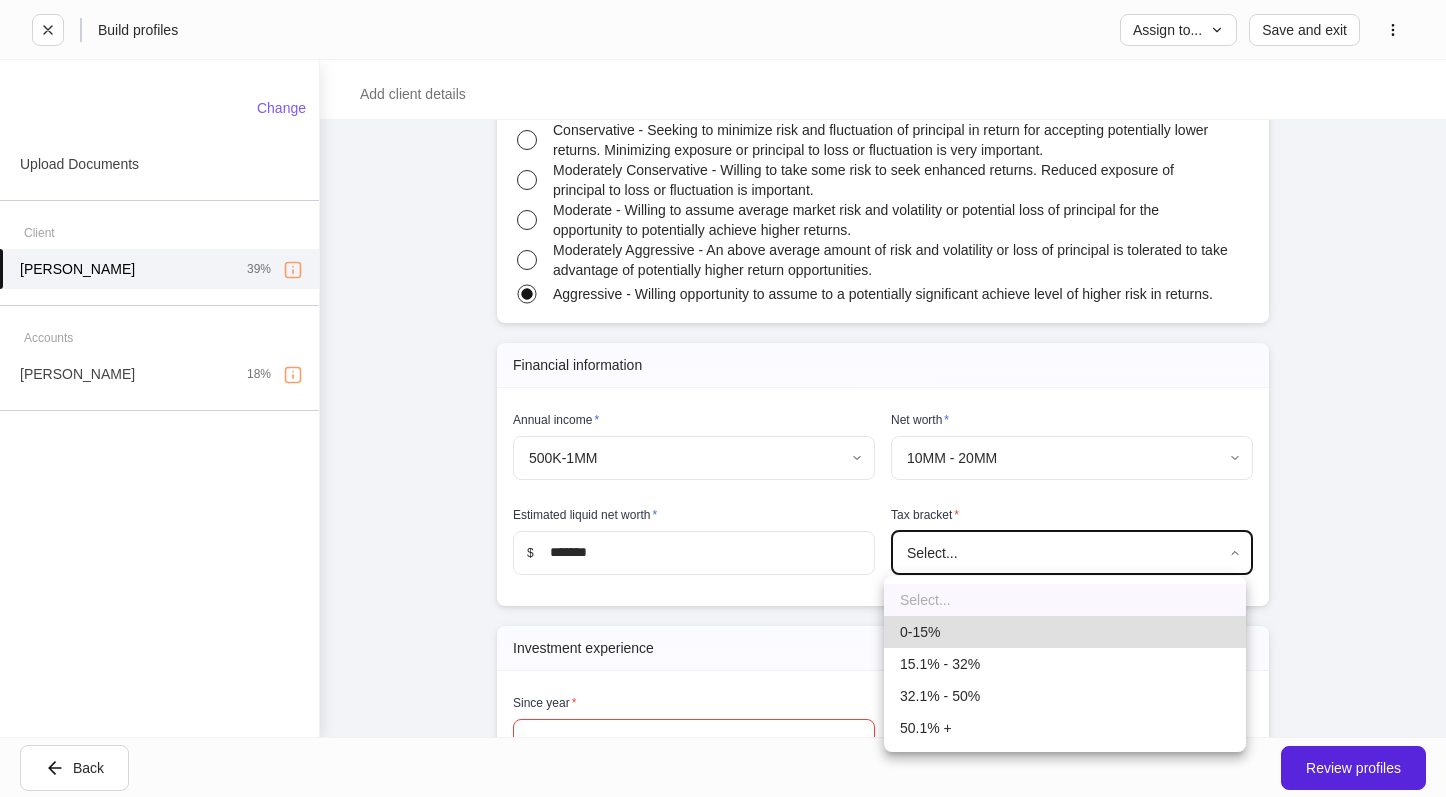 click on "32.1% - 50%" at bounding box center [1065, 696] 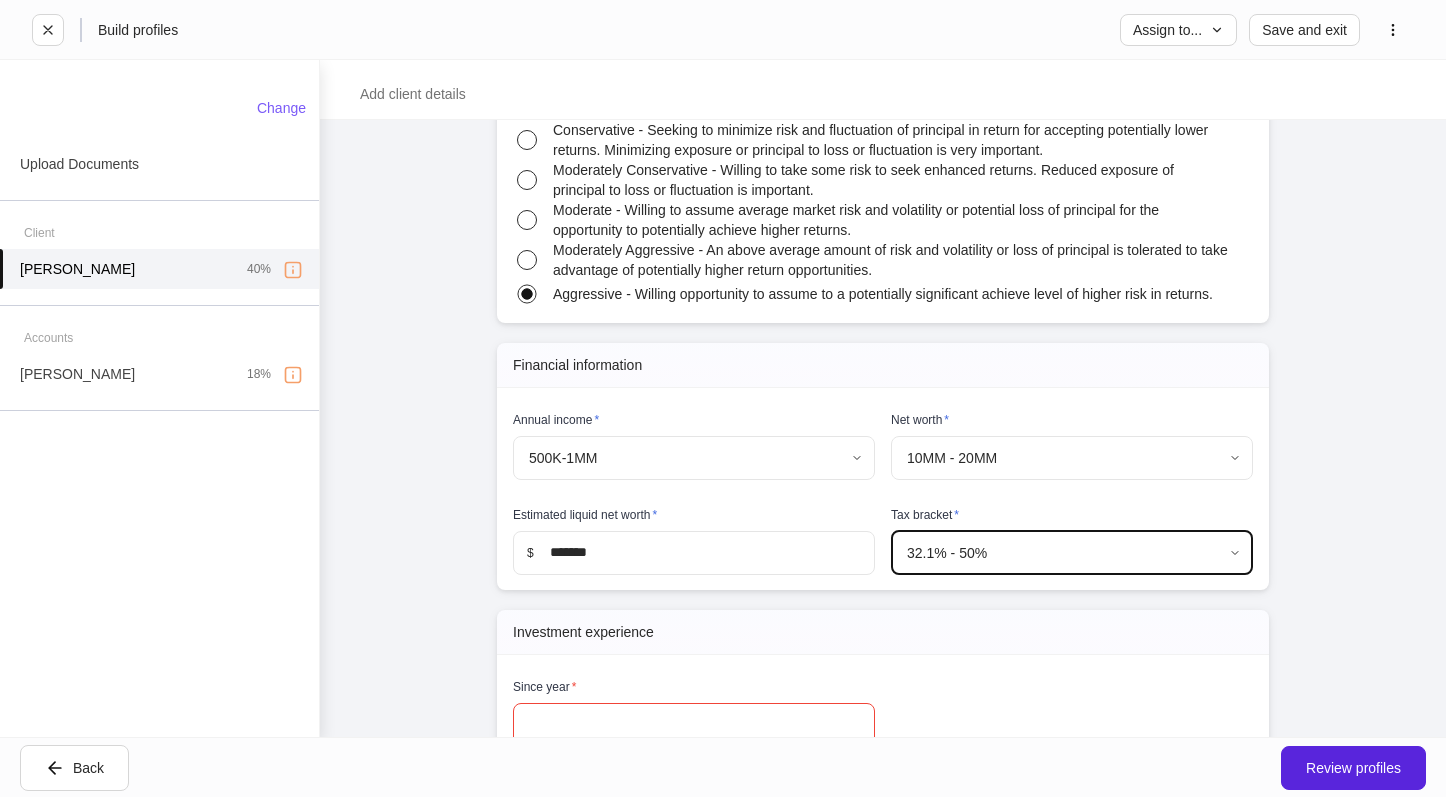 click on "**********" at bounding box center (883, 1241) 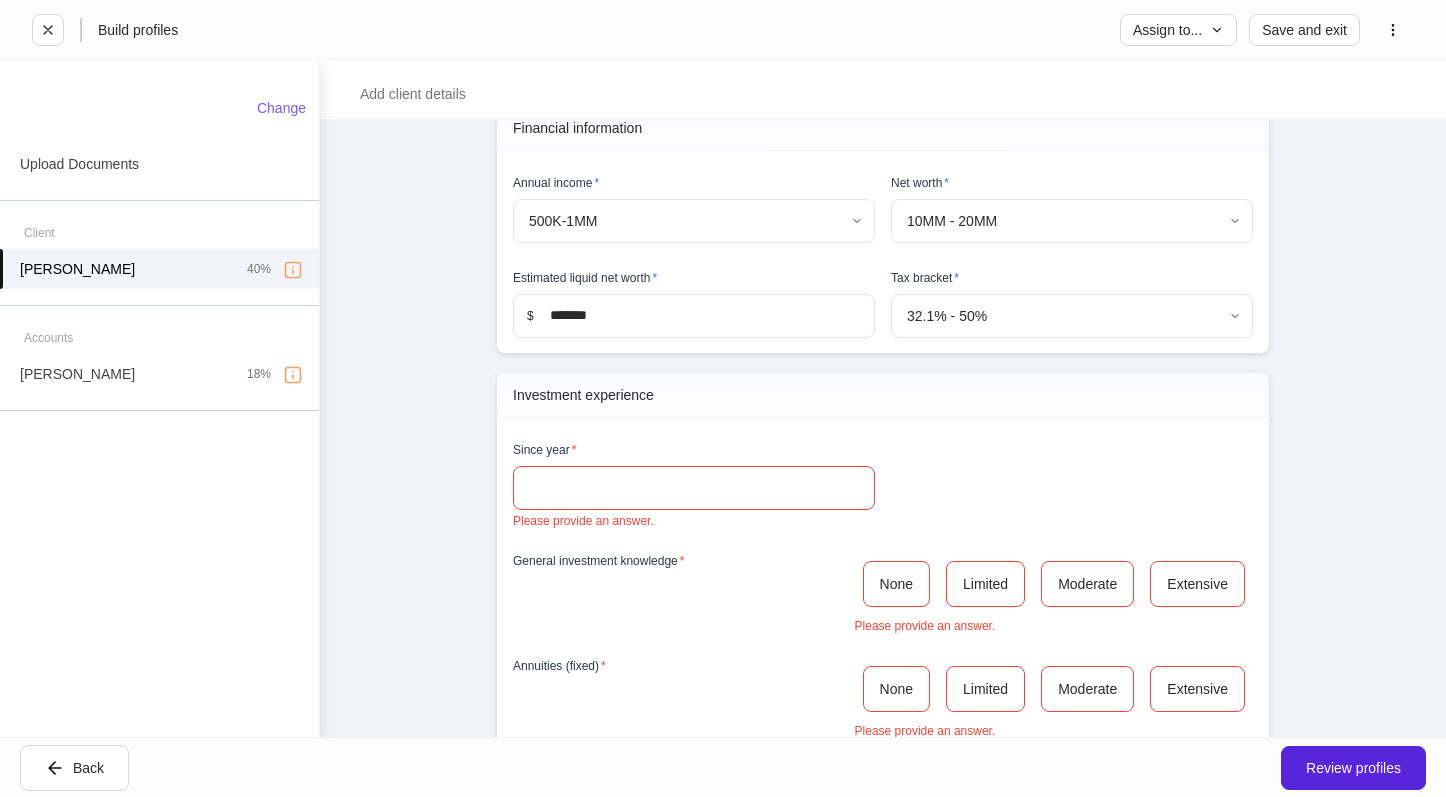 scroll, scrollTop: 2700, scrollLeft: 0, axis: vertical 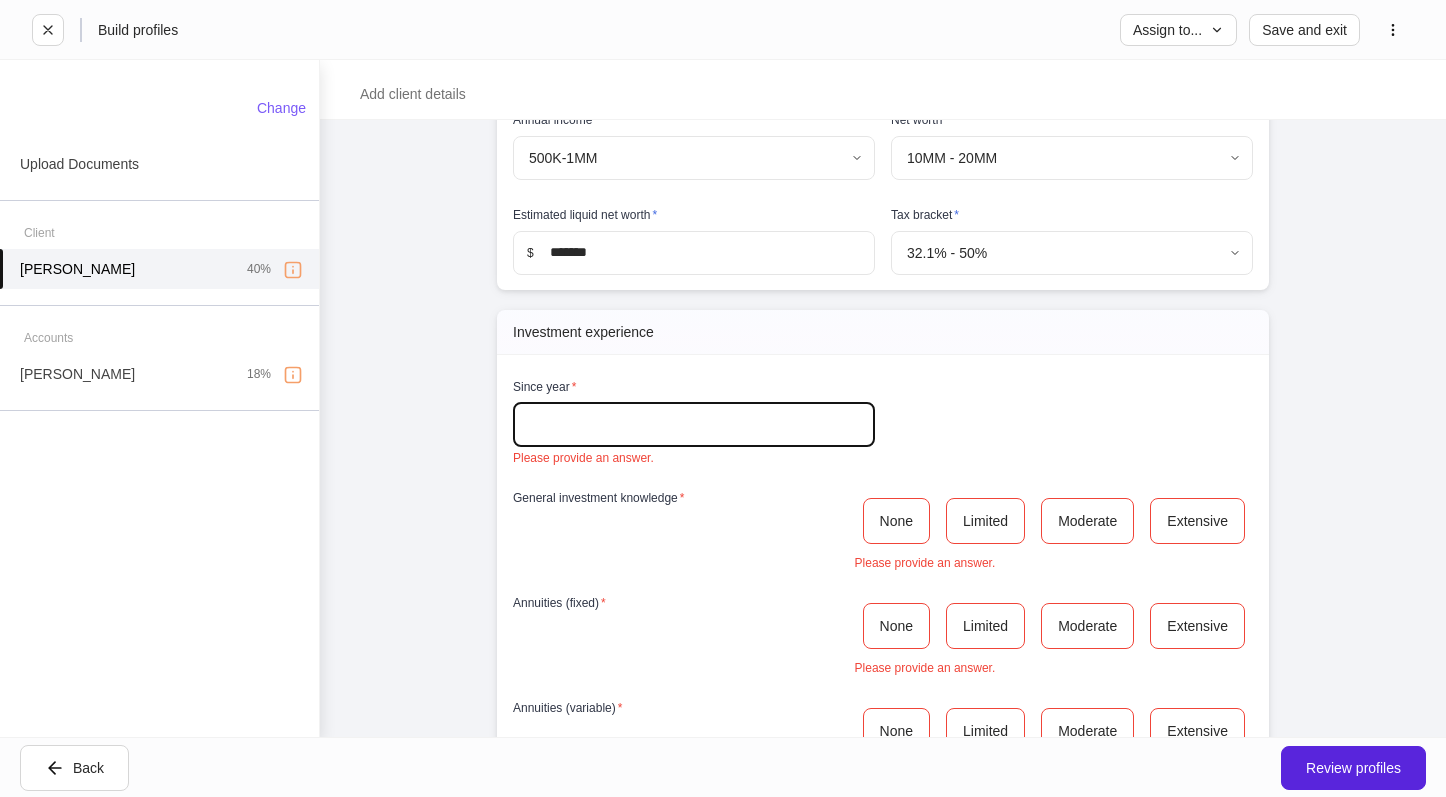 click at bounding box center [694, 425] 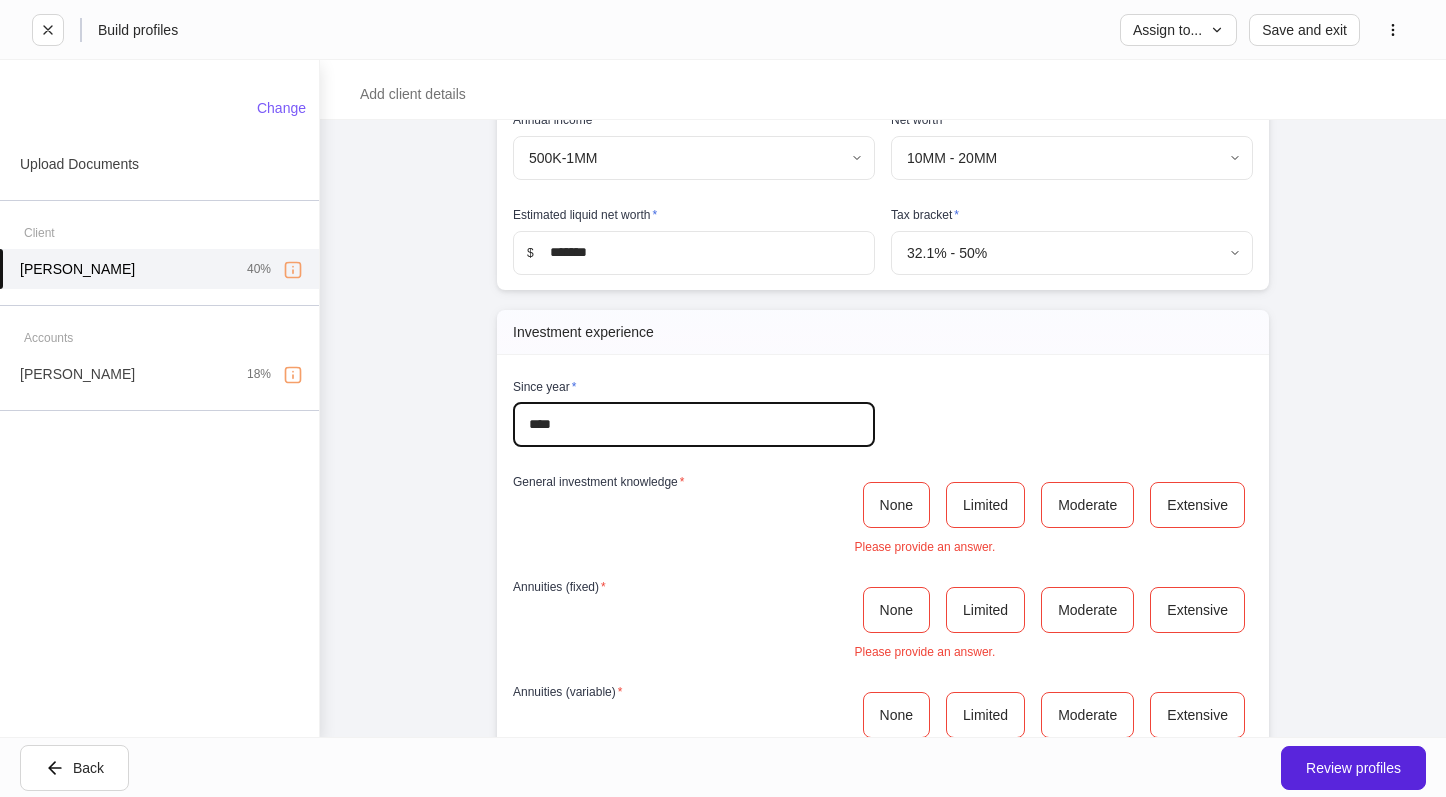 type on "****" 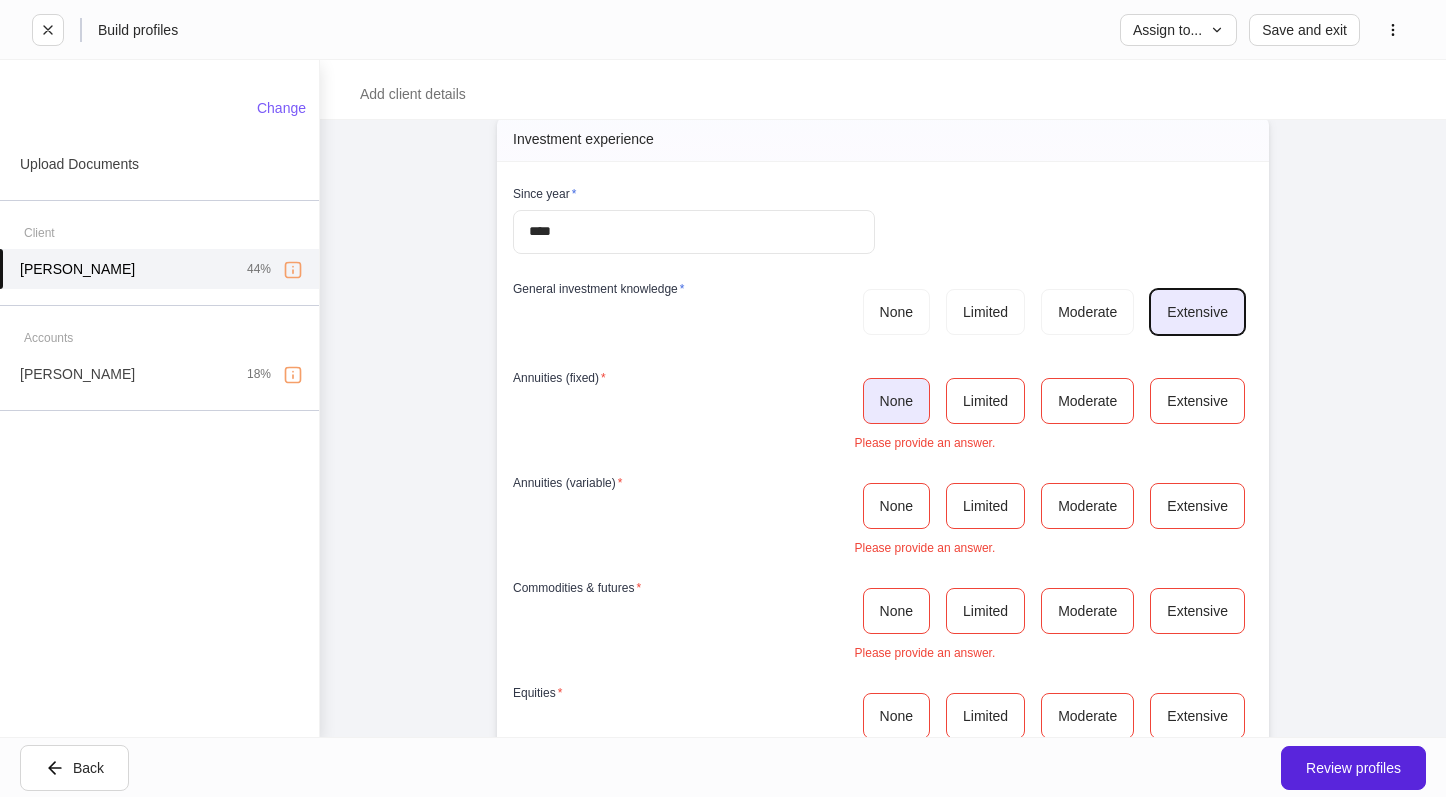 scroll, scrollTop: 2900, scrollLeft: 0, axis: vertical 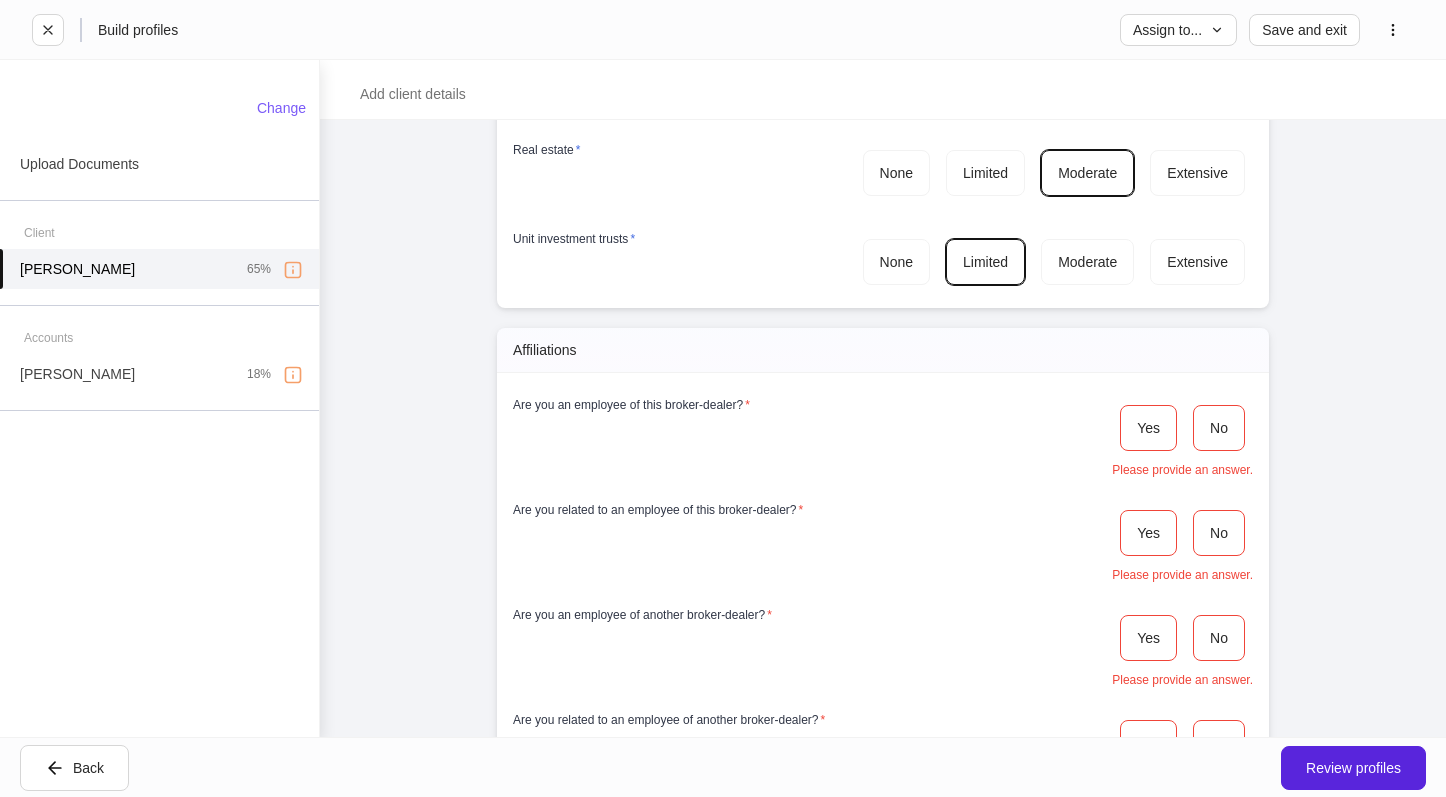 click on "Please provide an answer." at bounding box center (1182, 575) 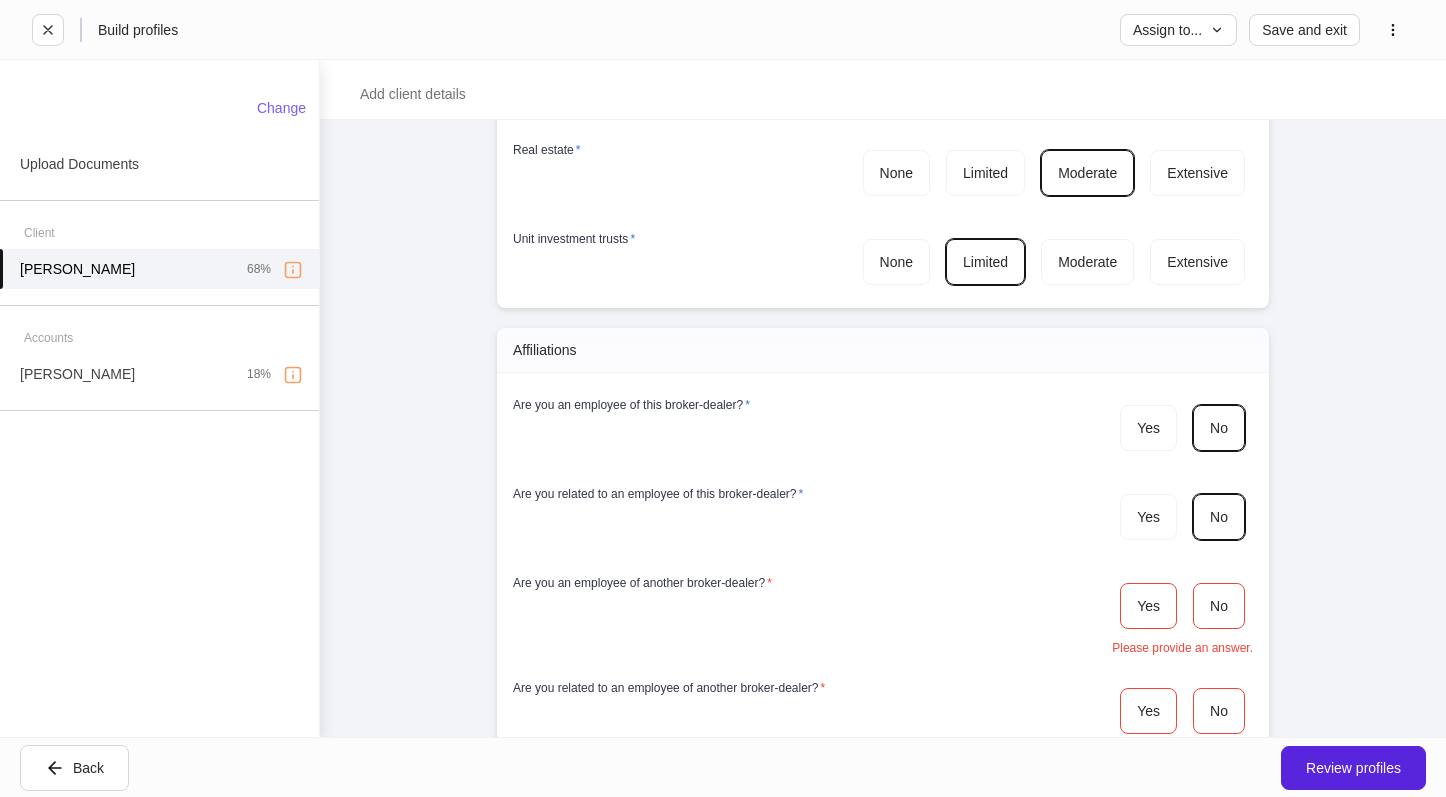 click on "Yes No Please provide an answer." at bounding box center [1182, 615] 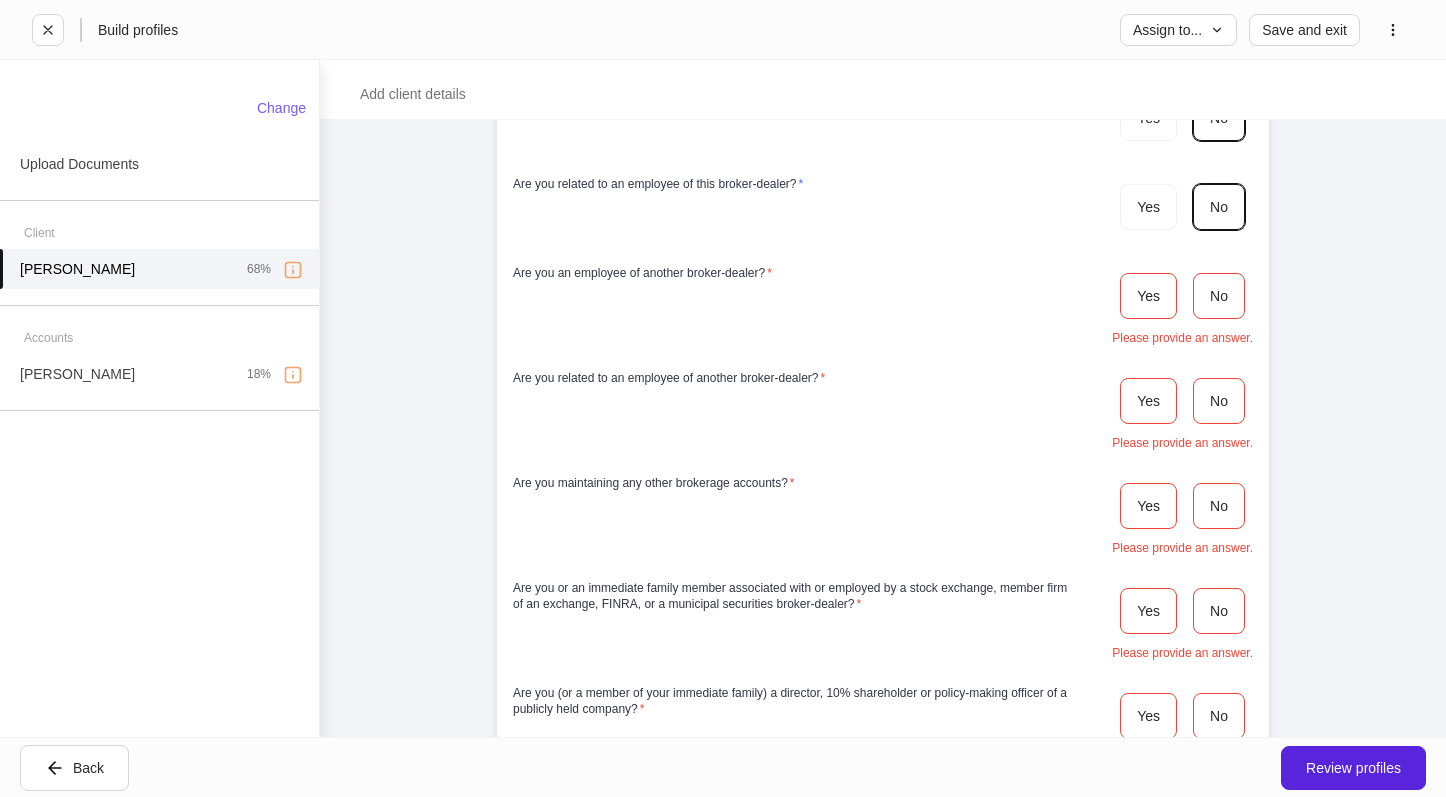 scroll, scrollTop: 4500, scrollLeft: 0, axis: vertical 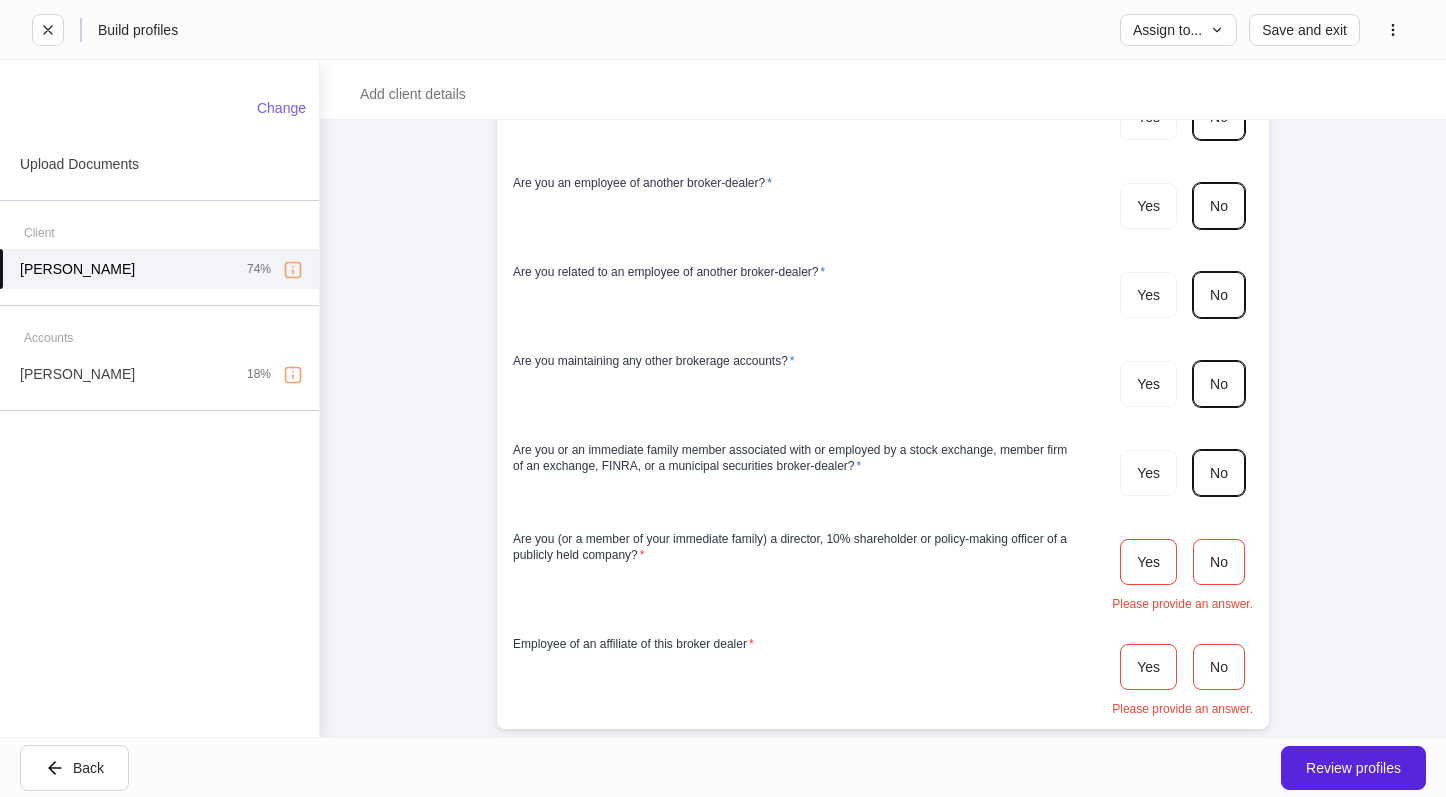 click on "Yes No" at bounding box center [1182, 562] 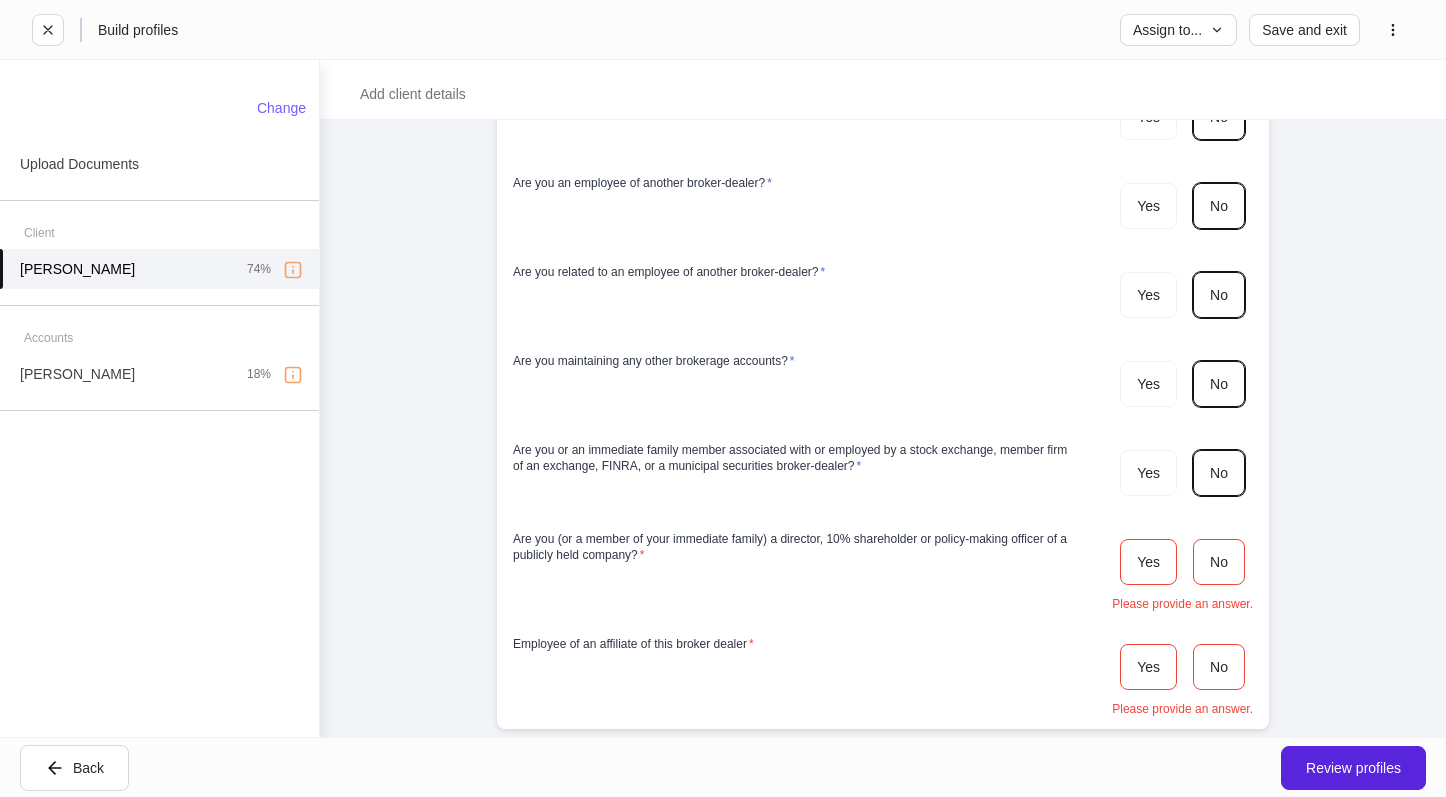 click on "Yes No" at bounding box center [1182, 667] 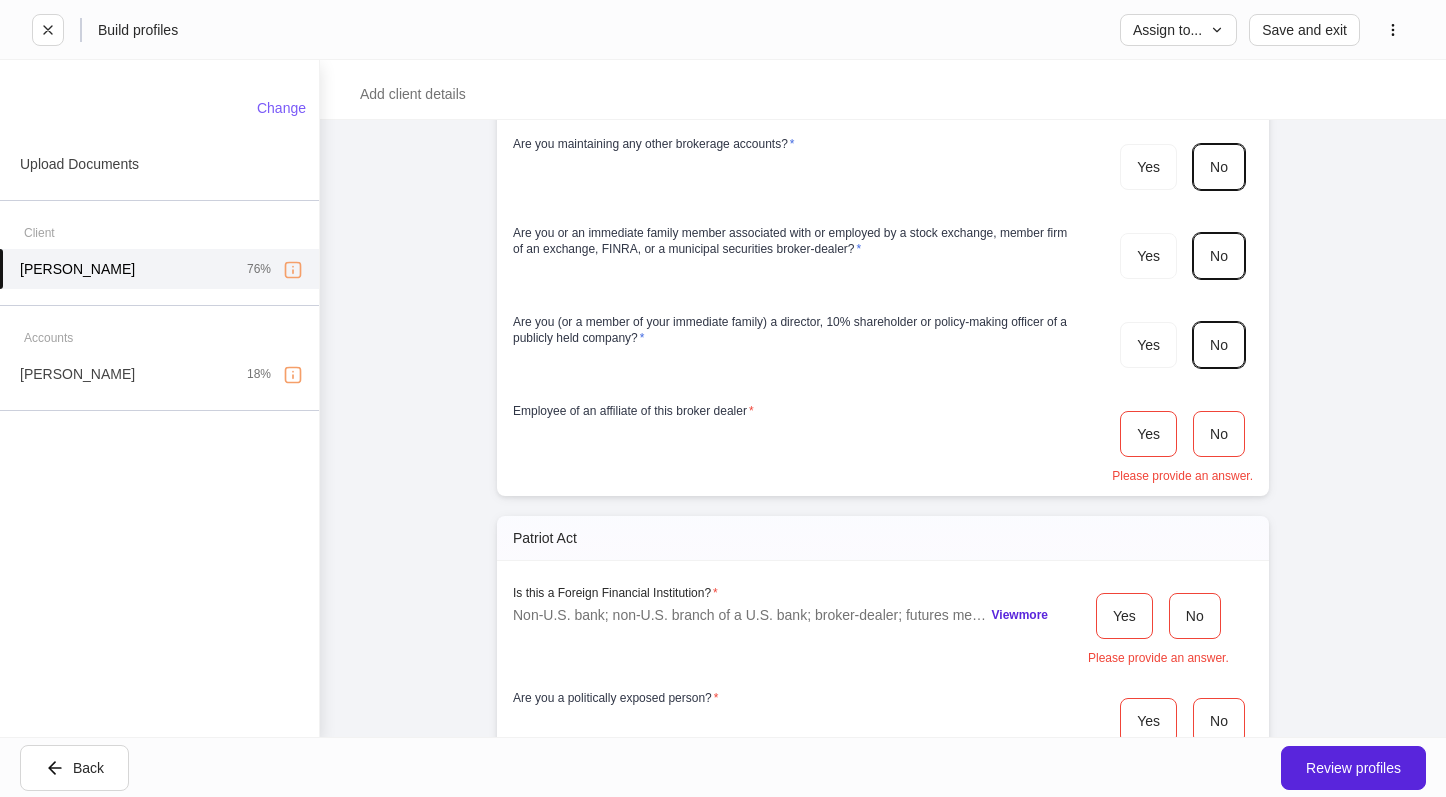 scroll, scrollTop: 4800, scrollLeft: 0, axis: vertical 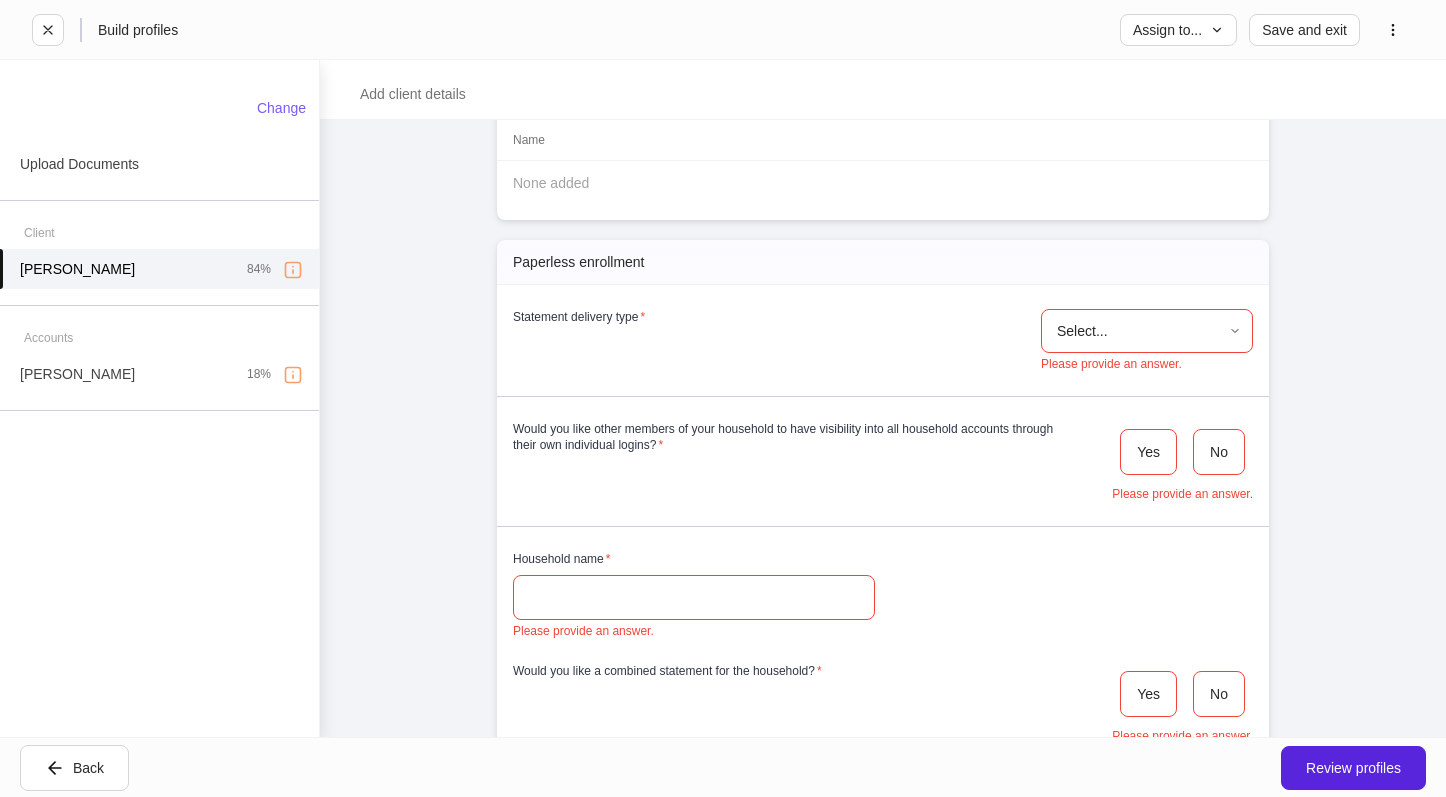click on "**********" at bounding box center [723, 398] 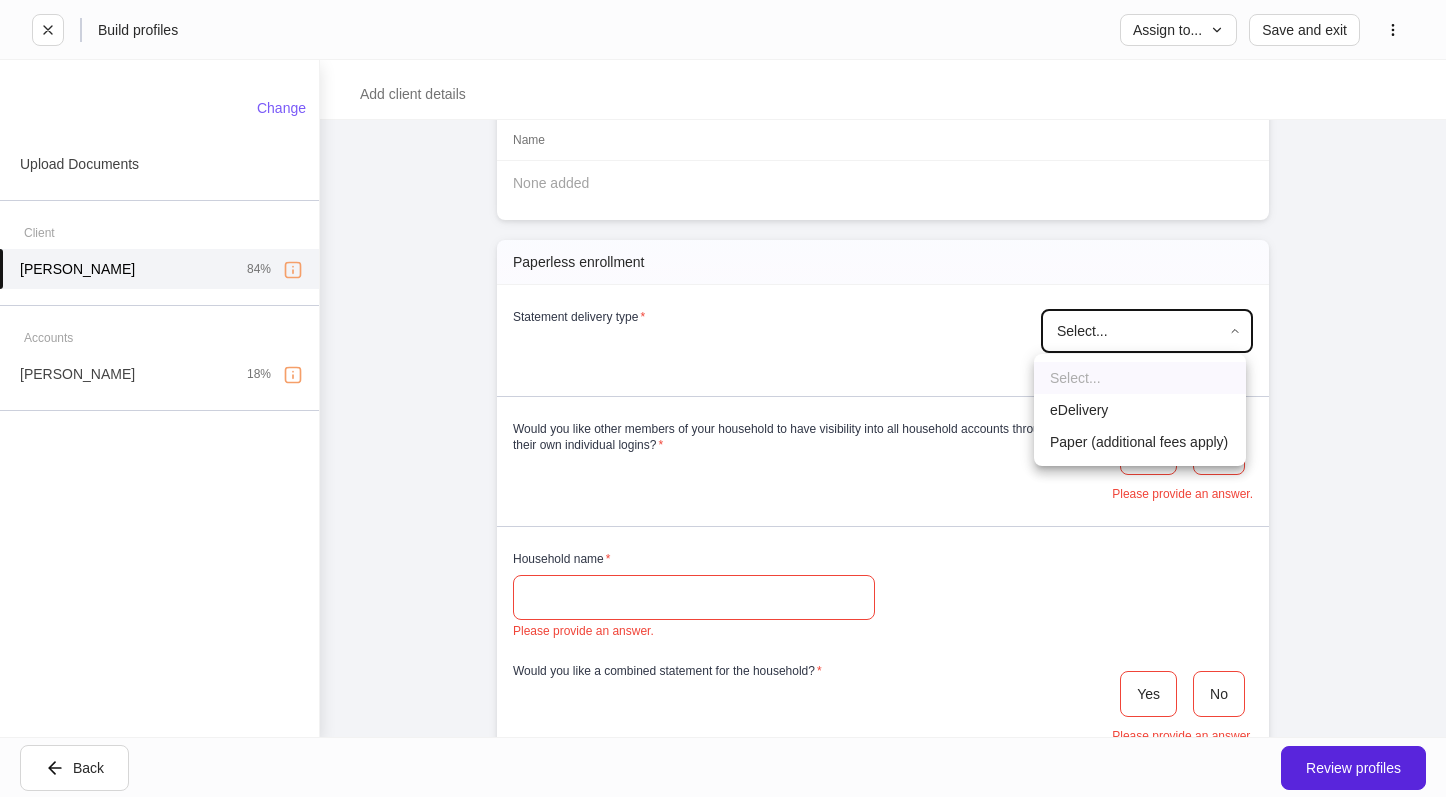 click on "eDelivery" at bounding box center [1140, 410] 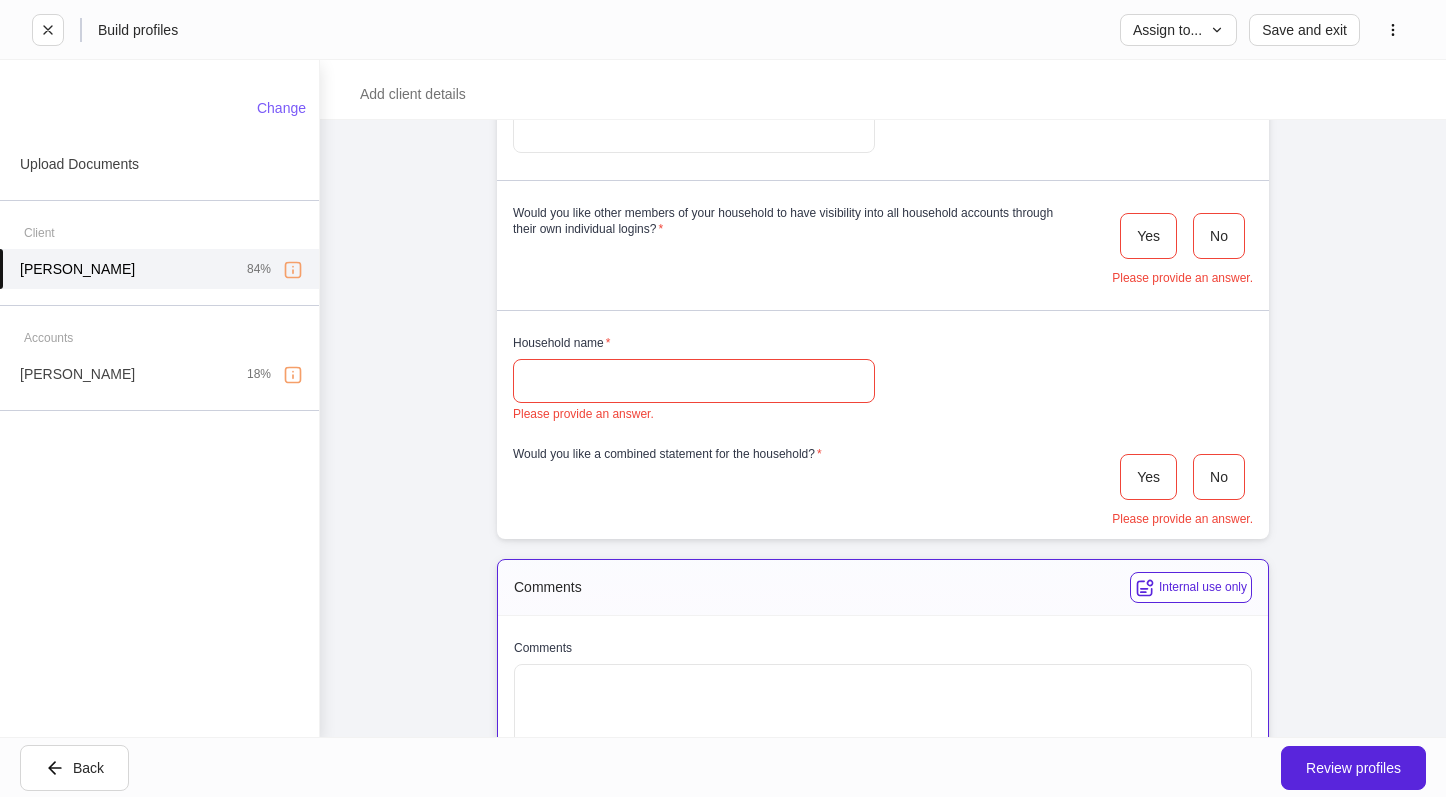 scroll, scrollTop: 6000, scrollLeft: 0, axis: vertical 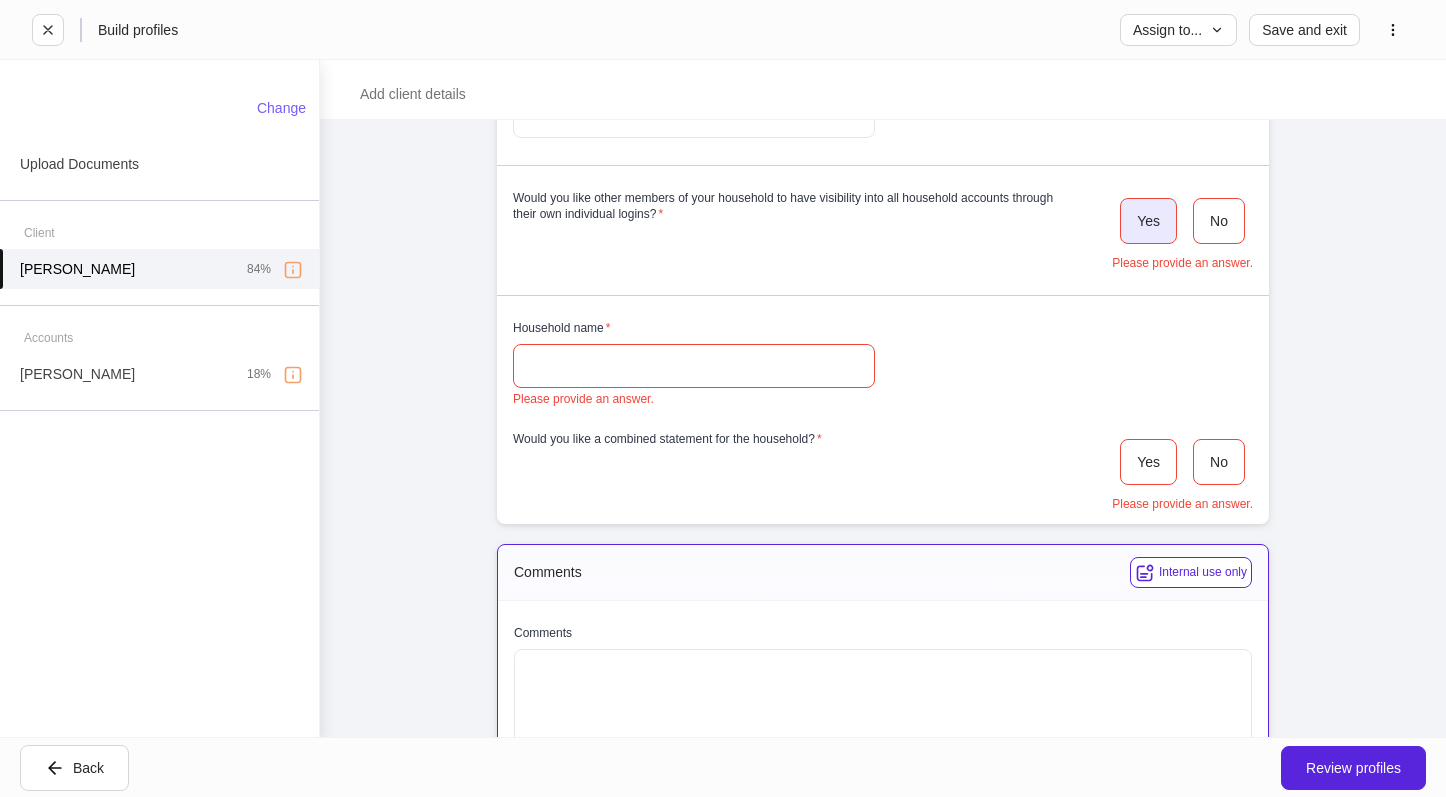 click on "Yes" at bounding box center (1148, 221) 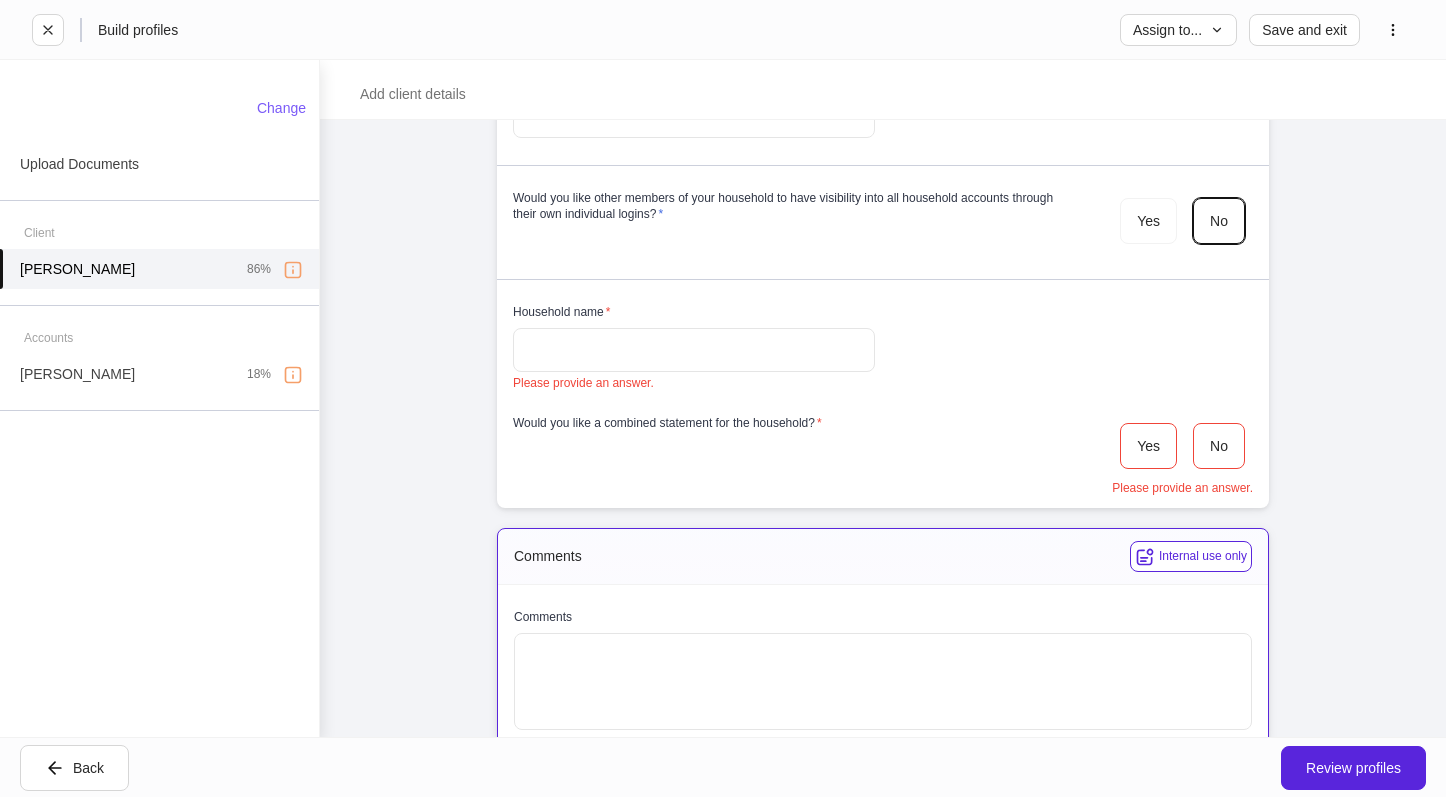 click at bounding box center [694, 350] 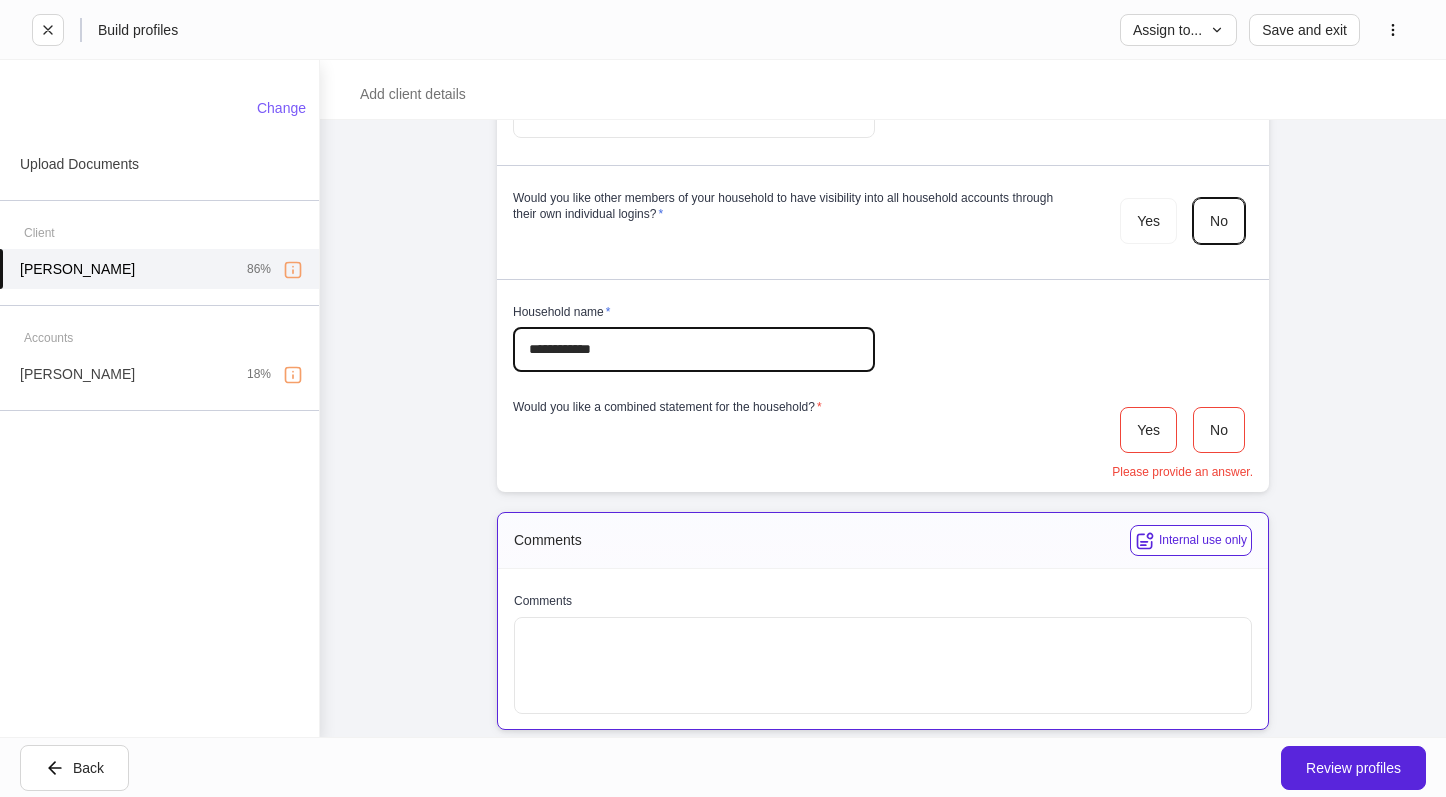 type on "**********" 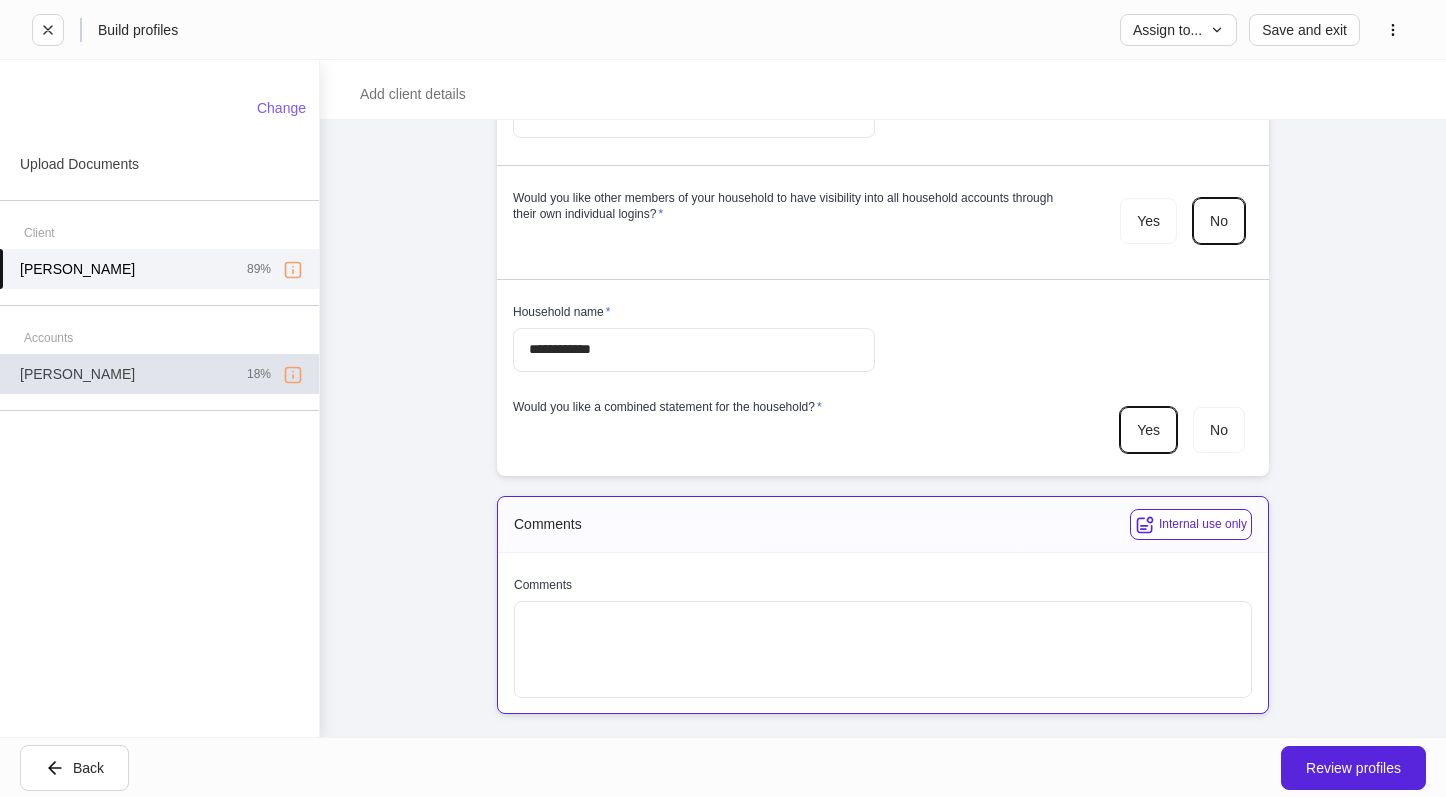 click on "[PERSON_NAME] 18%" at bounding box center [159, 374] 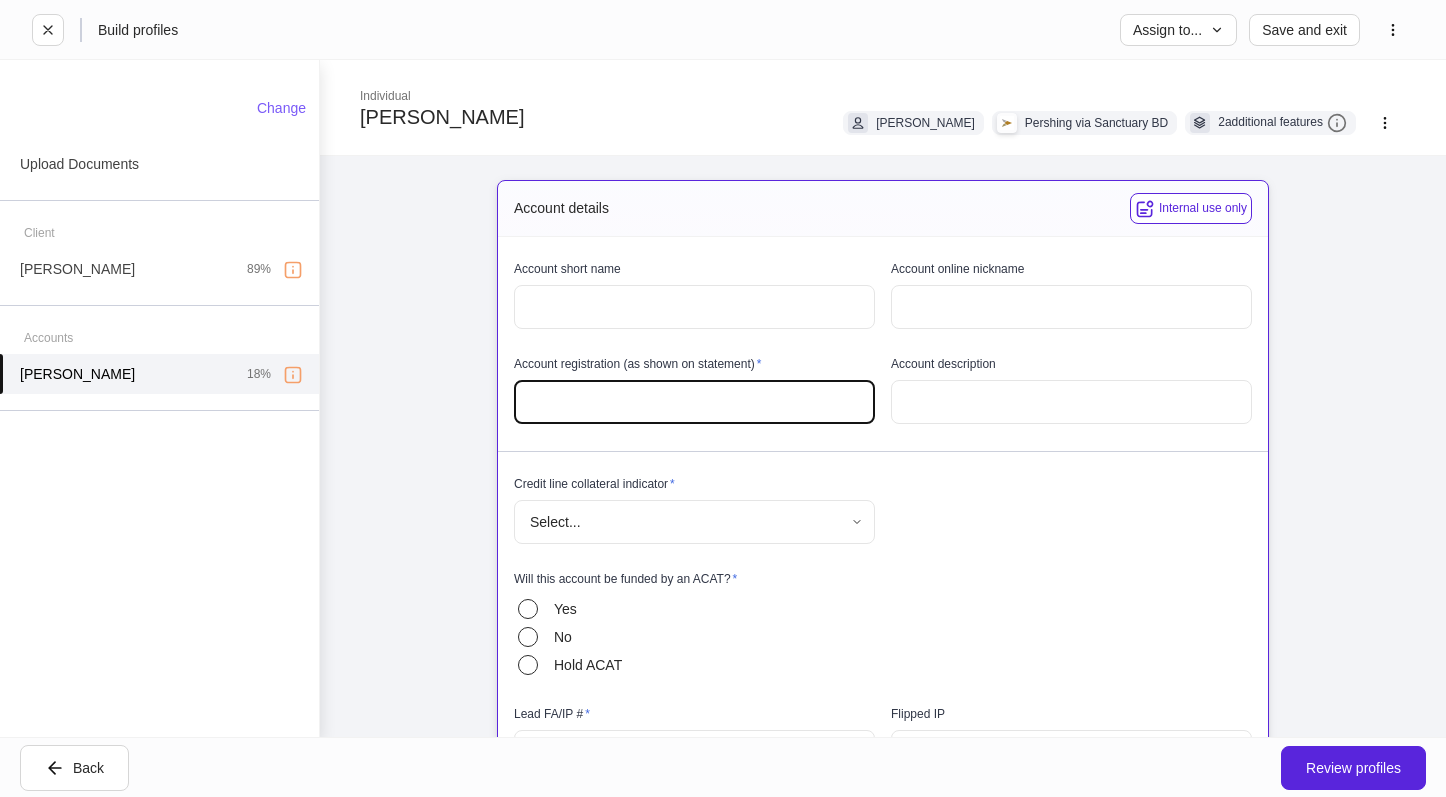 scroll, scrollTop: 4, scrollLeft: 0, axis: vertical 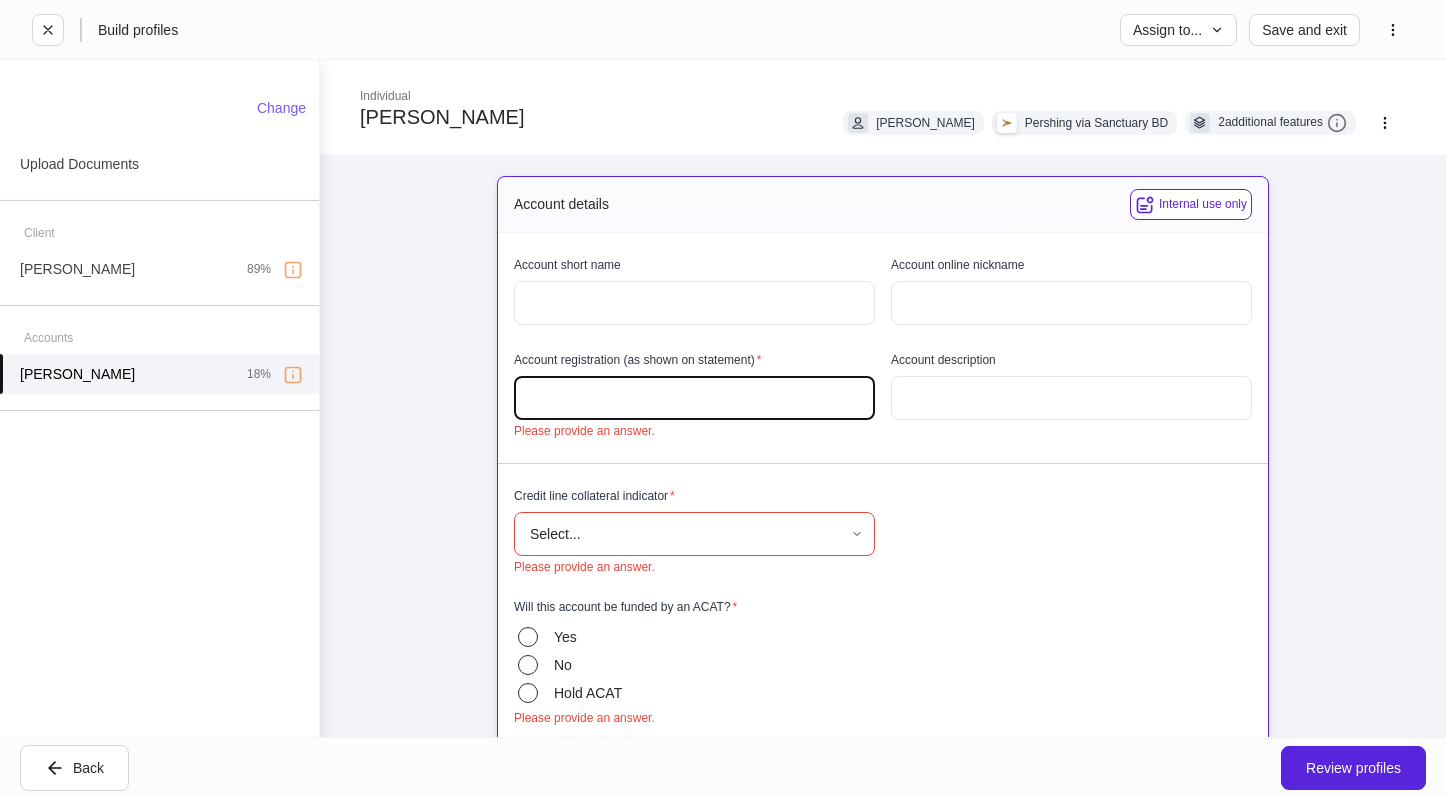 click at bounding box center (694, 303) 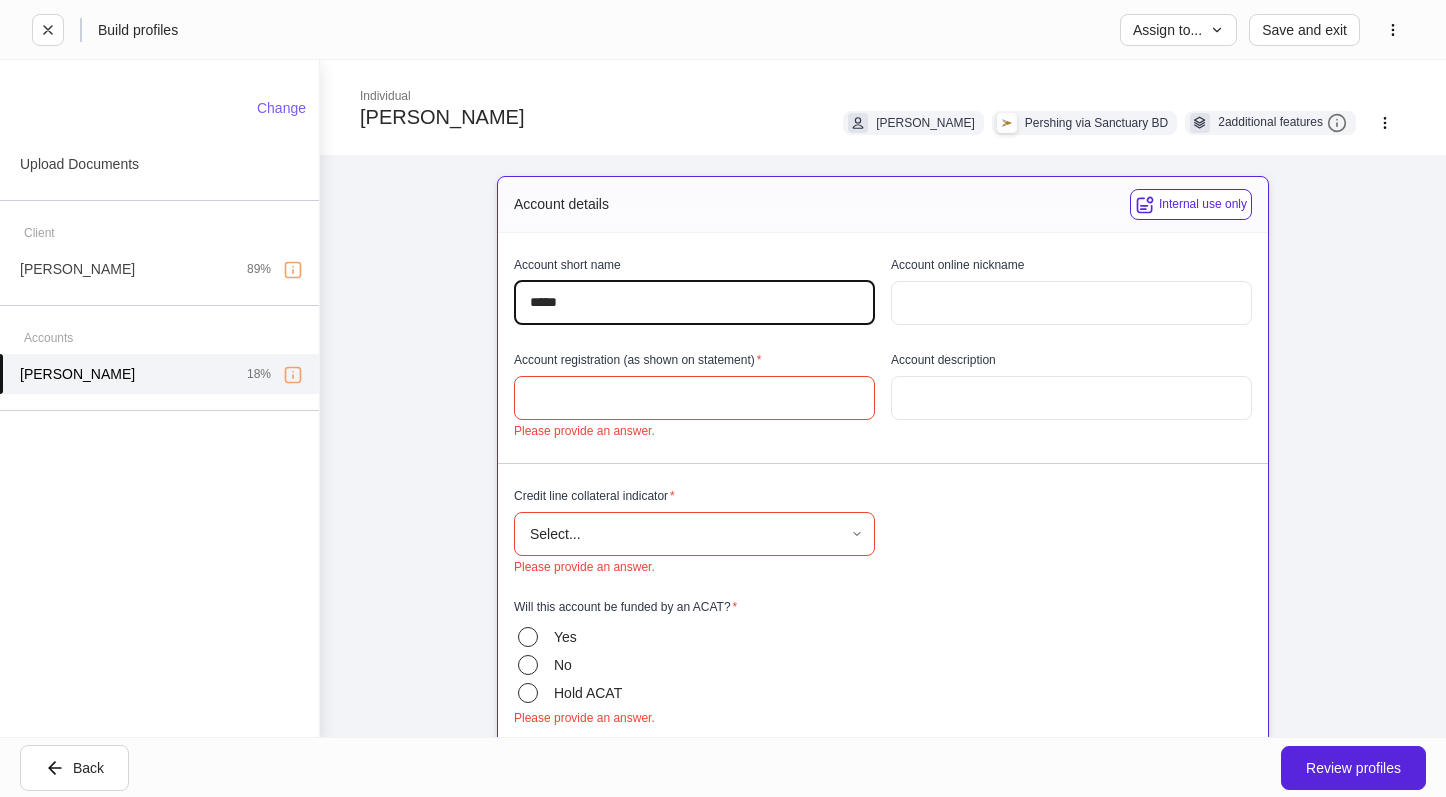 type on "*****" 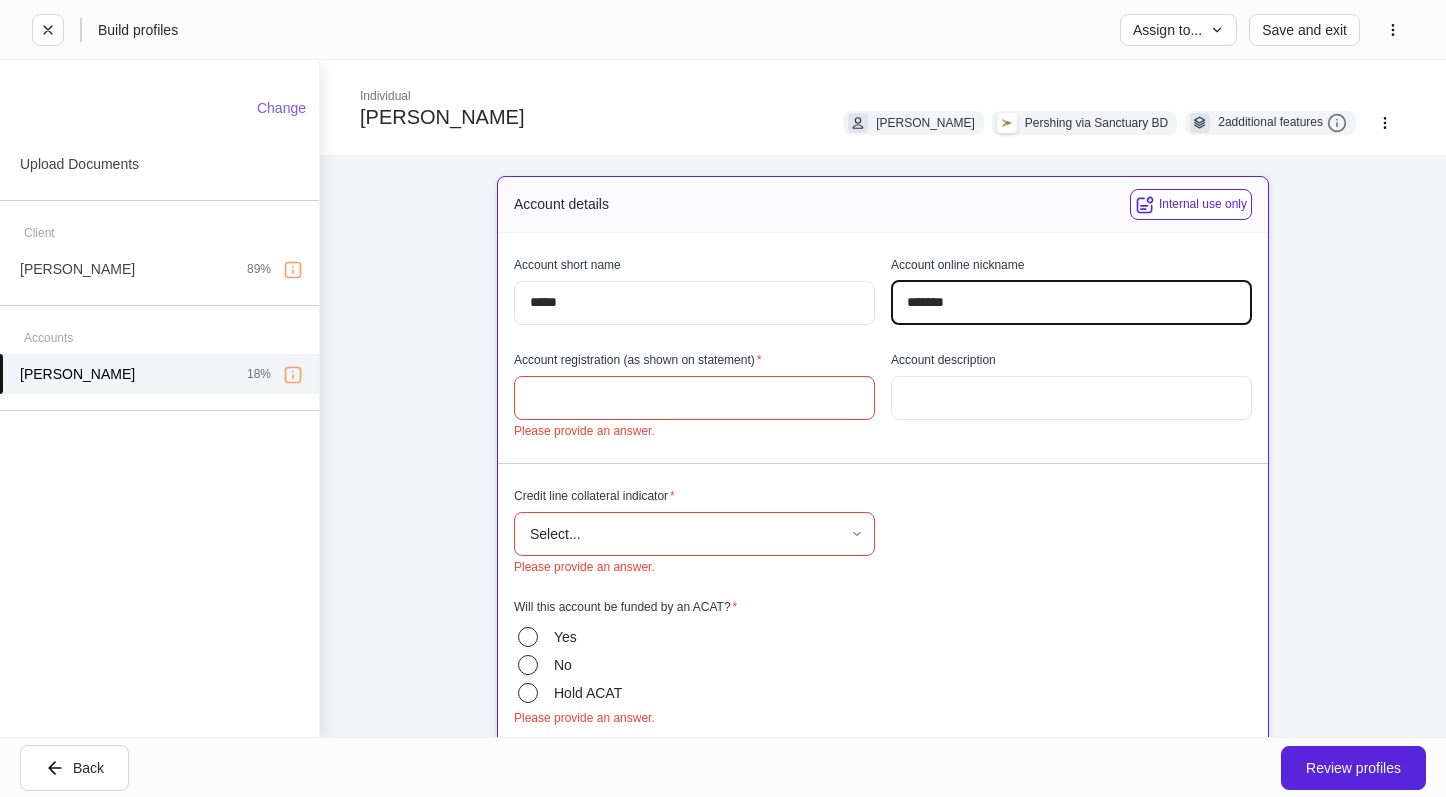 type on "*******" 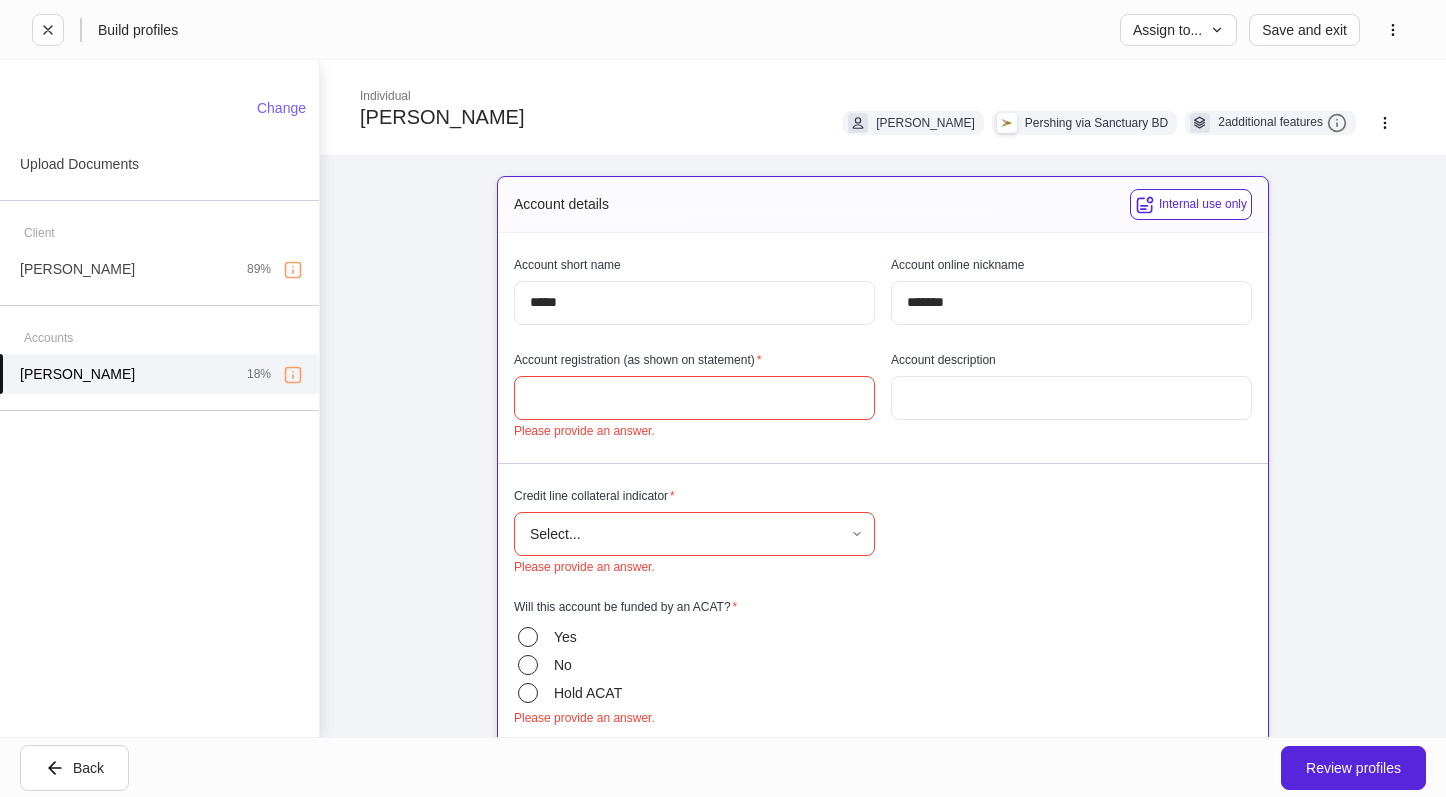 drag, startPoint x: 548, startPoint y: 117, endPoint x: 364, endPoint y: 124, distance: 184.1331 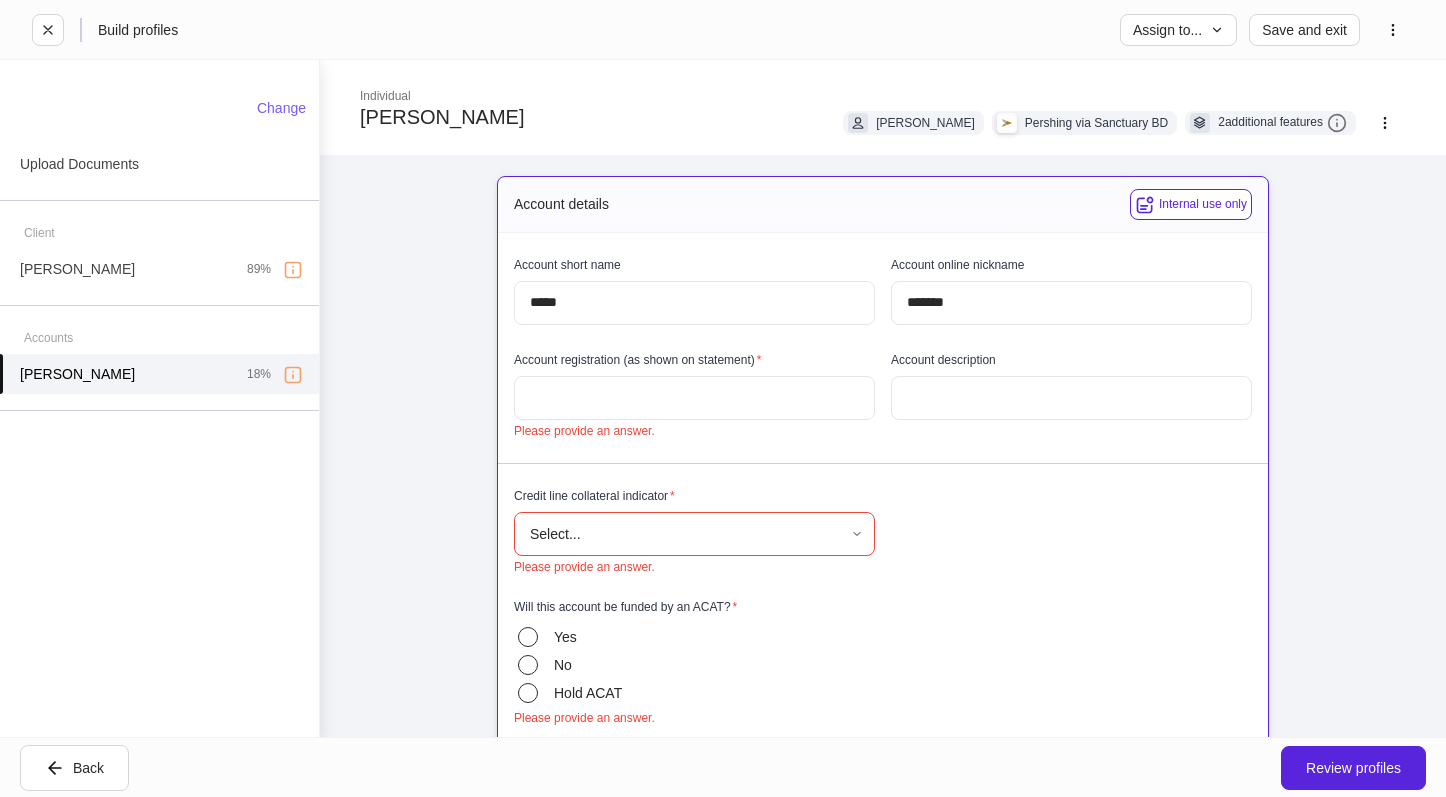 copy on "[PERSON_NAME]" 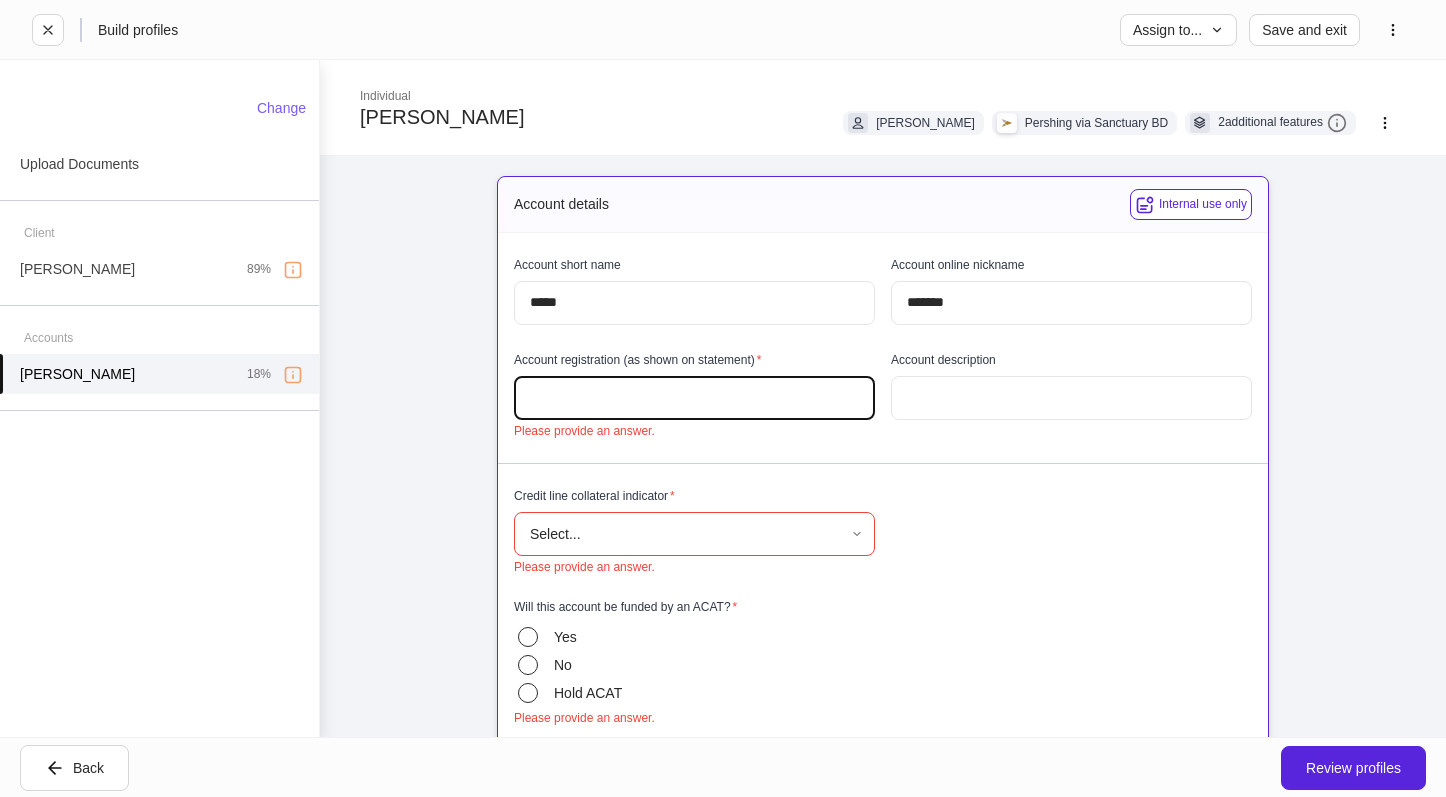 paste on "**********" 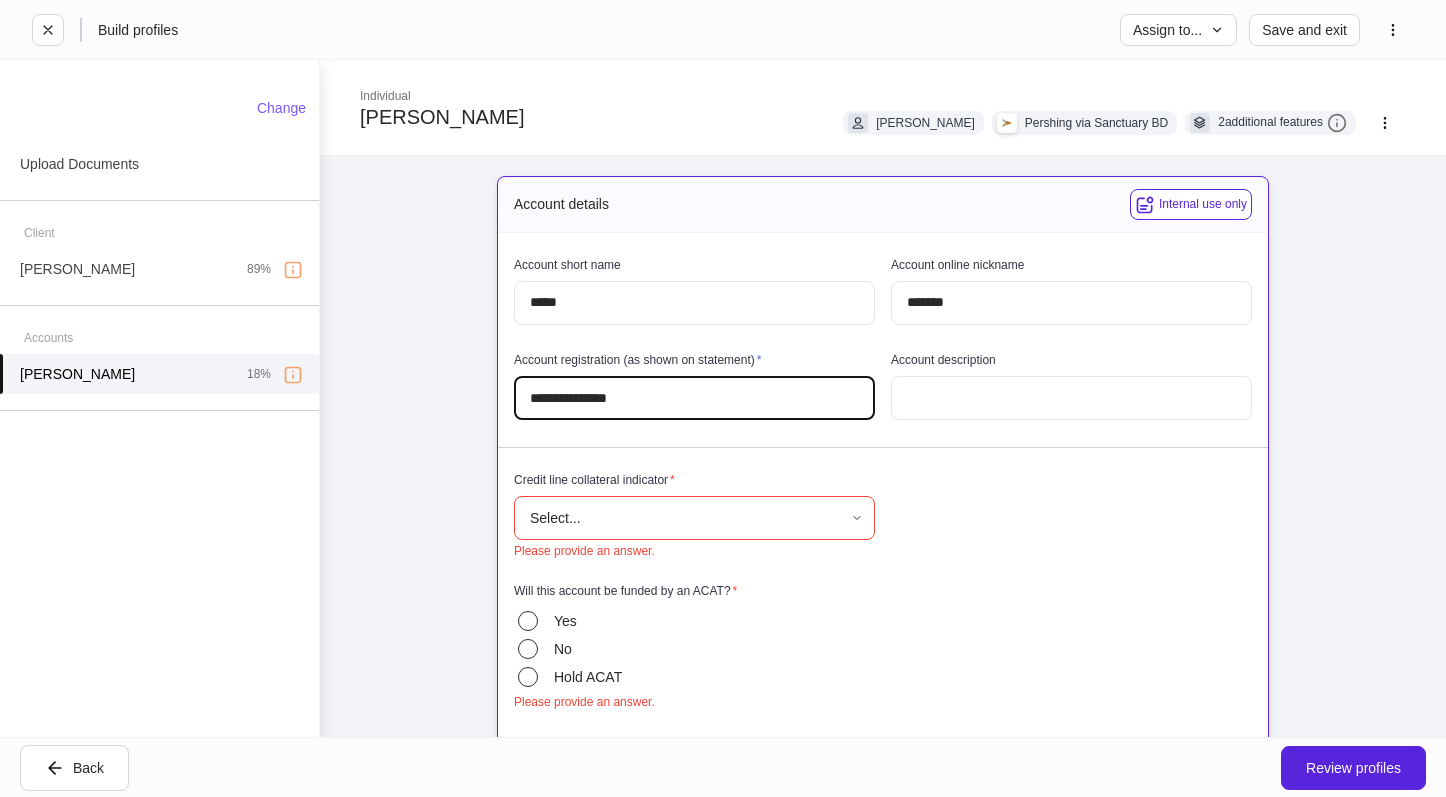 type on "**********" 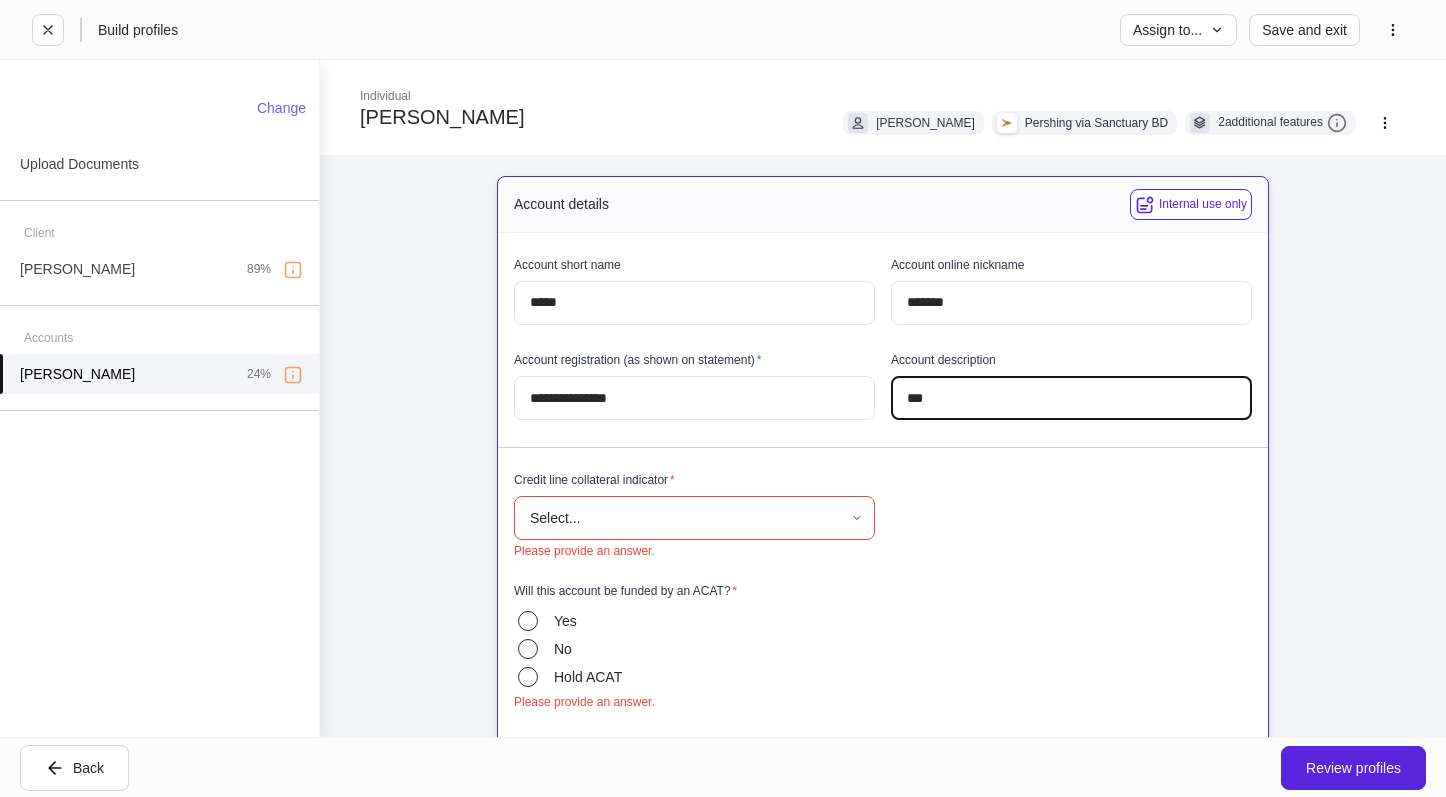 type on "***" 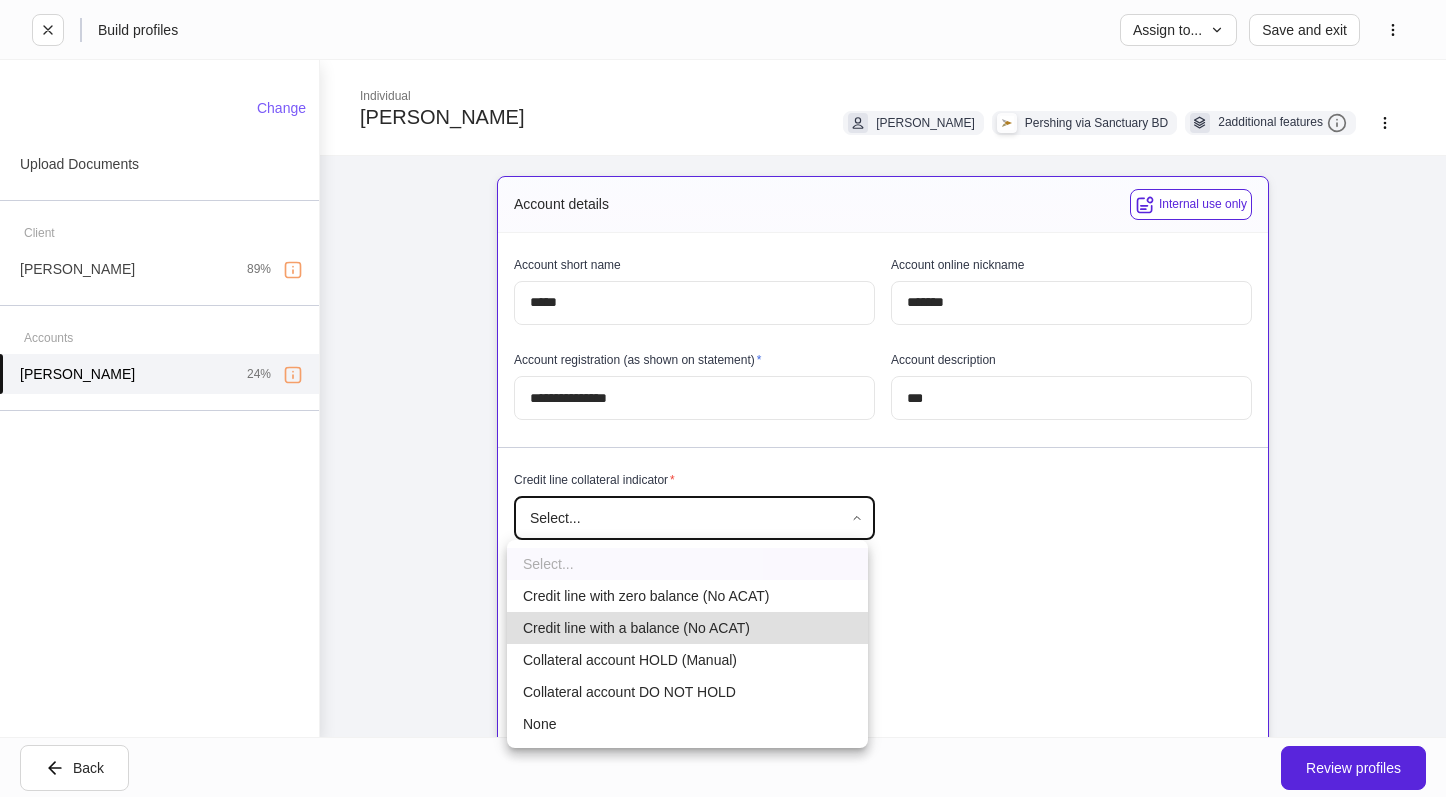 type 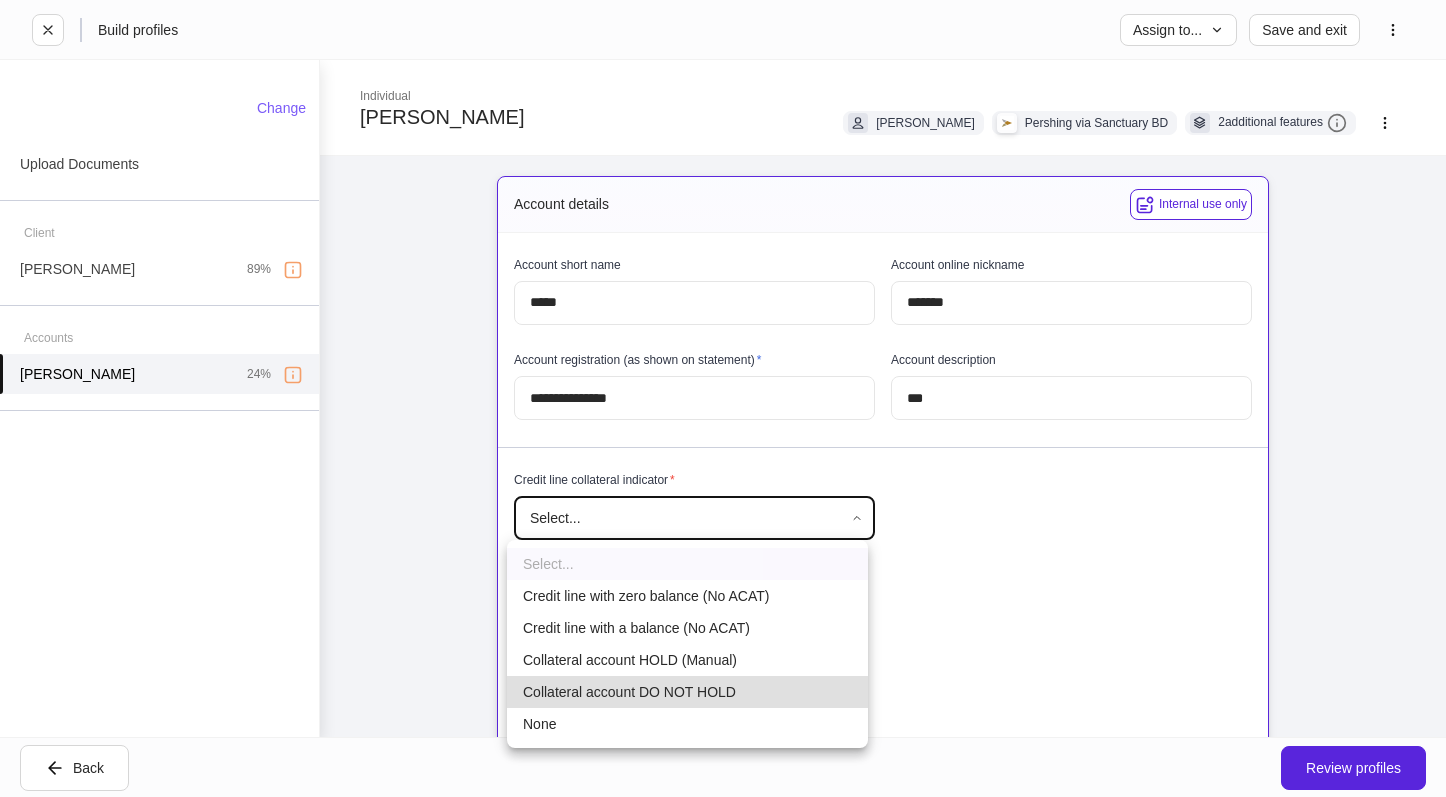 type 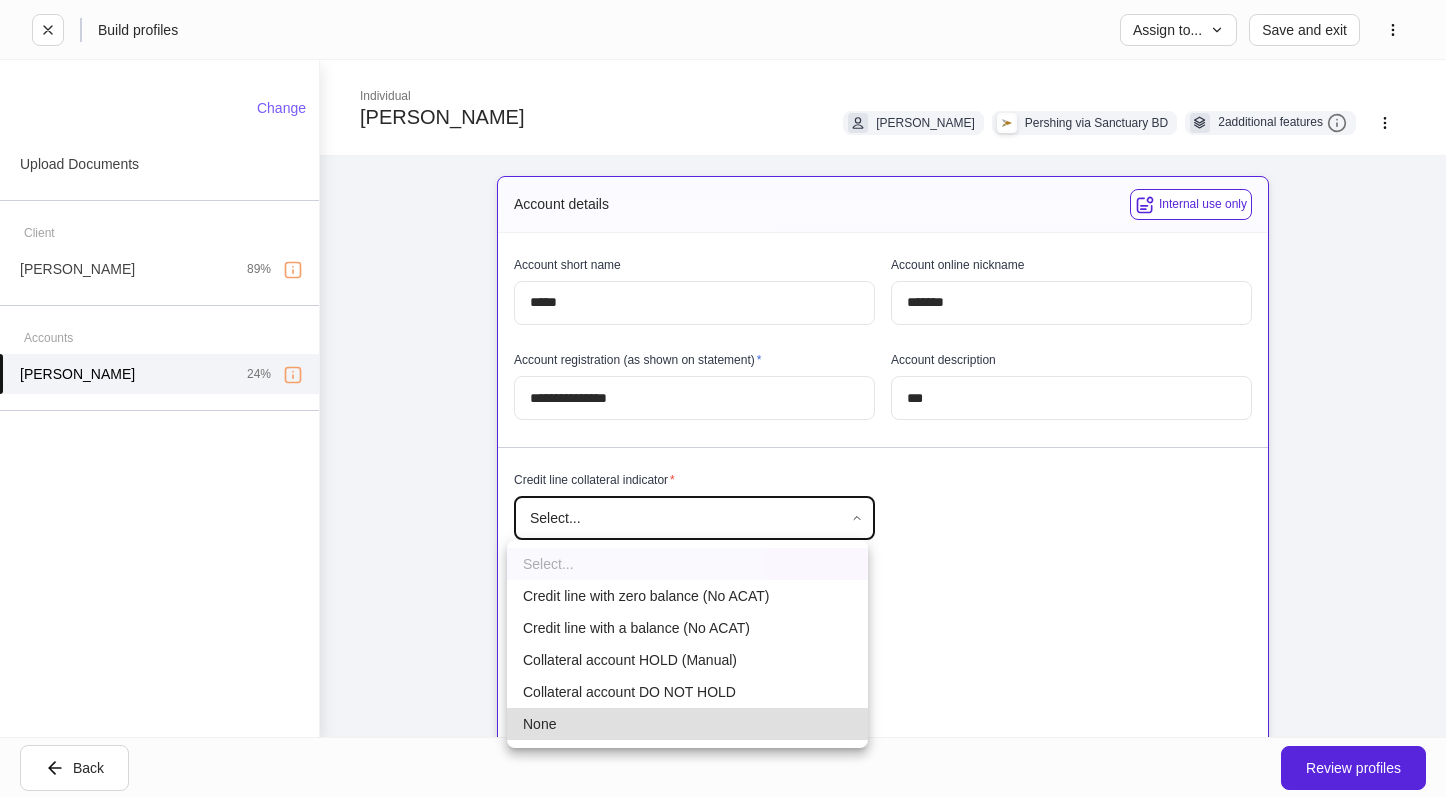 type on "****" 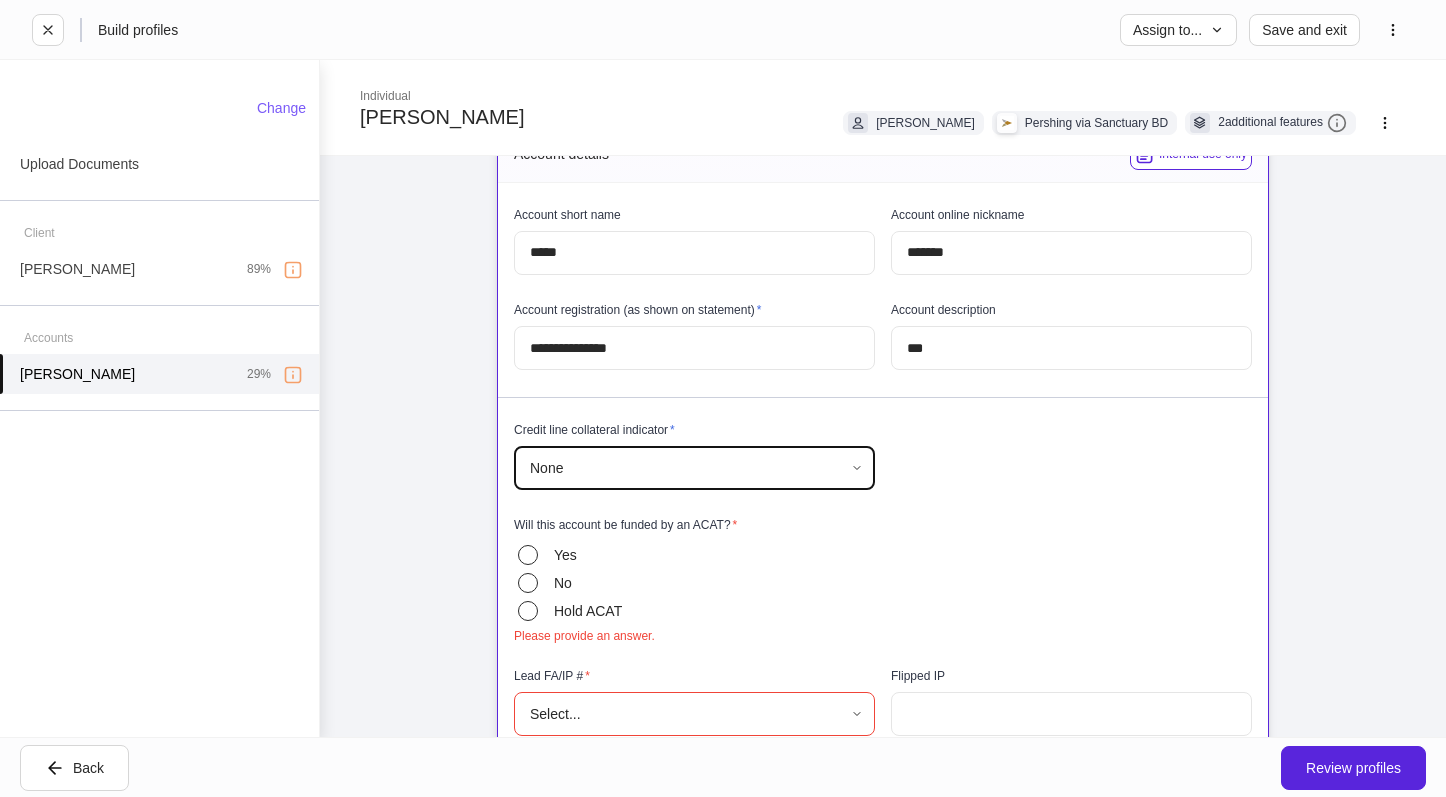 scroll, scrollTop: 204, scrollLeft: 0, axis: vertical 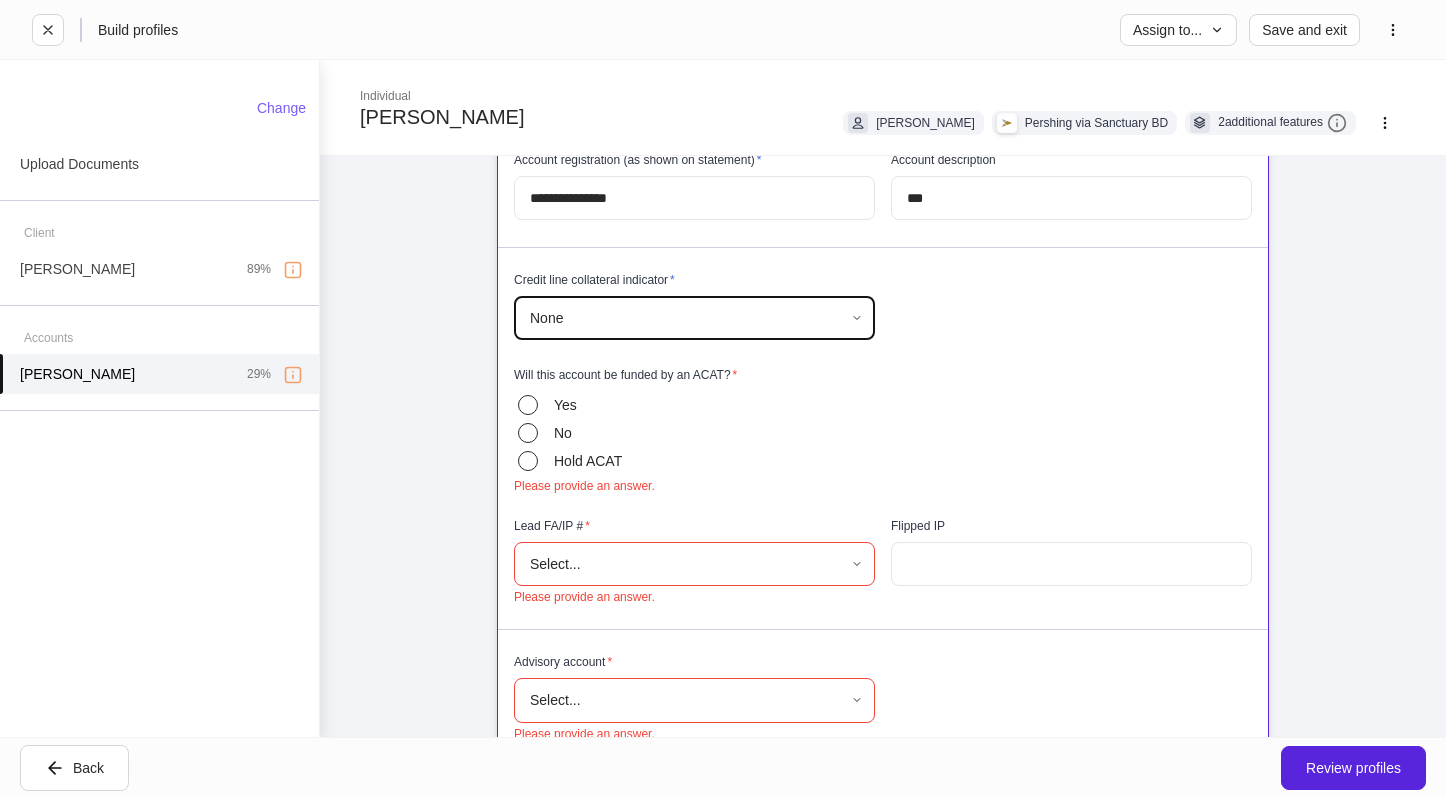 click on "Yes" at bounding box center (574, 405) 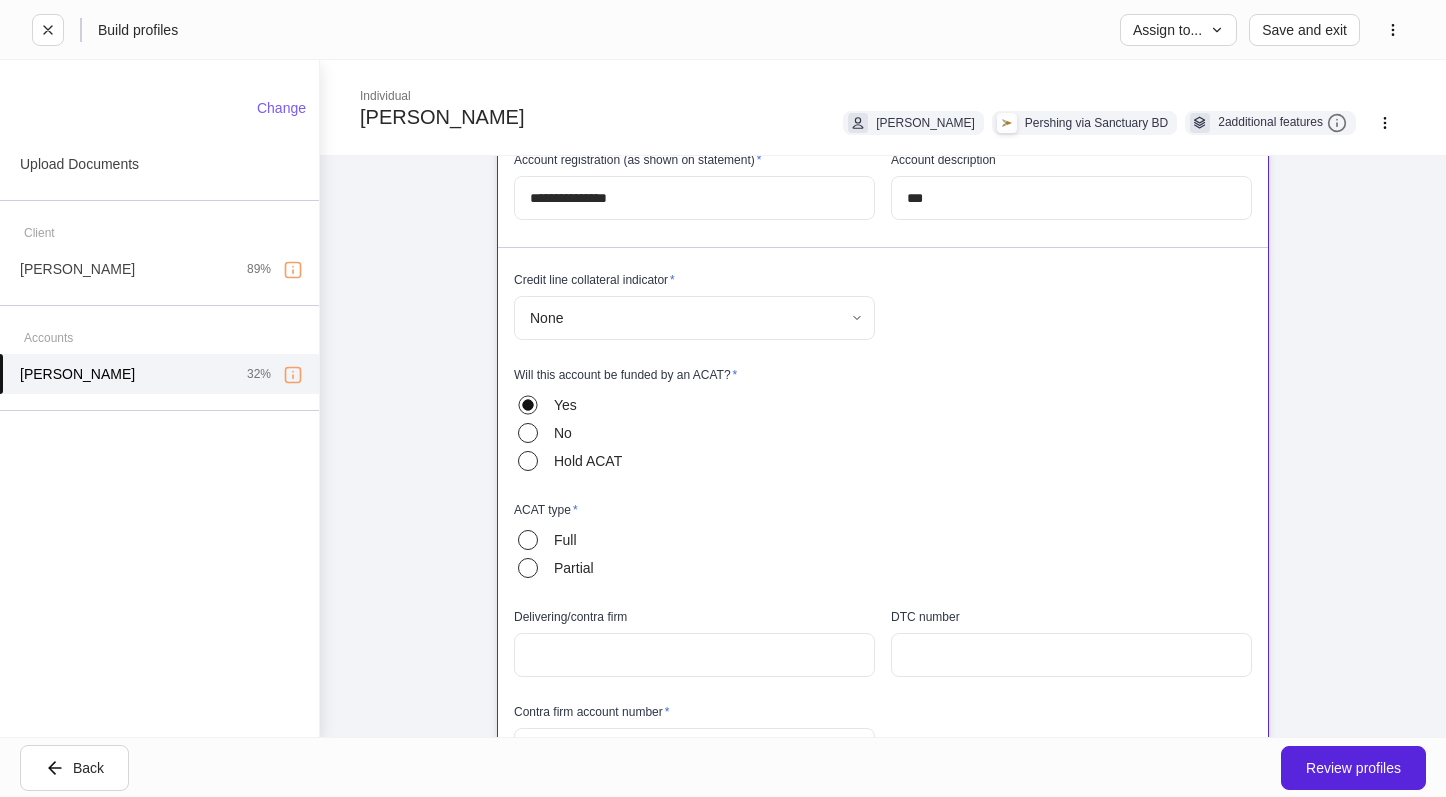 click on "Full" at bounding box center [565, 540] 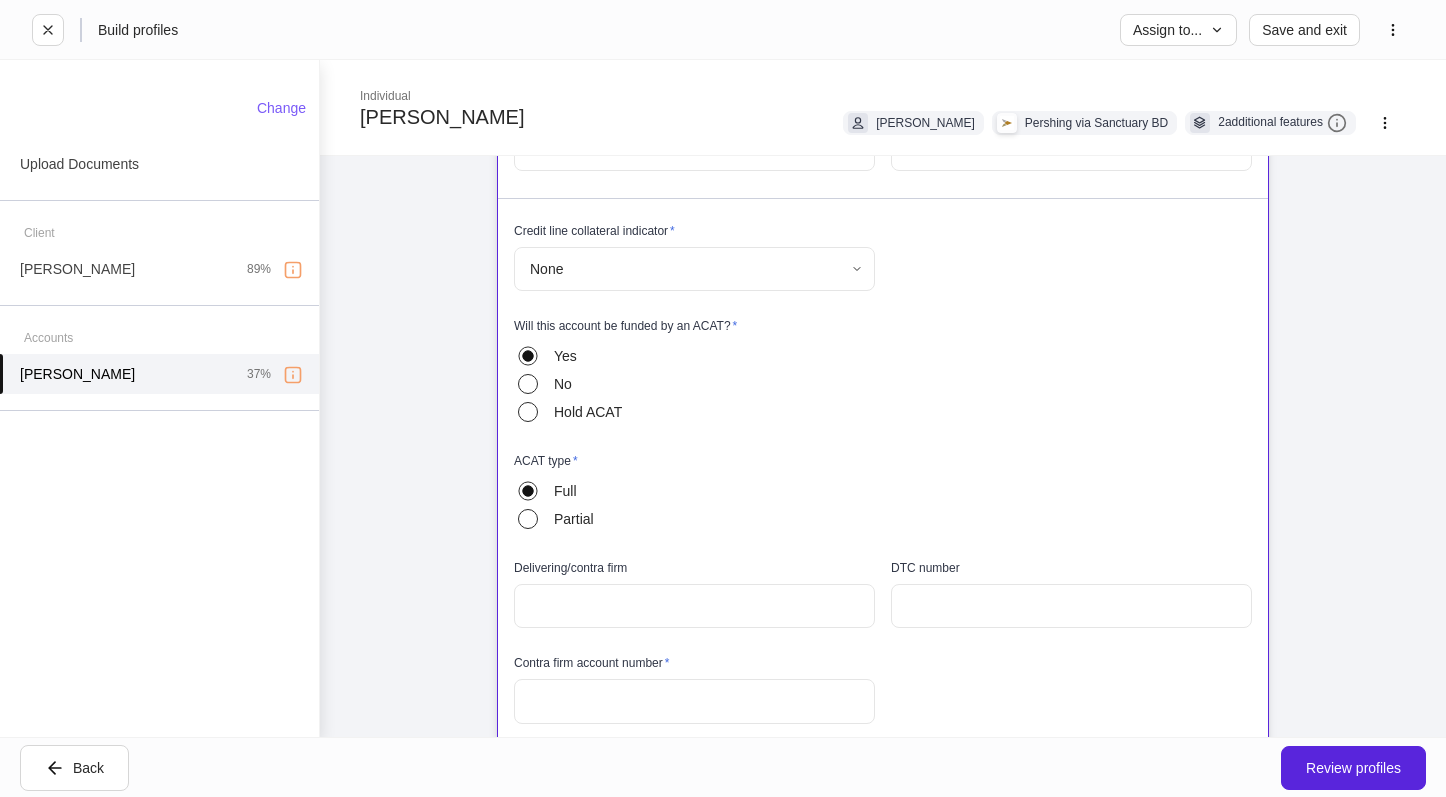 scroll, scrollTop: 404, scrollLeft: 0, axis: vertical 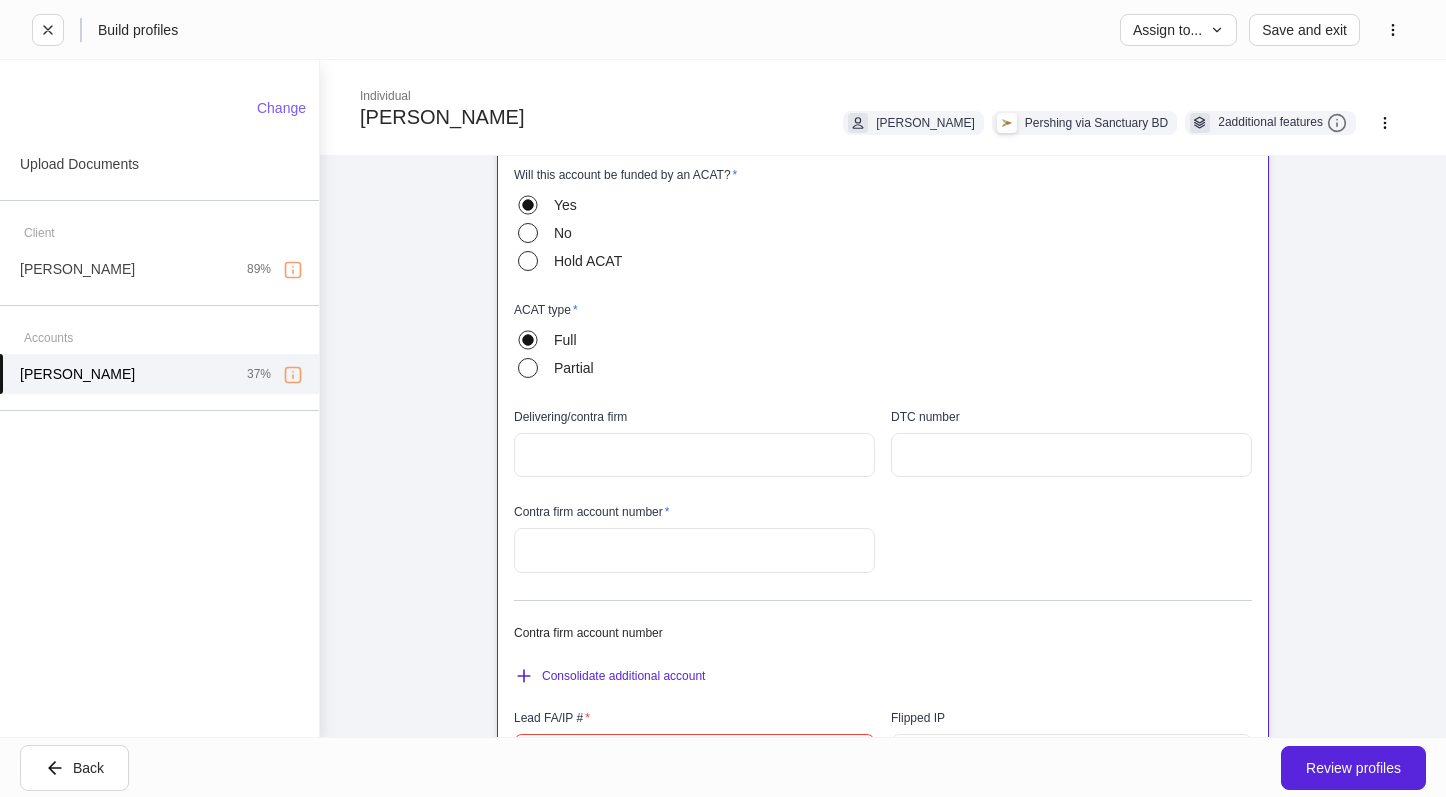 click at bounding box center (694, 455) 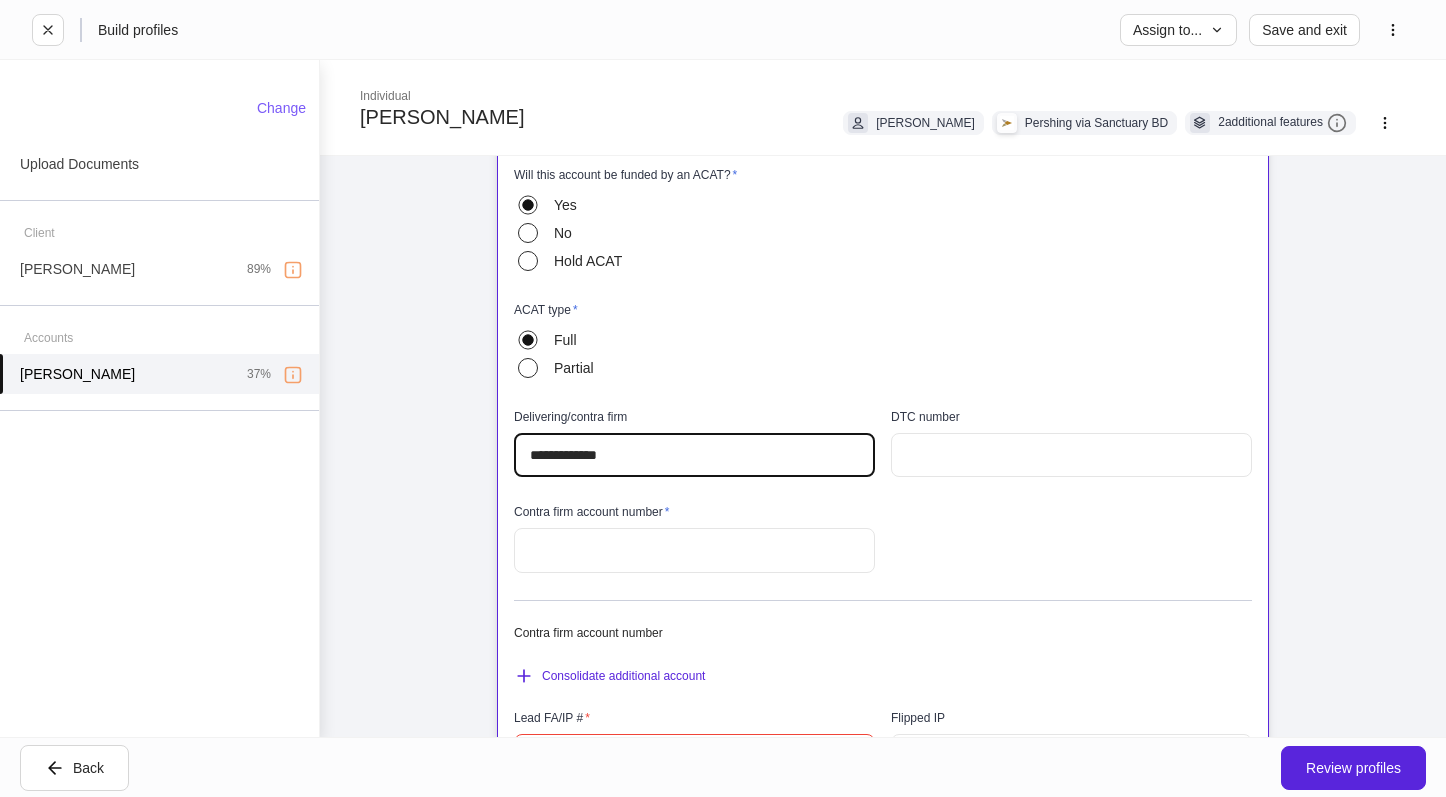 type on "**********" 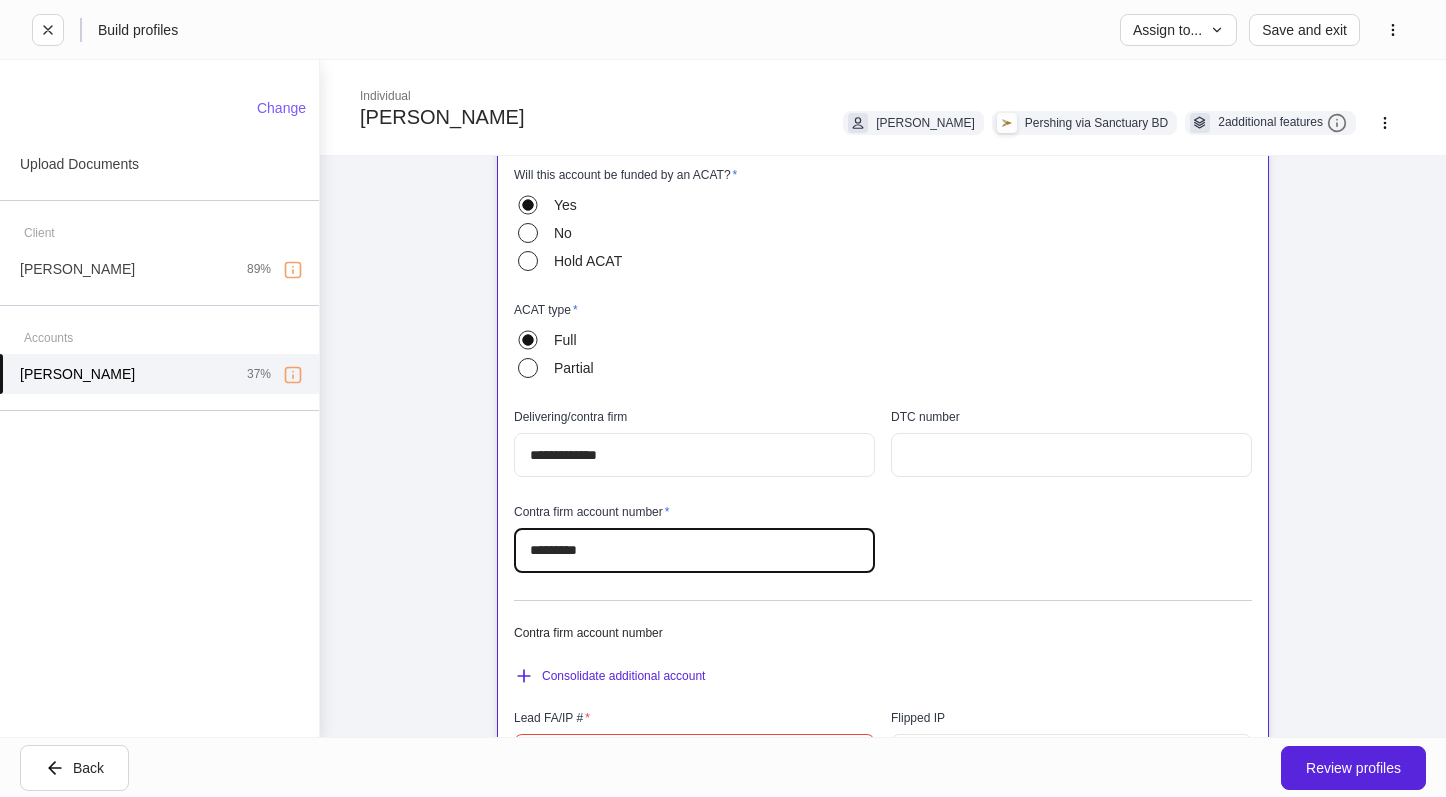type on "*********" 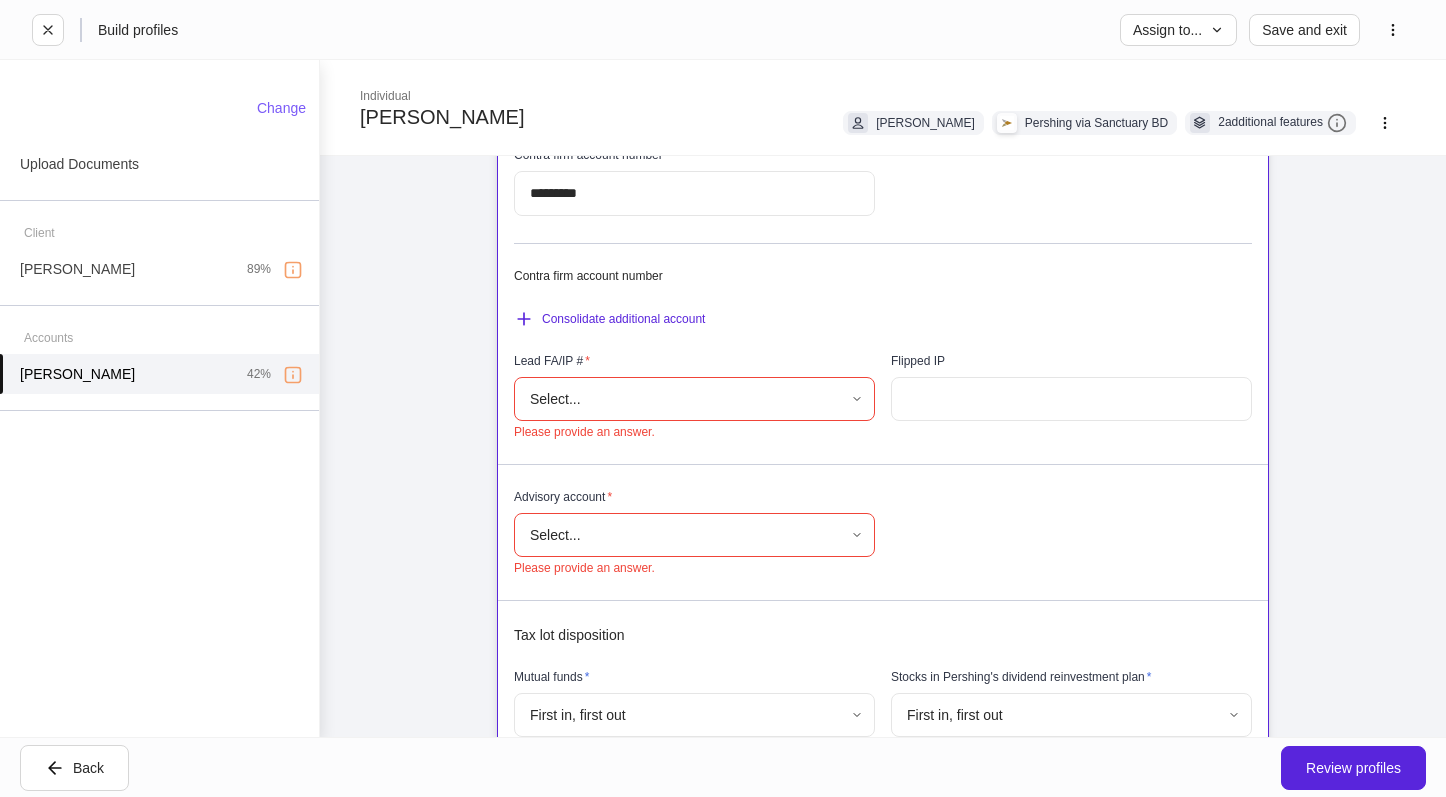 scroll, scrollTop: 804, scrollLeft: 0, axis: vertical 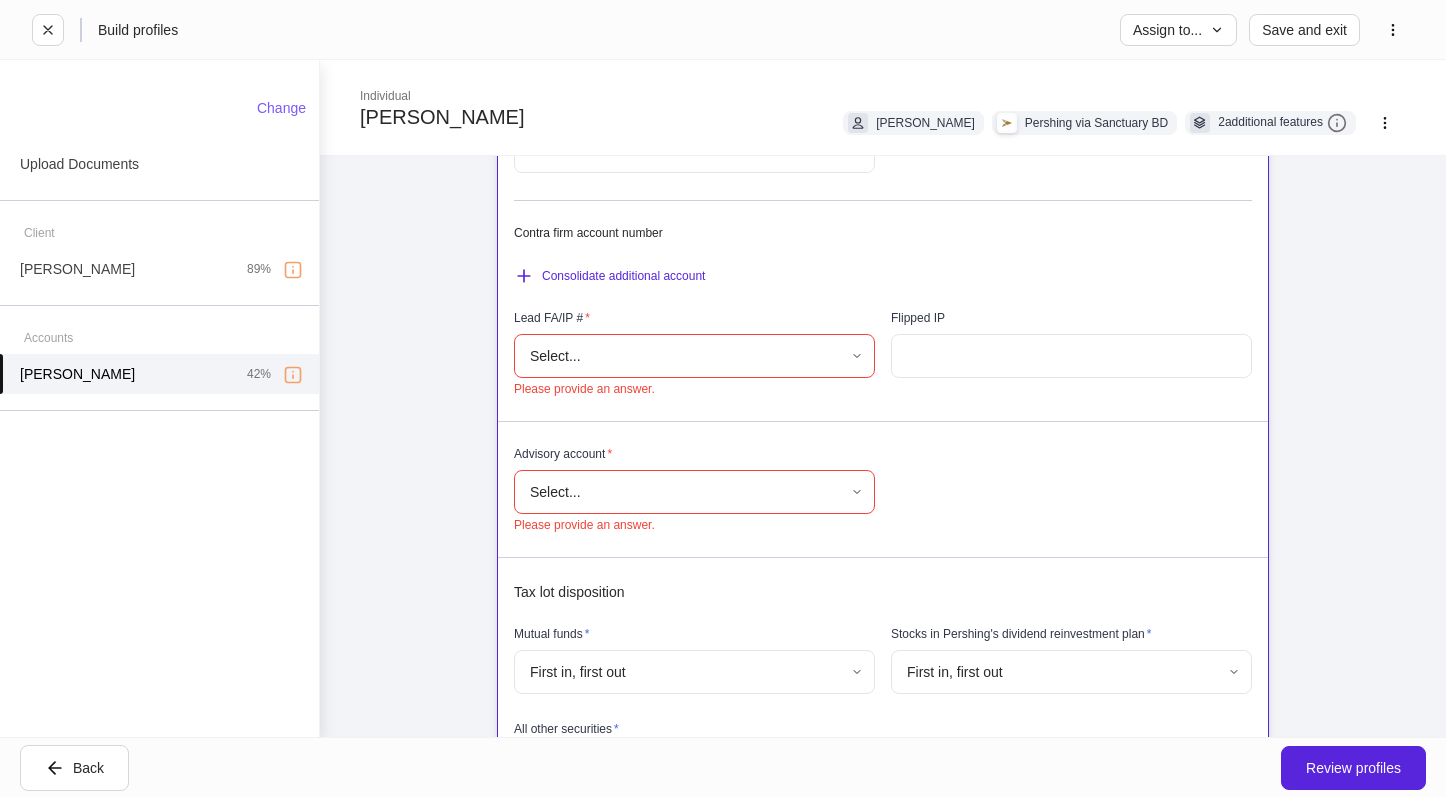 click on "**********" at bounding box center (723, 398) 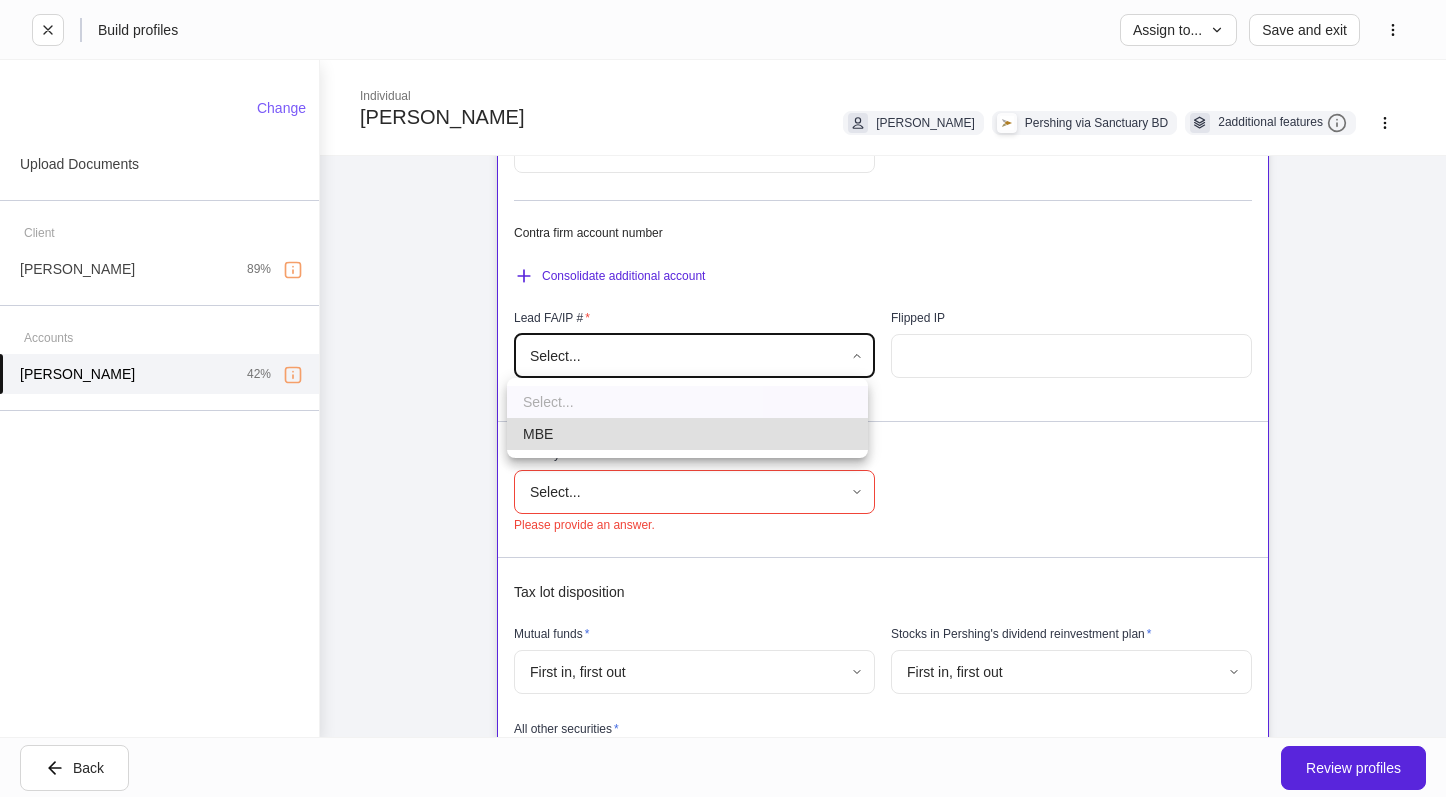 click on "MBE" at bounding box center [687, 434] 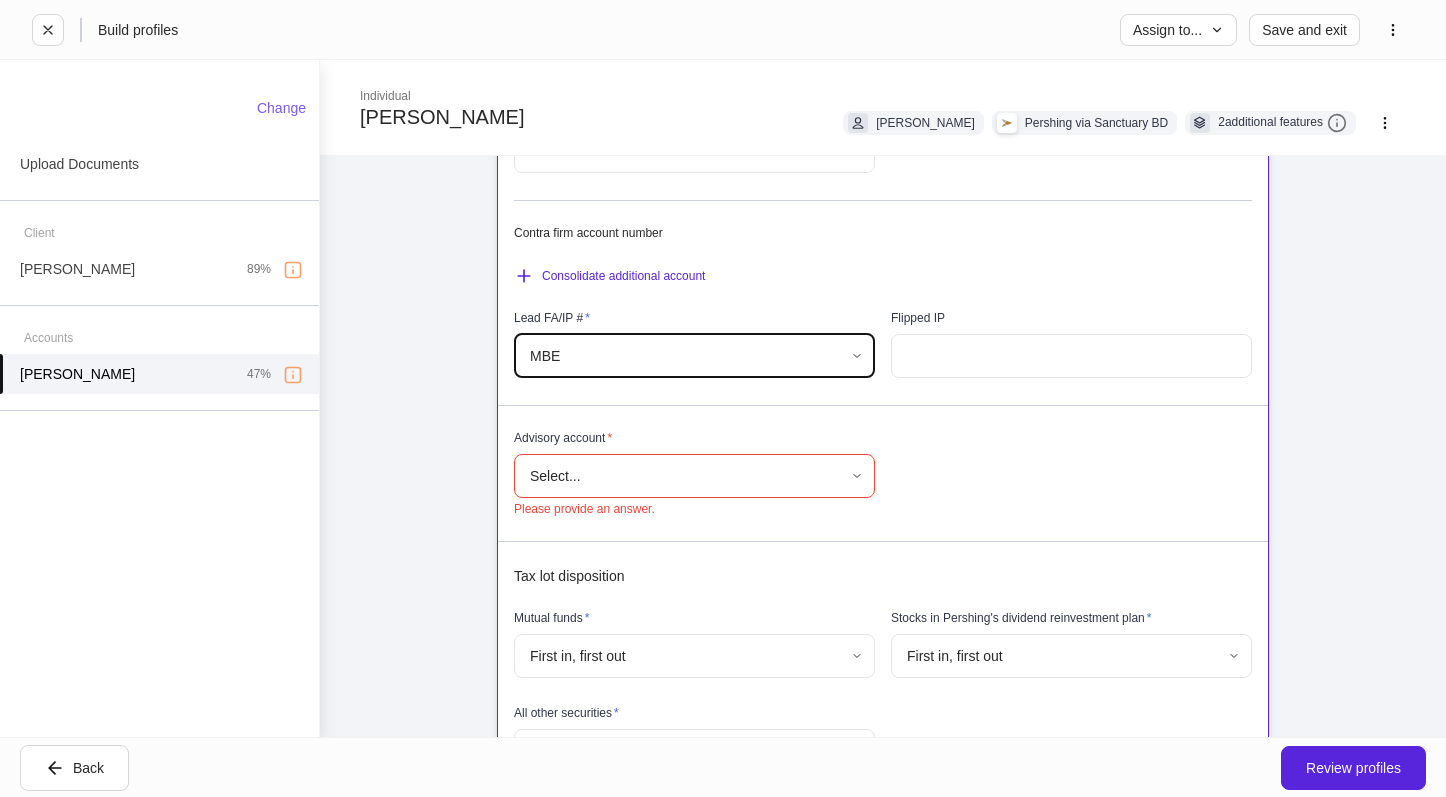 click on "**********" at bounding box center [723, 398] 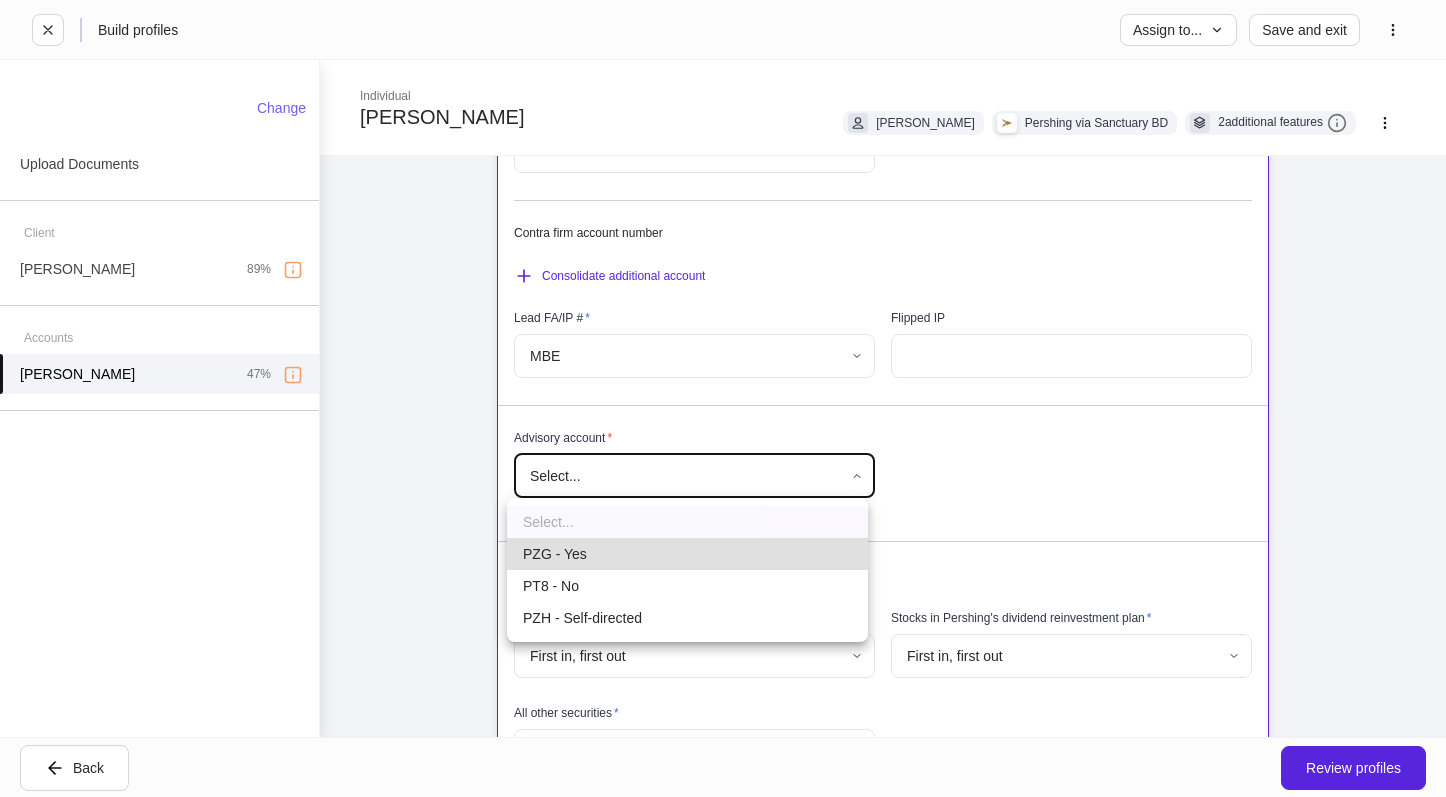 click on "PT8 - No" at bounding box center (687, 586) 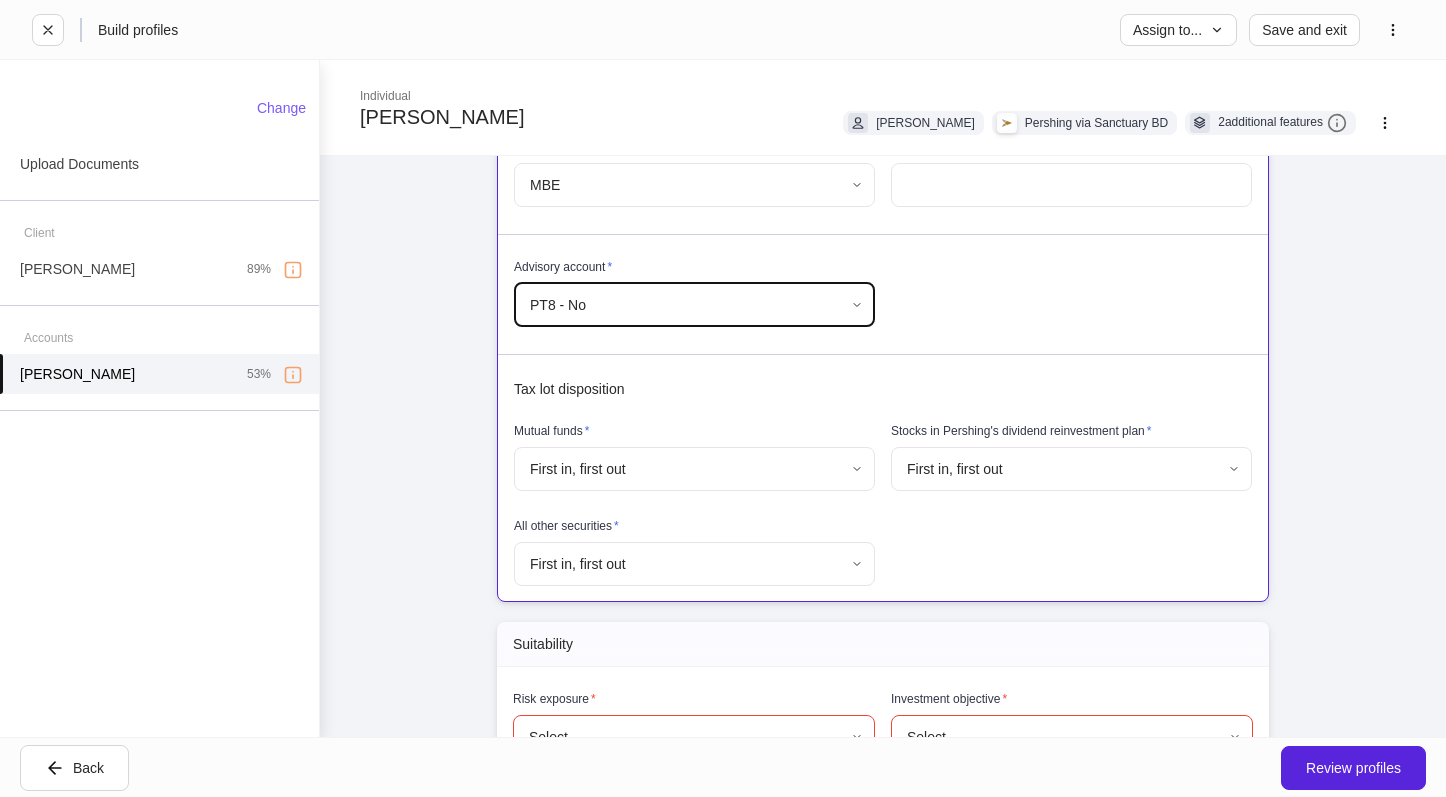 scroll, scrollTop: 1004, scrollLeft: 0, axis: vertical 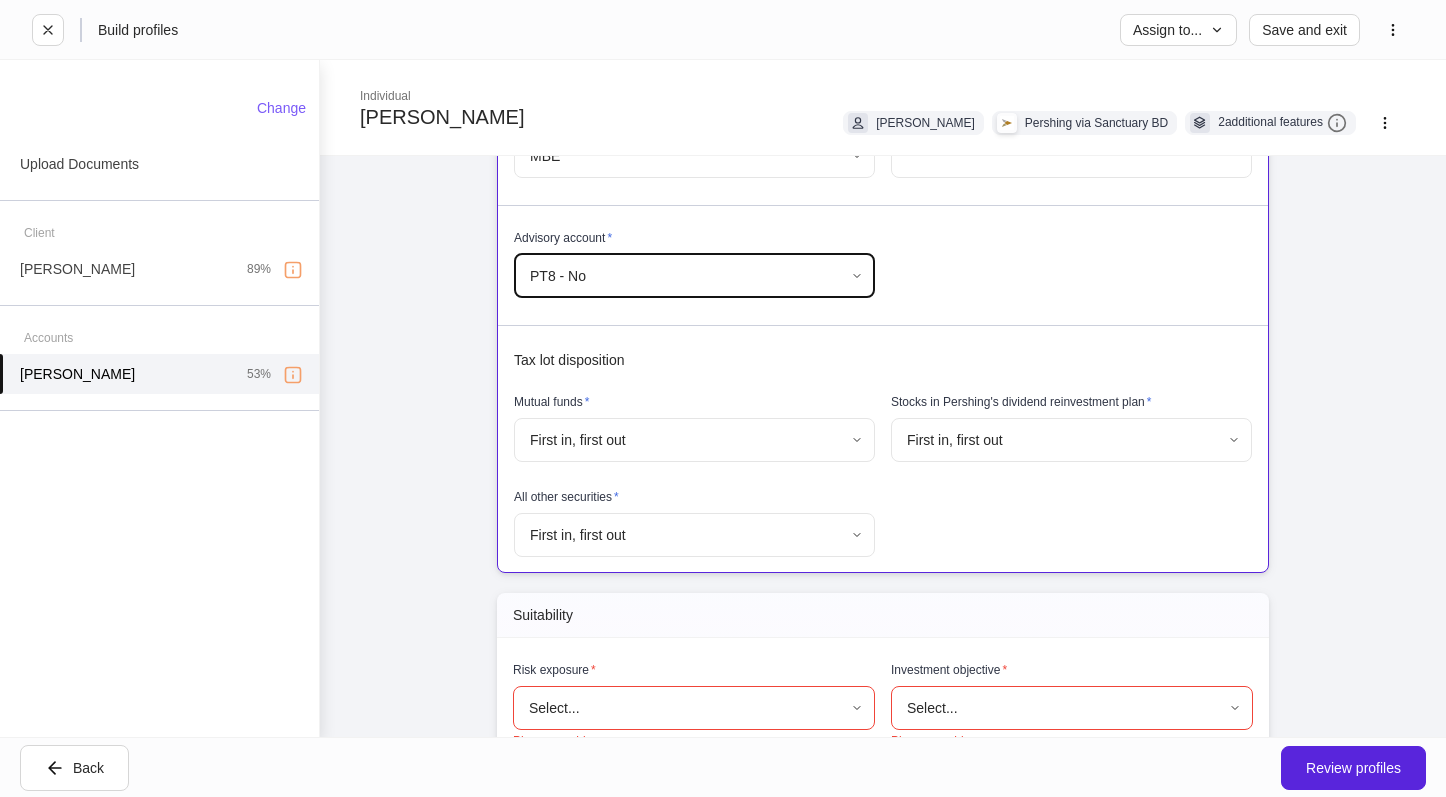 click on "First in, first out ** ​" at bounding box center [694, 441] 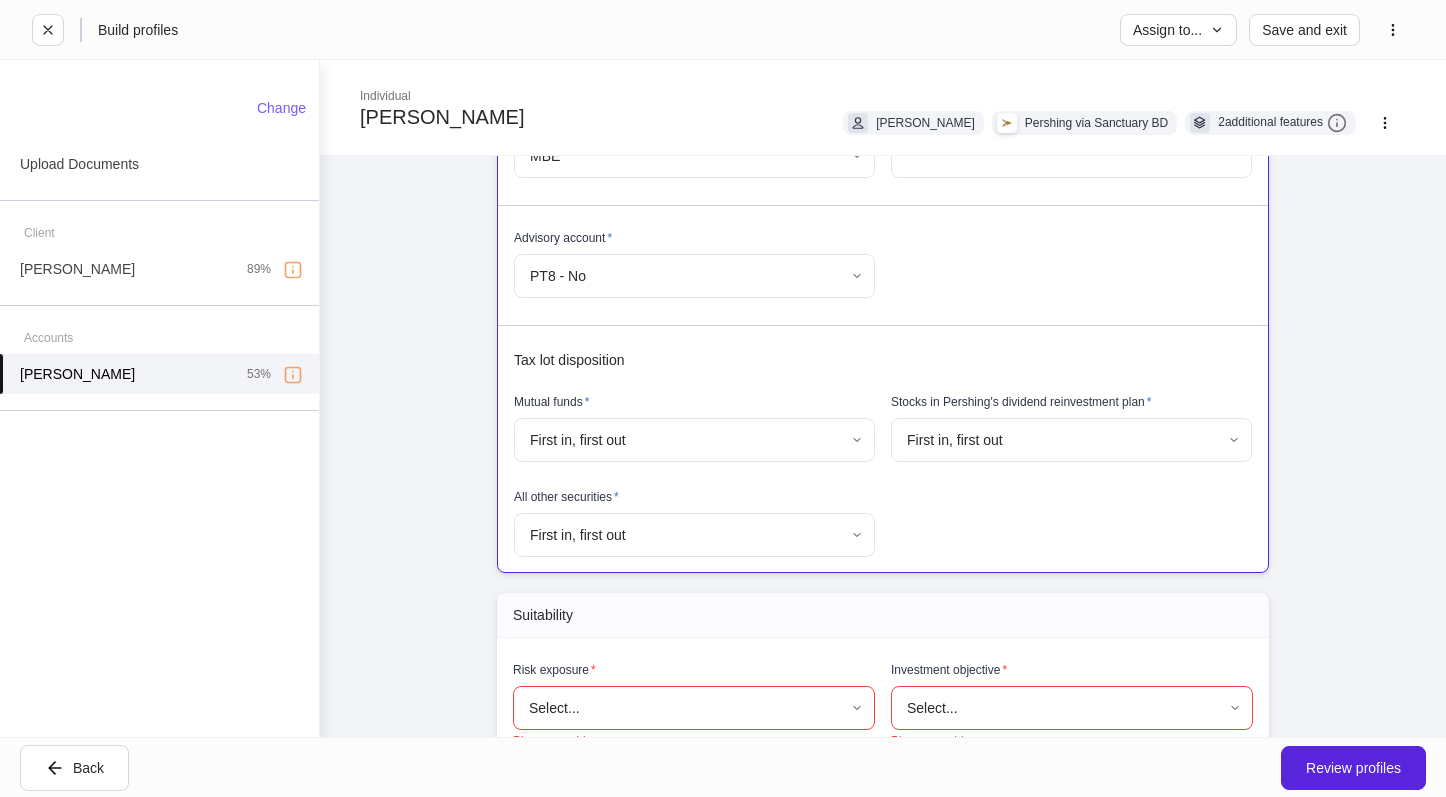 click on "**********" at bounding box center [723, 398] 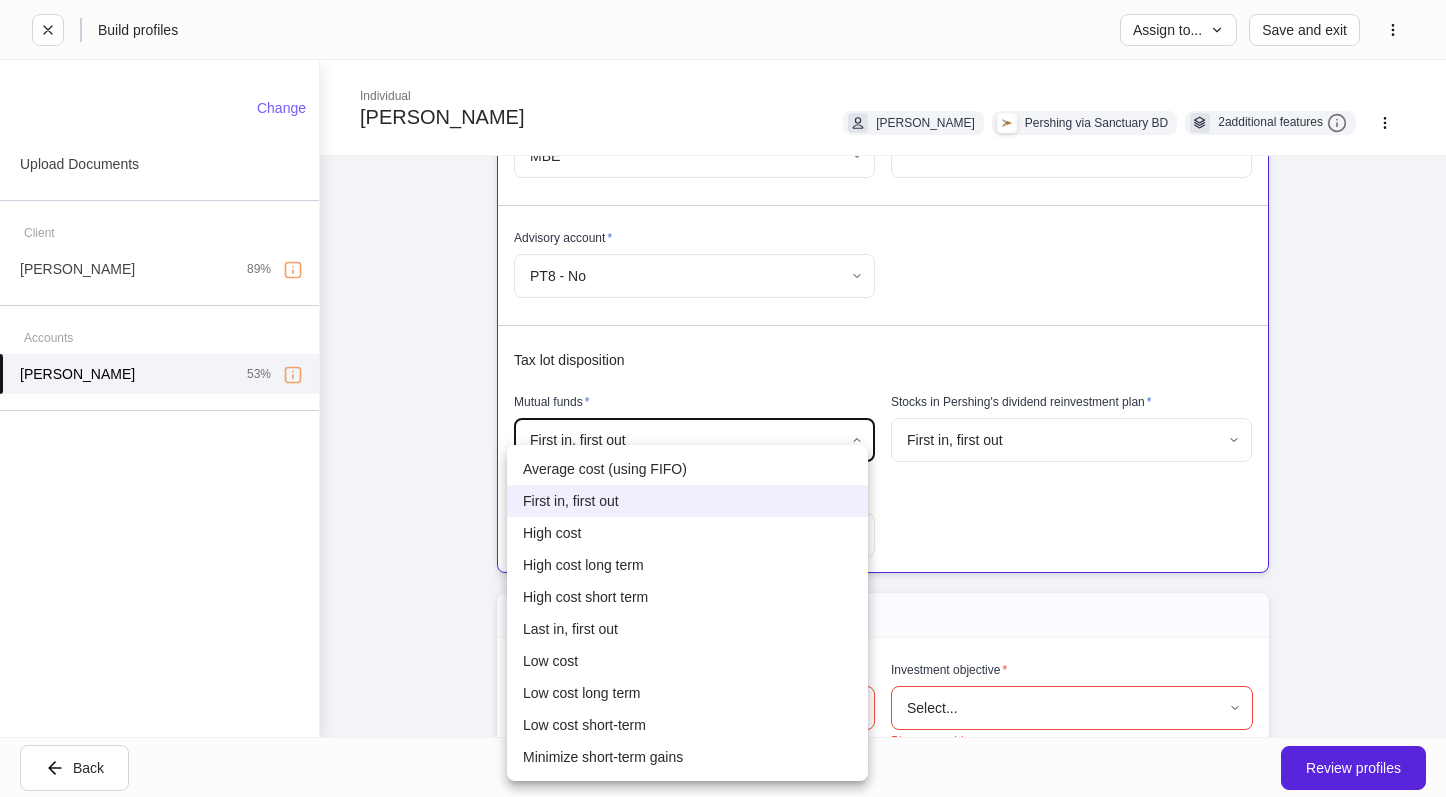 click on "High cost long term" at bounding box center (687, 565) 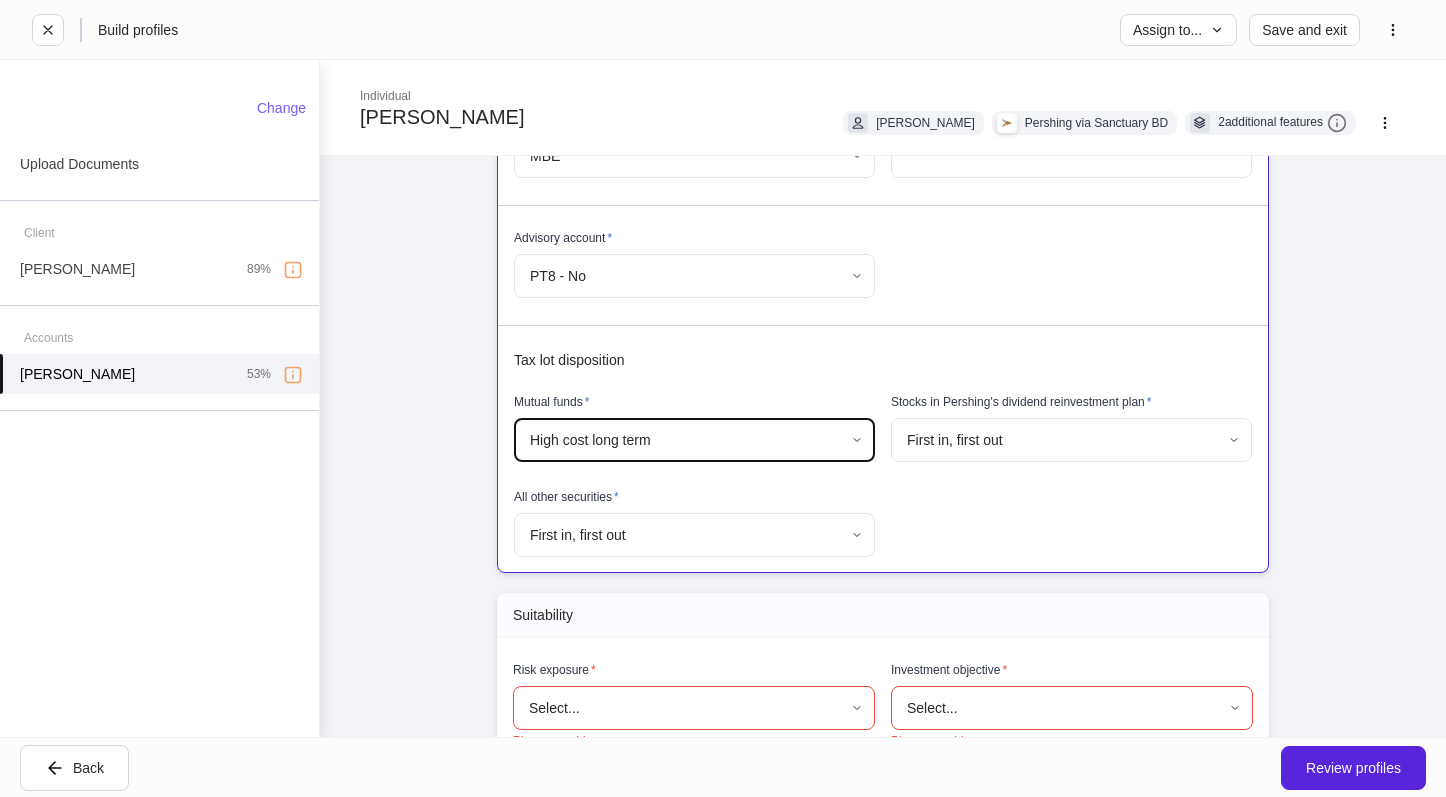 click on "**********" at bounding box center [723, 398] 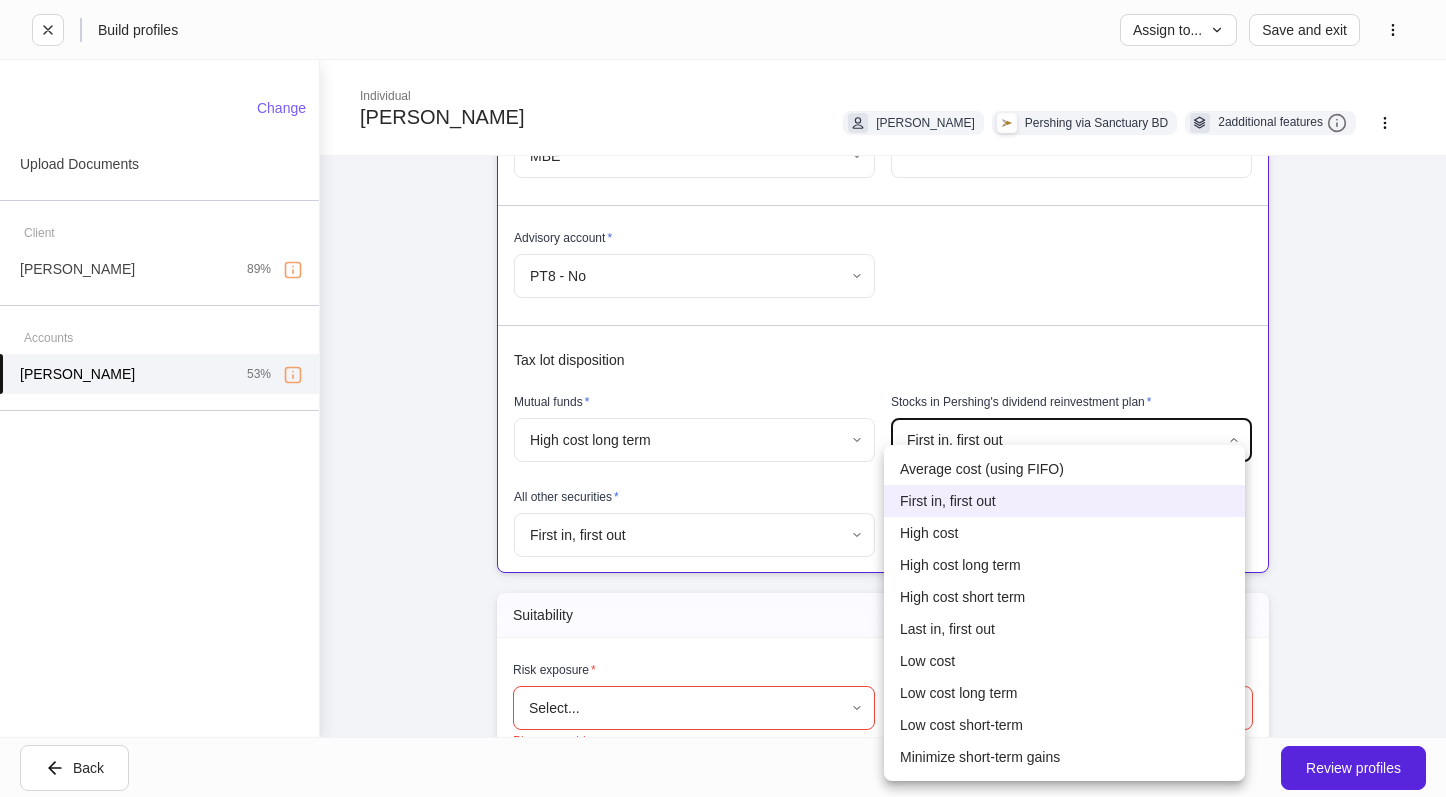 click on "High cost long term" at bounding box center [1064, 565] 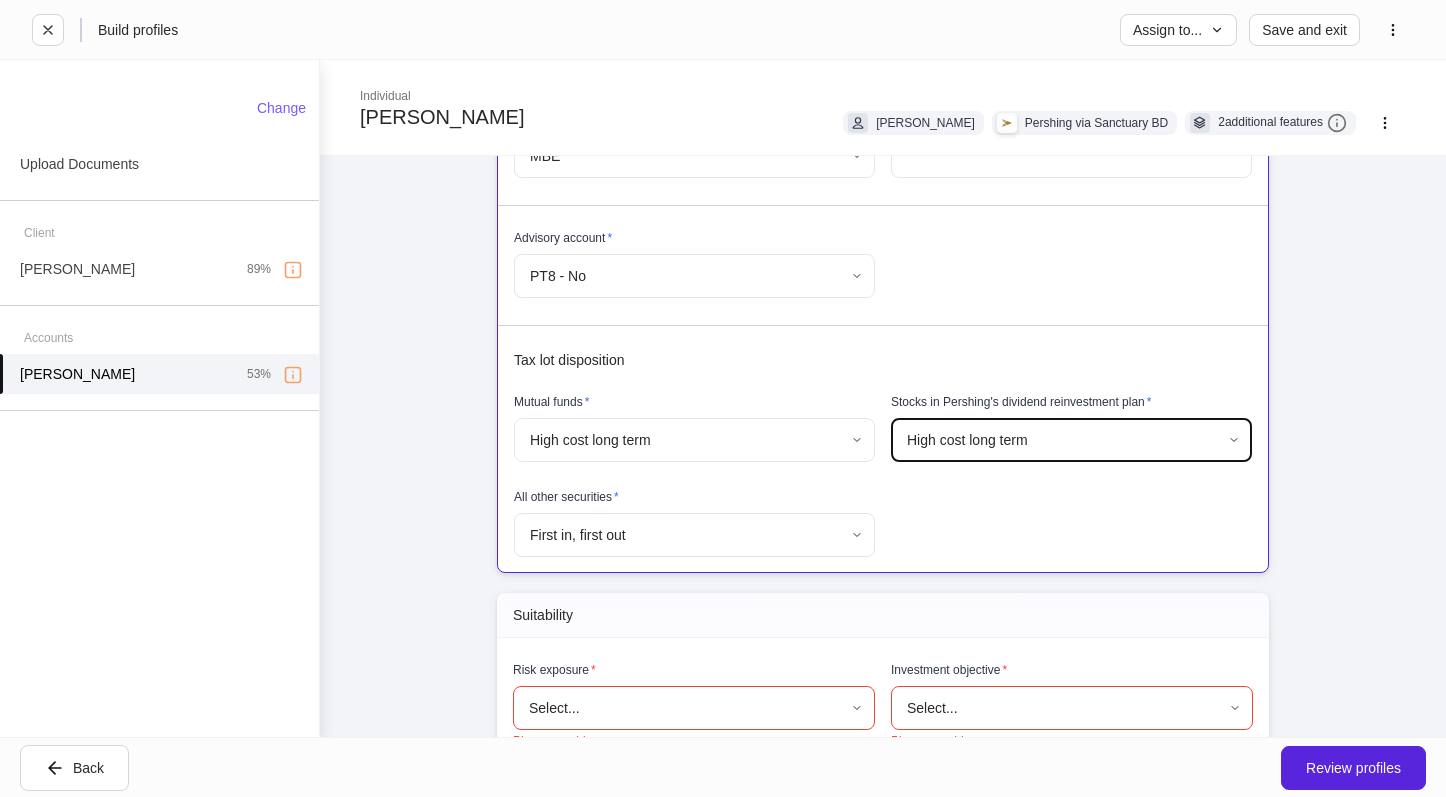 click on "**********" at bounding box center [723, 398] 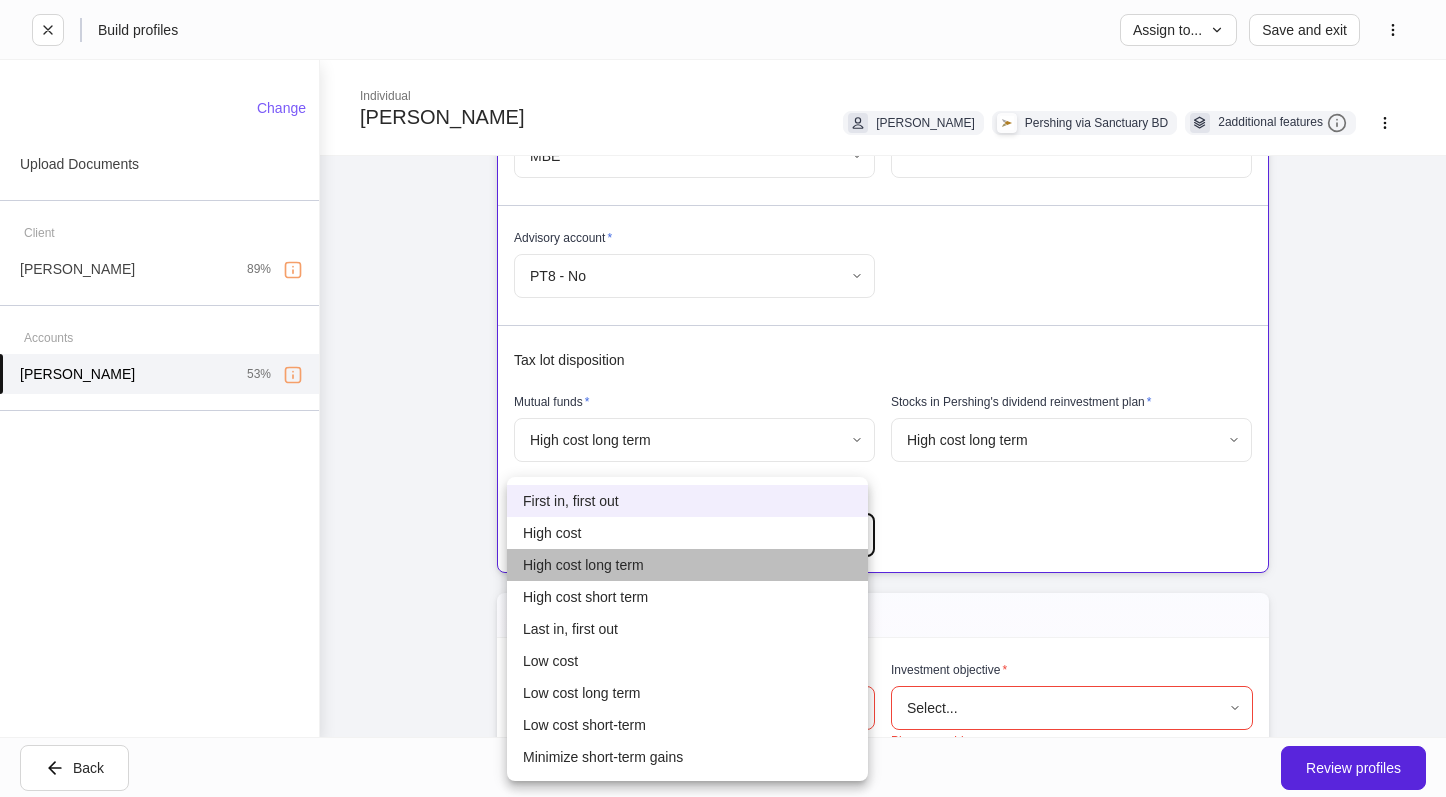 click on "High cost long term" at bounding box center (687, 565) 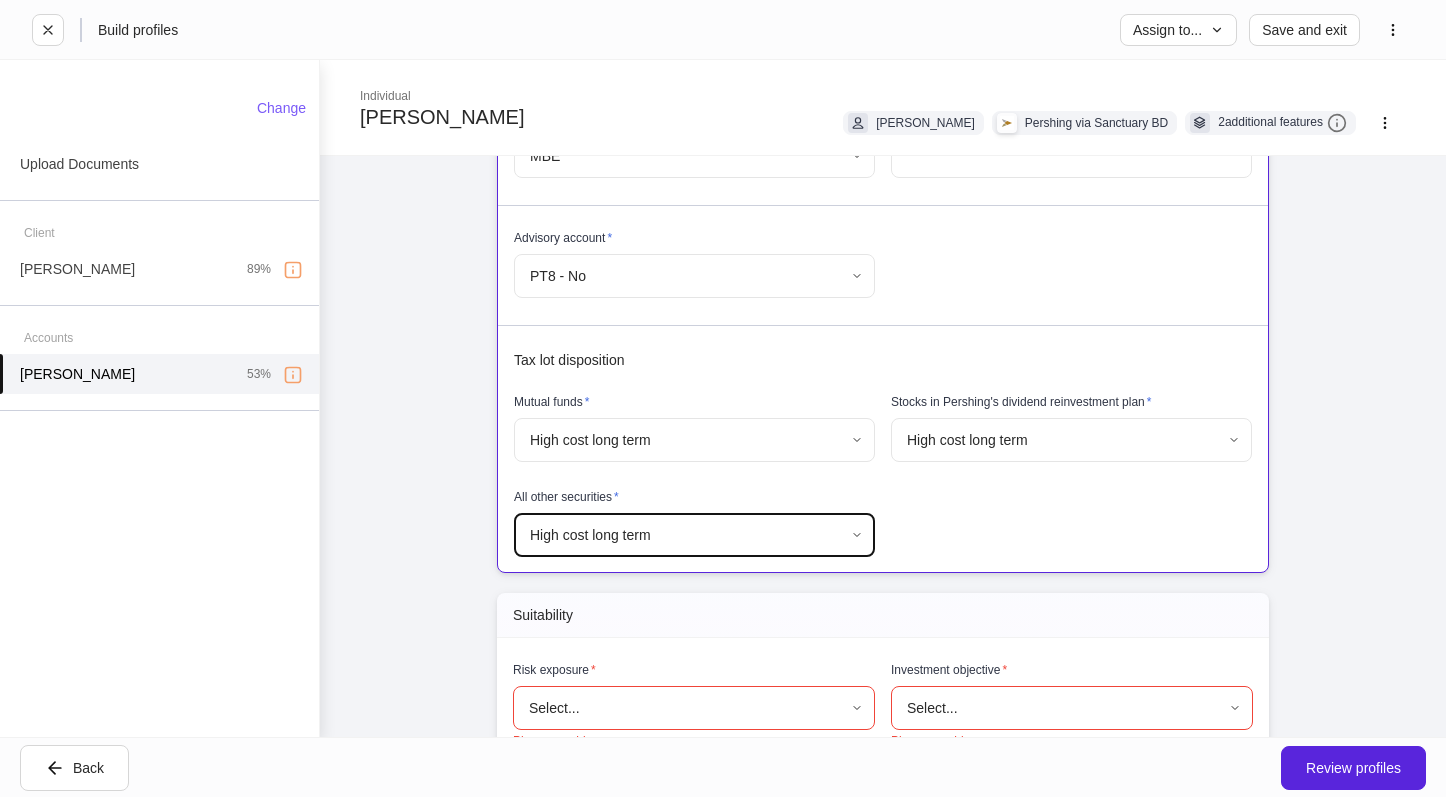 click on "**********" at bounding box center [883, 398] 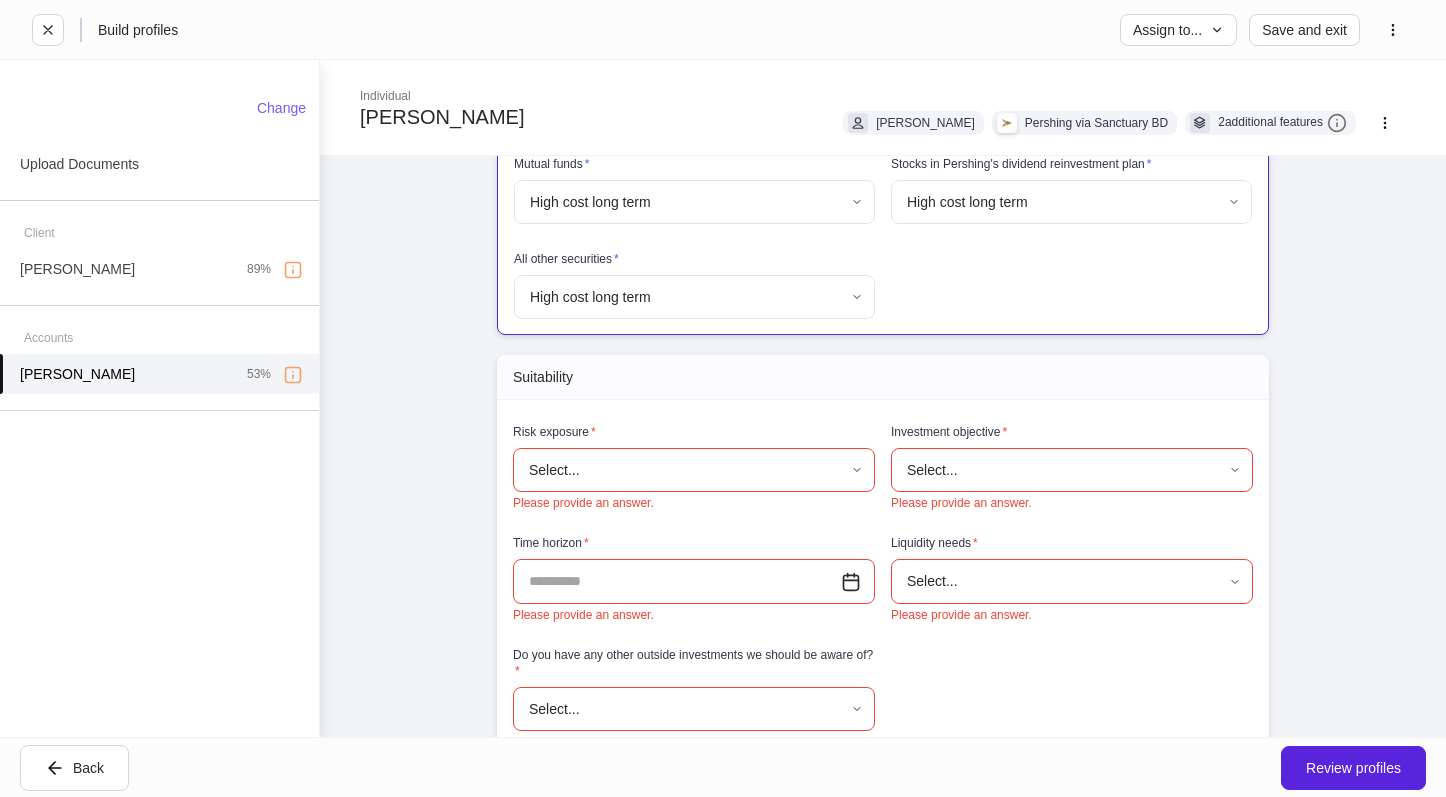 scroll, scrollTop: 1304, scrollLeft: 0, axis: vertical 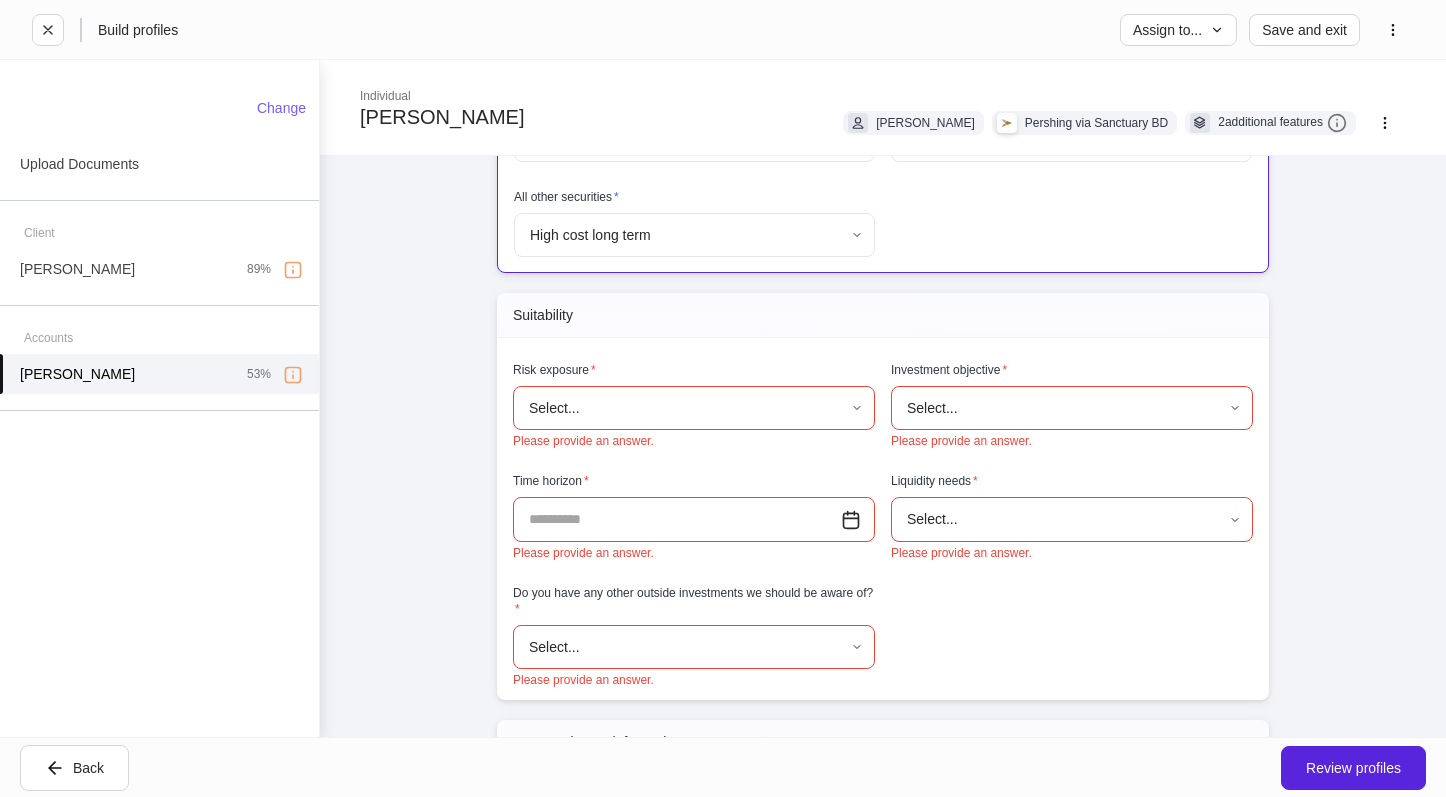 click on "**********" at bounding box center (723, 398) 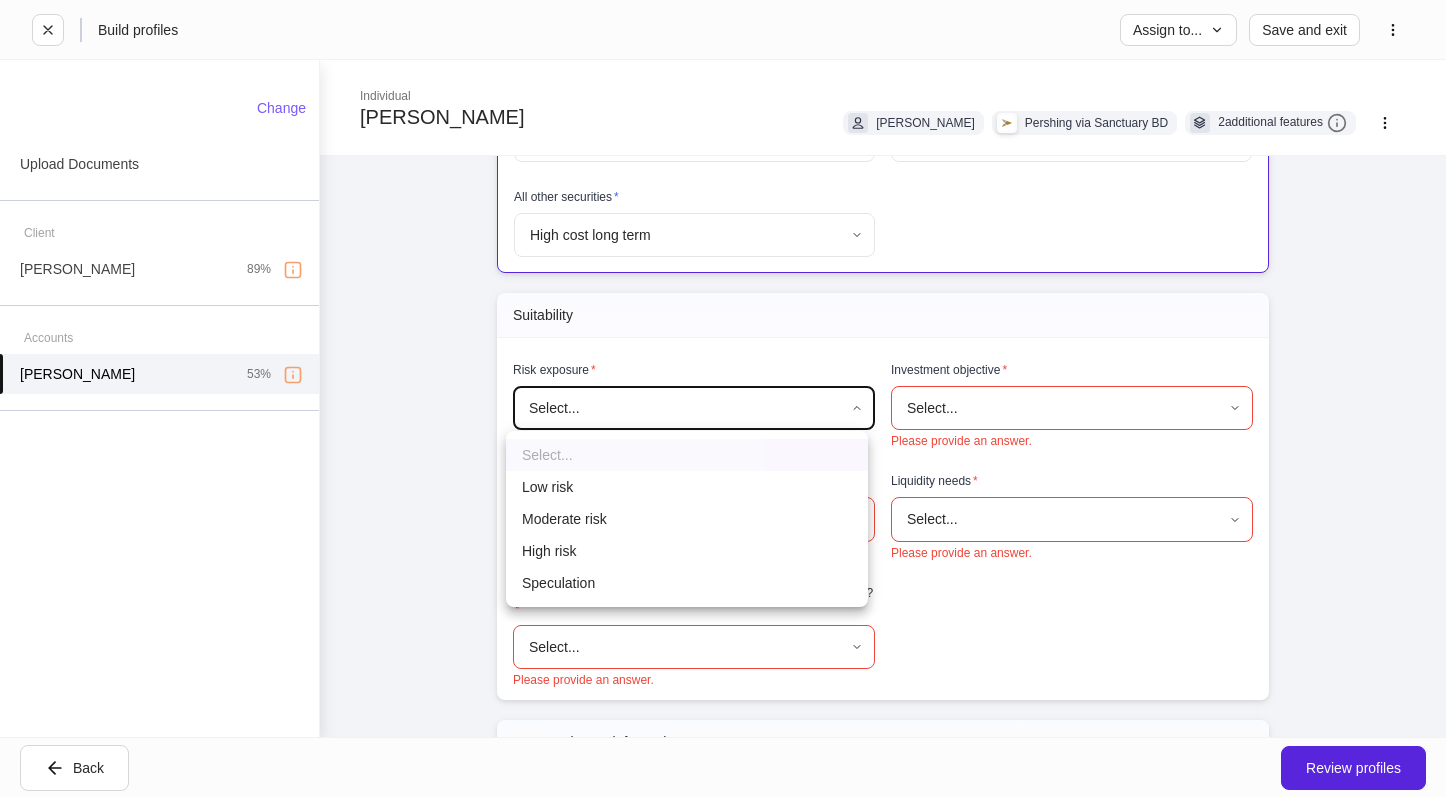 click on "High risk" at bounding box center (687, 551) 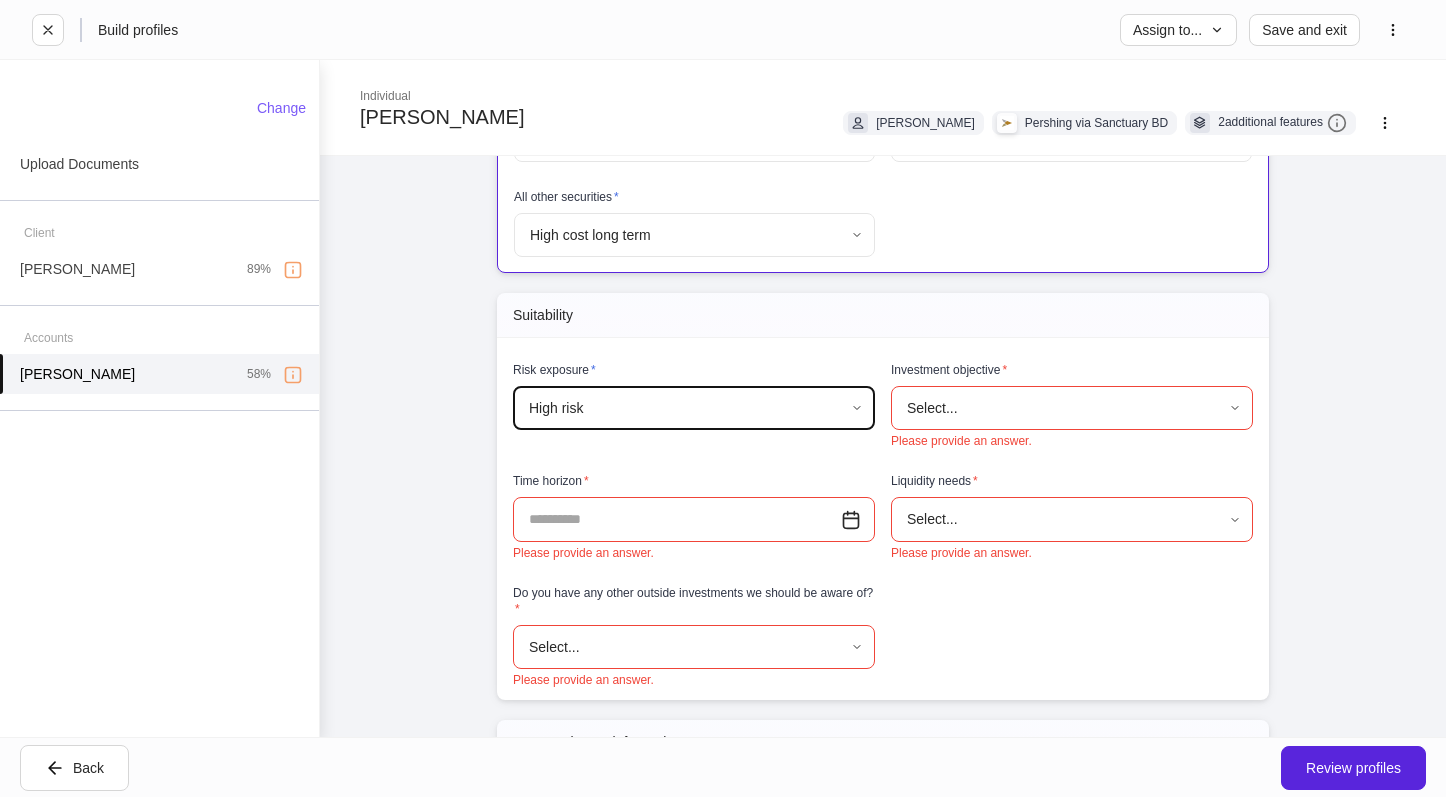 click on "**********" at bounding box center (723, 398) 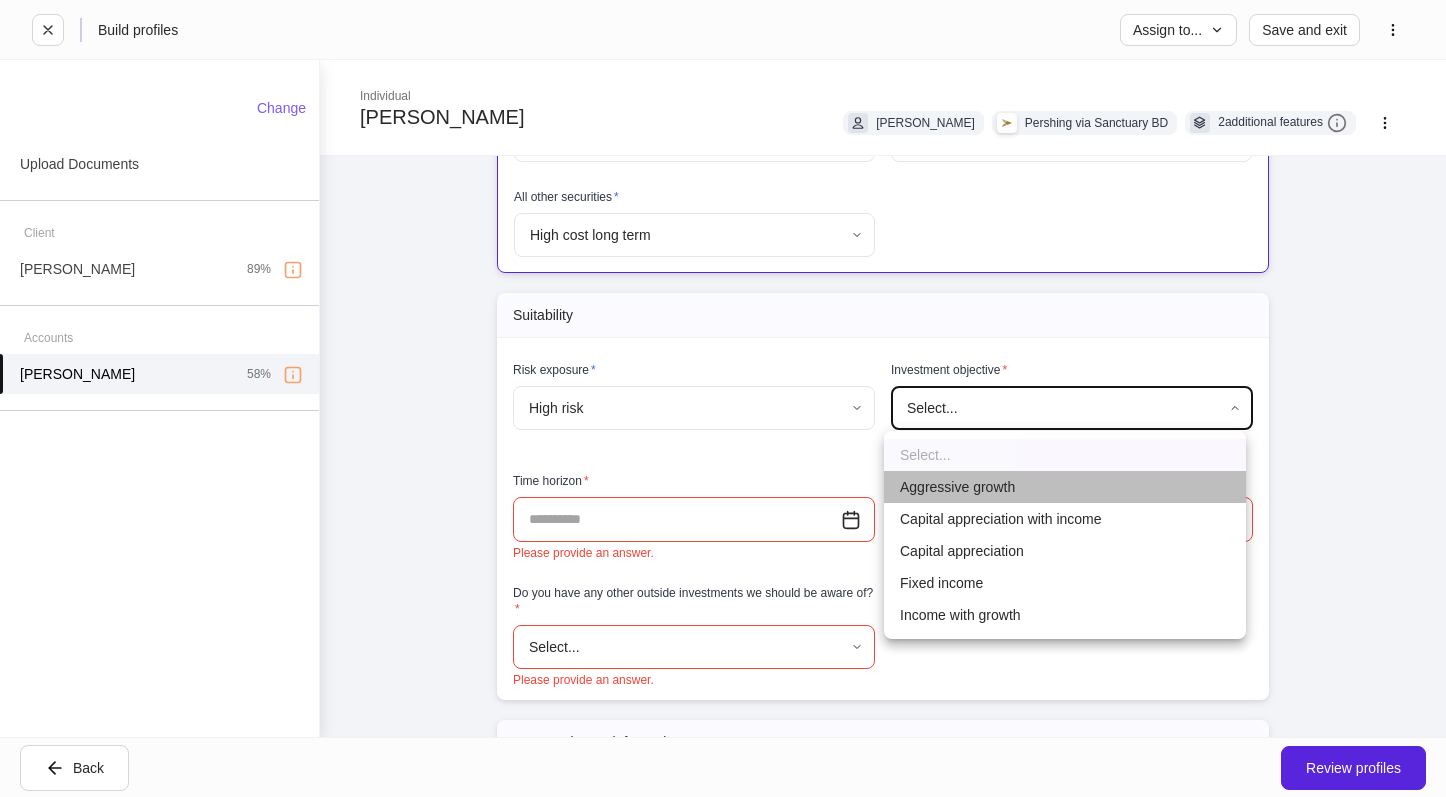 click on "Aggressive growth" at bounding box center (1065, 487) 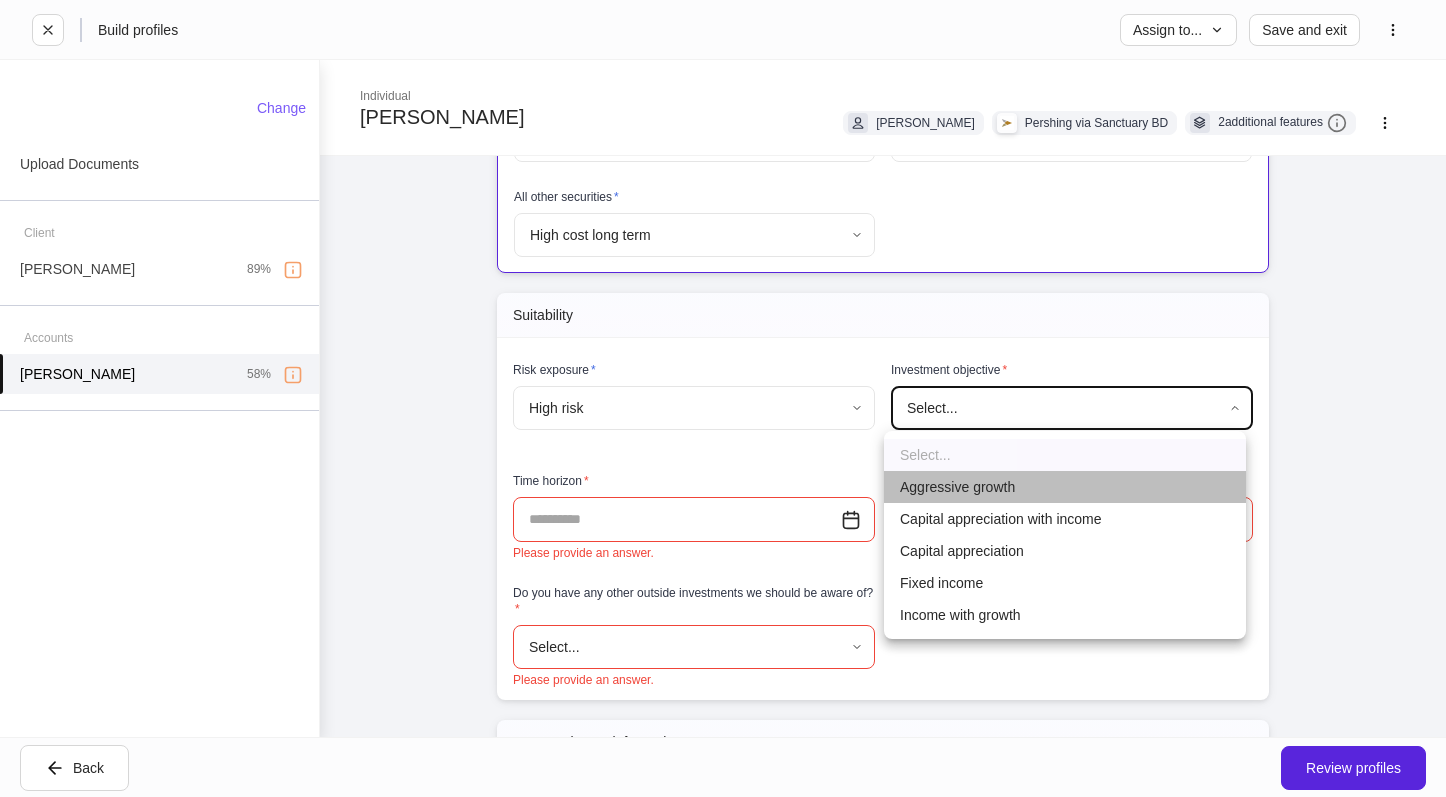 type on "**********" 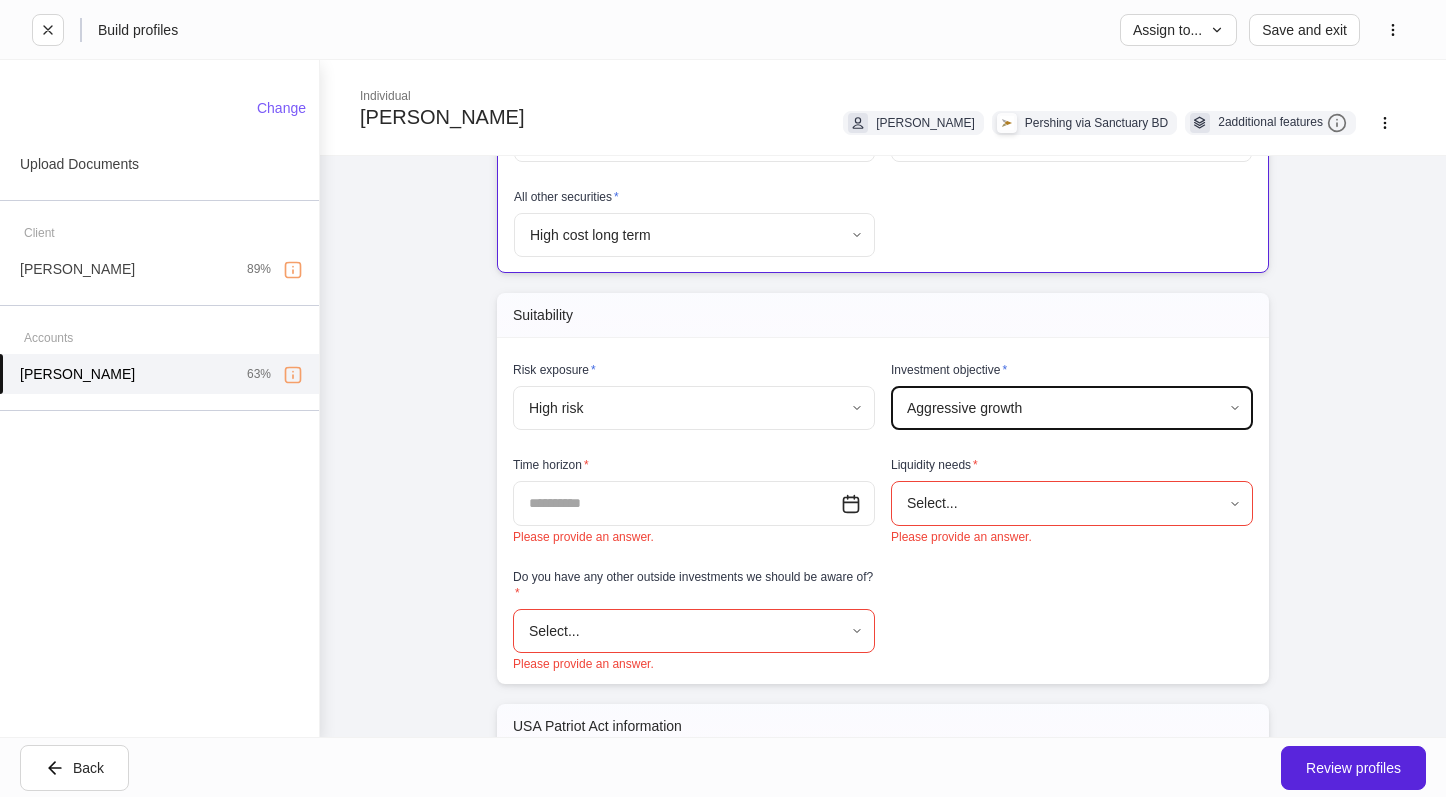 click at bounding box center (677, 503) 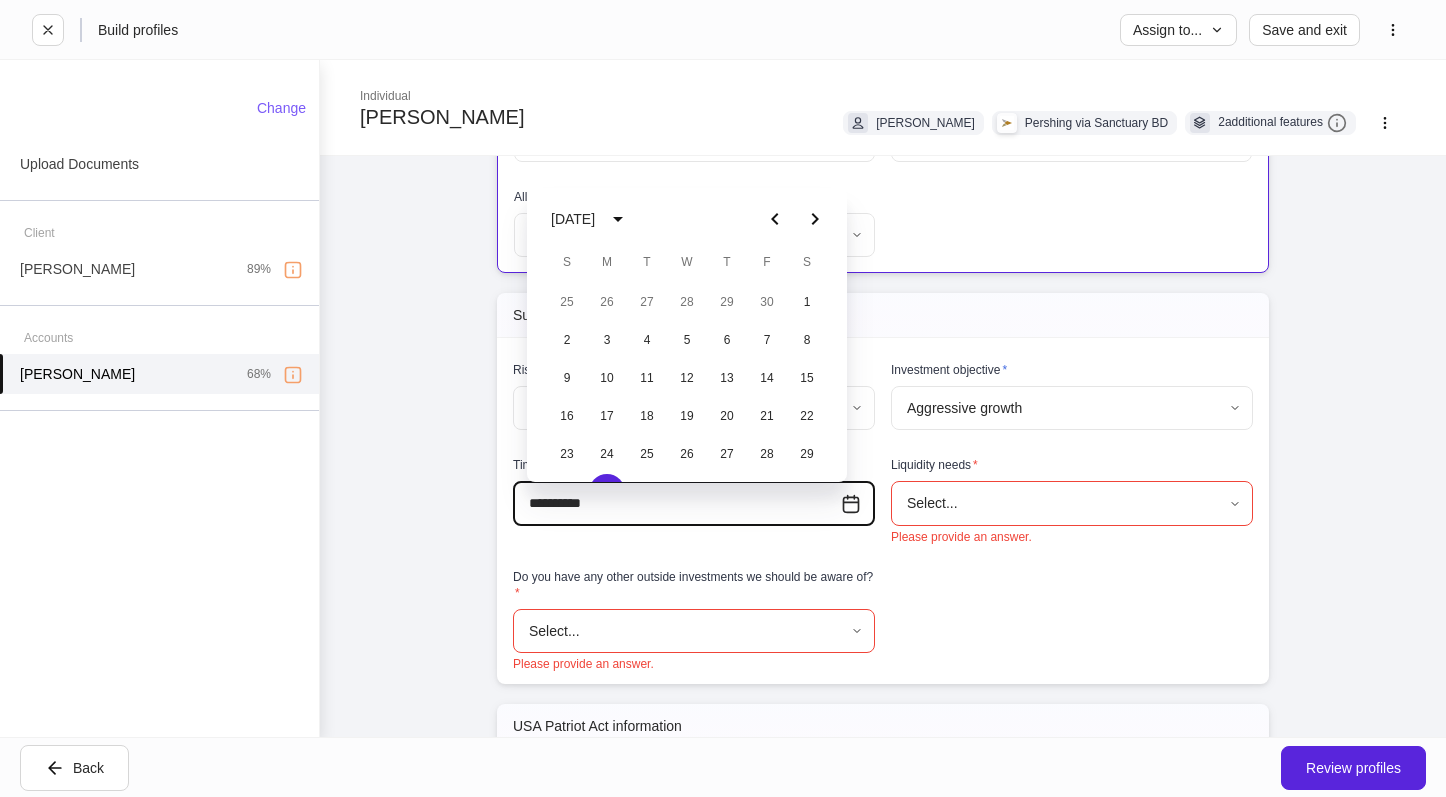 type on "**********" 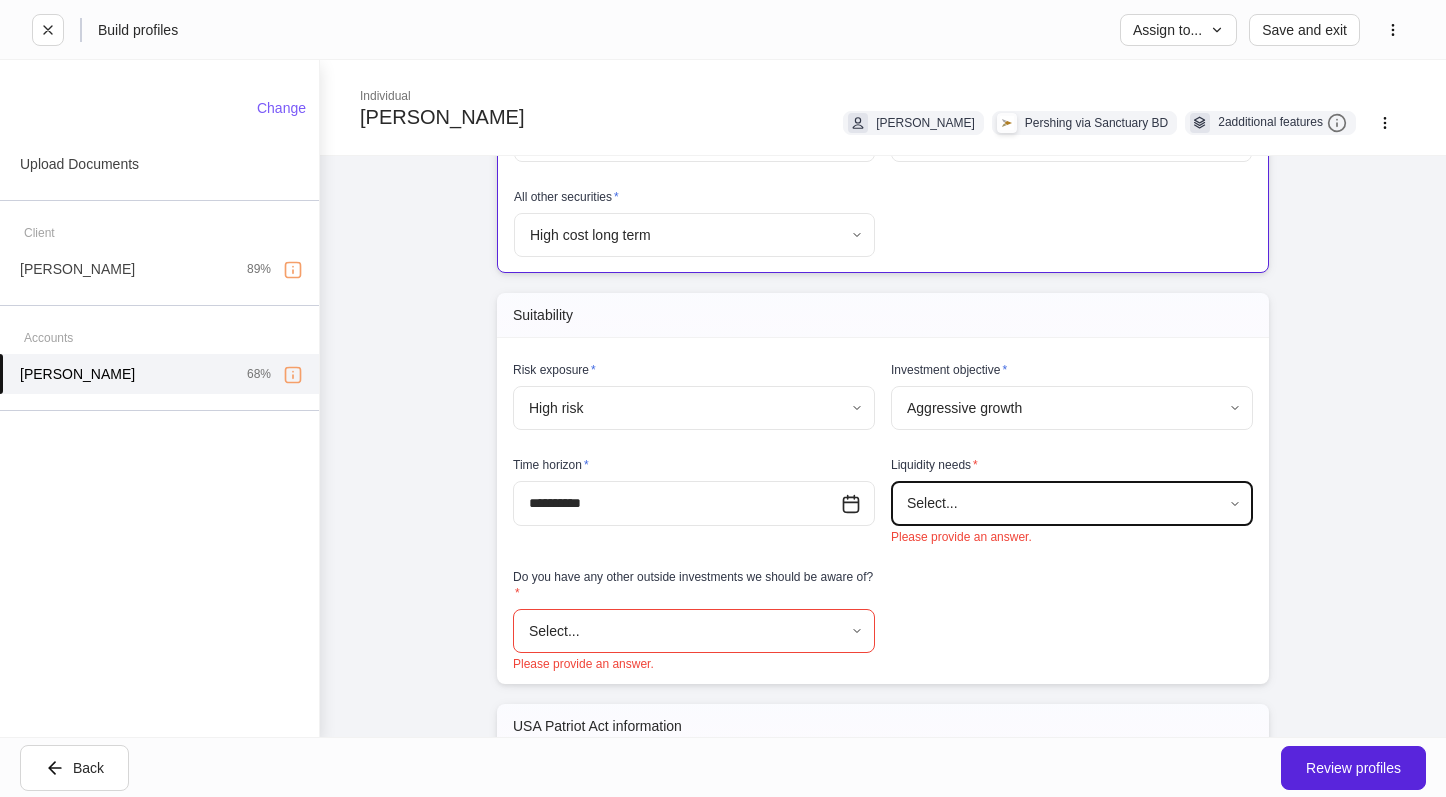 click on "**********" at bounding box center (723, 398) 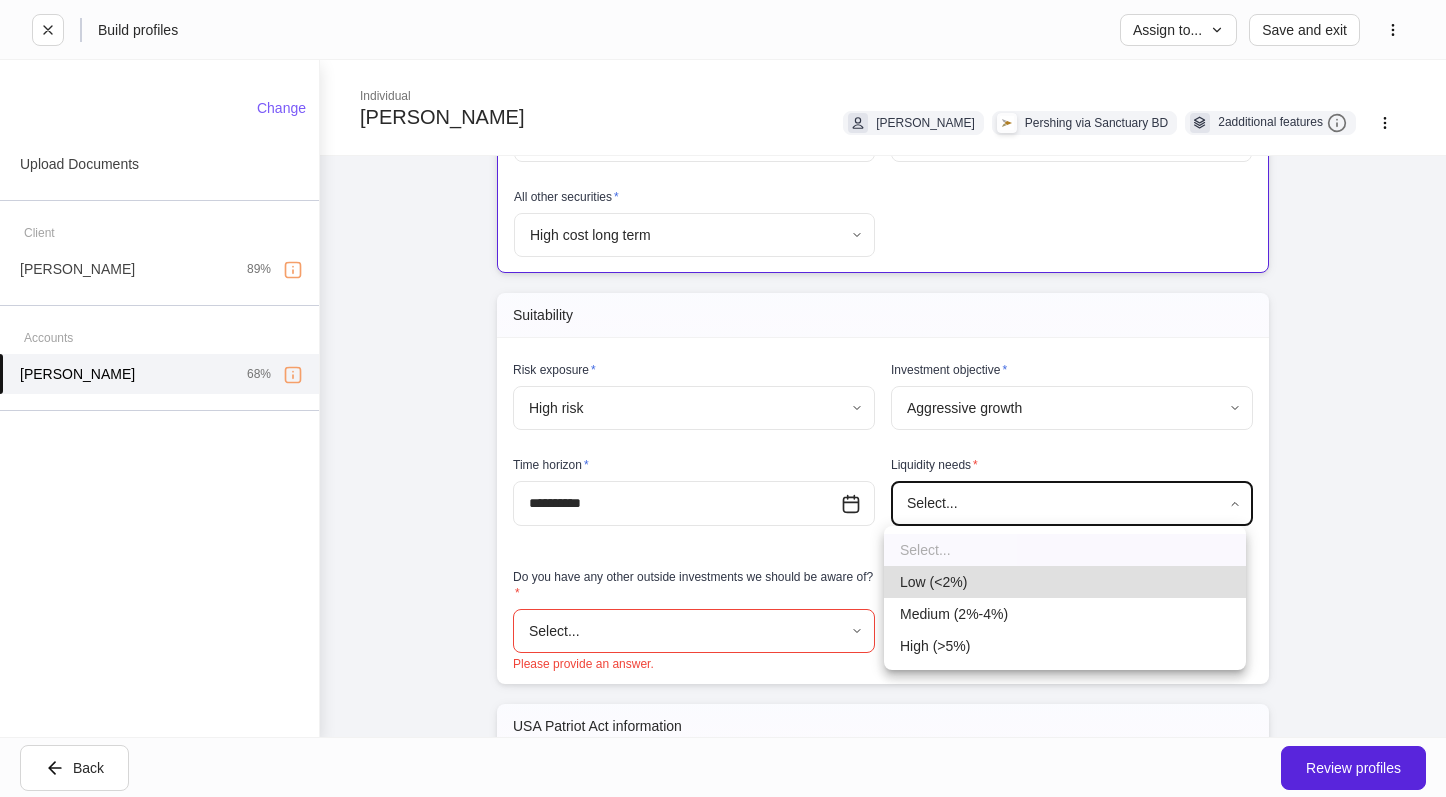 click on "Low (<2%)" at bounding box center (1065, 582) 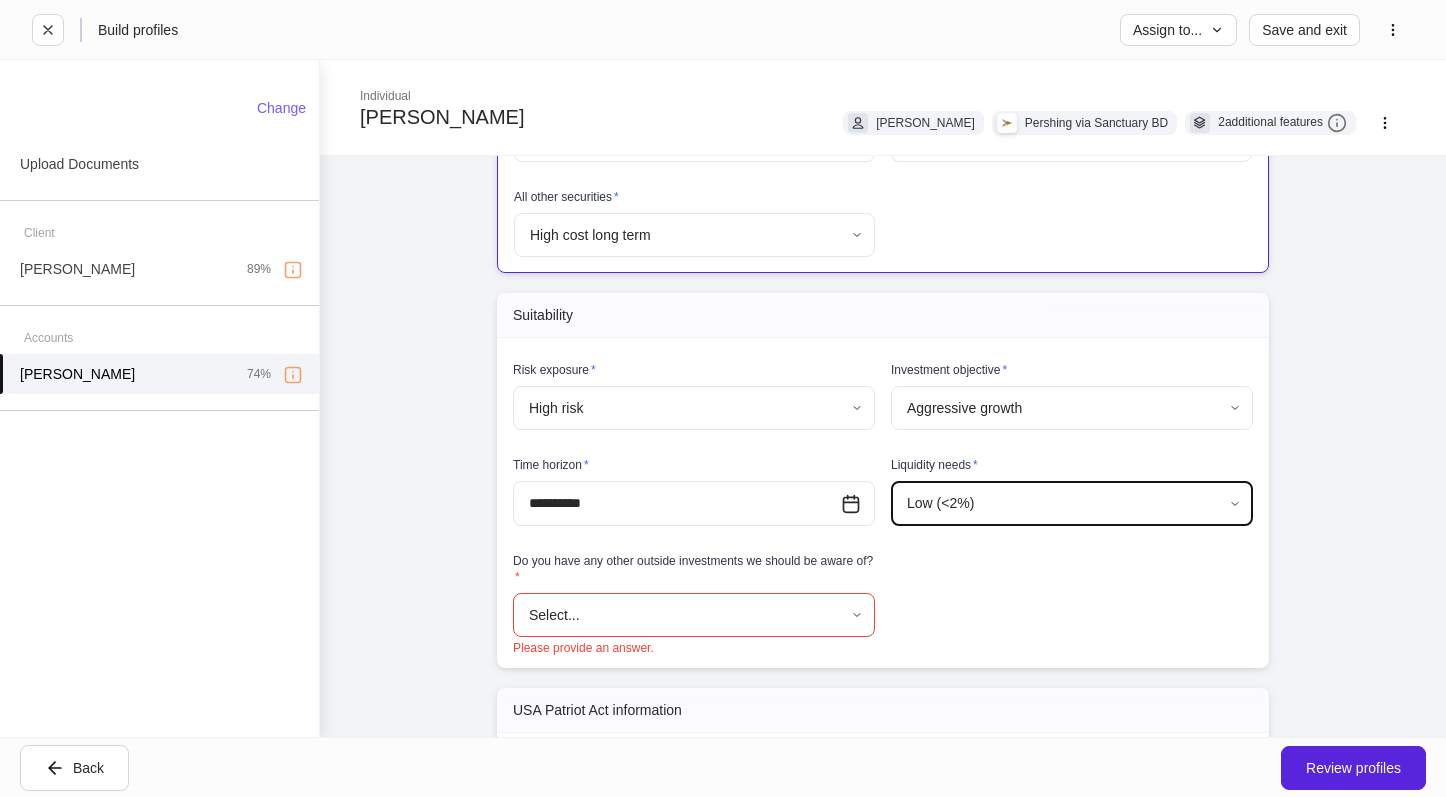 click on "**********" at bounding box center [723, 398] 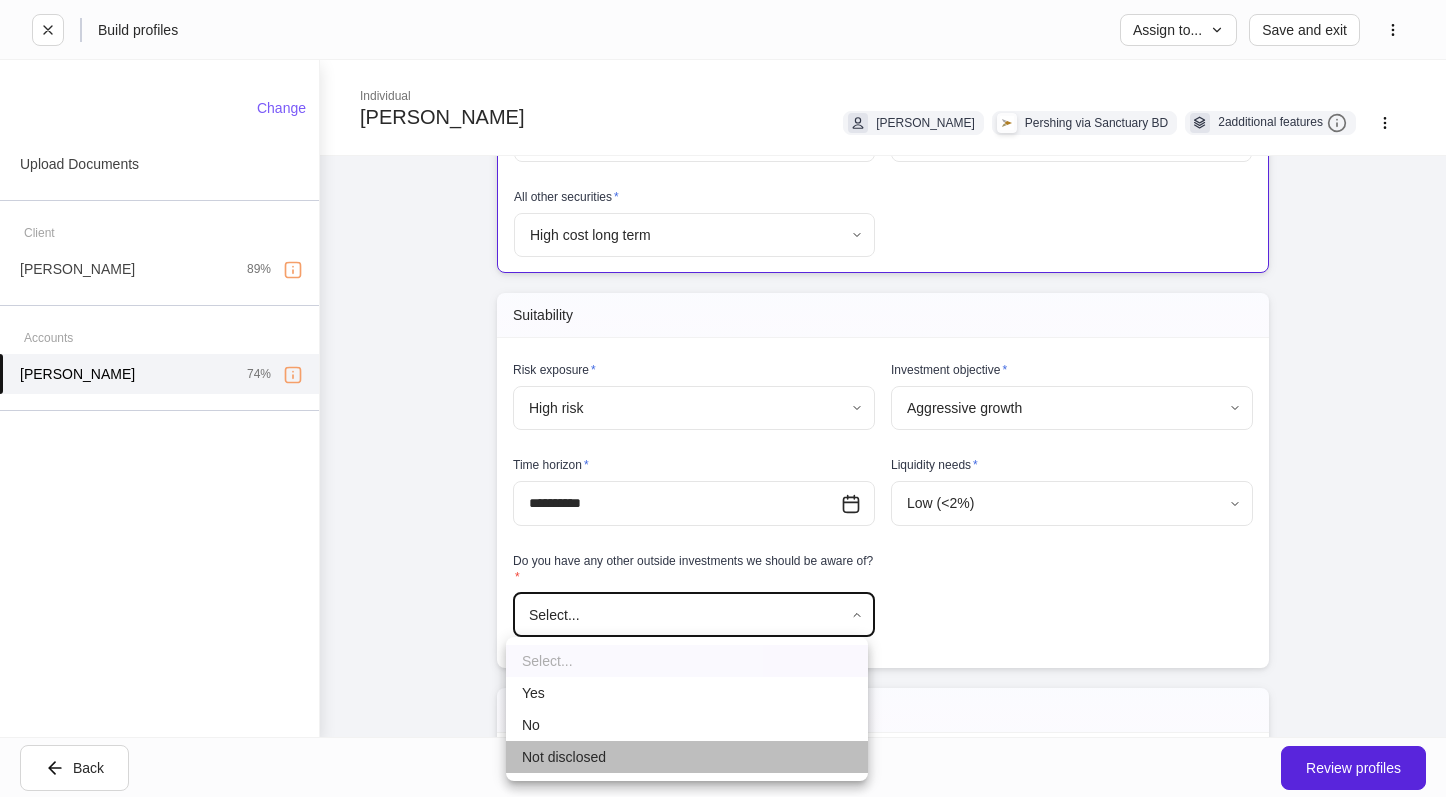 click on "Not disclosed" at bounding box center [687, 757] 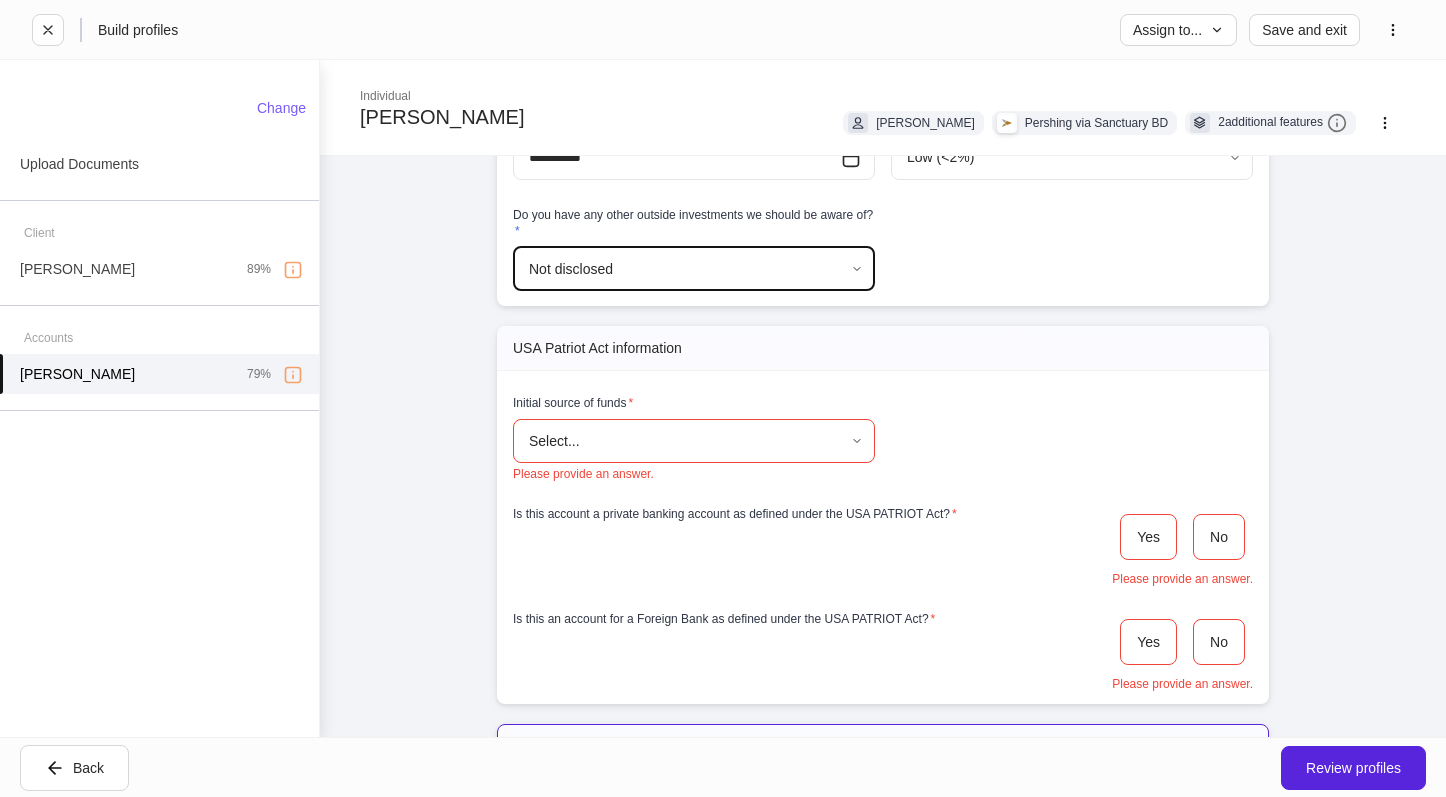 scroll, scrollTop: 1704, scrollLeft: 0, axis: vertical 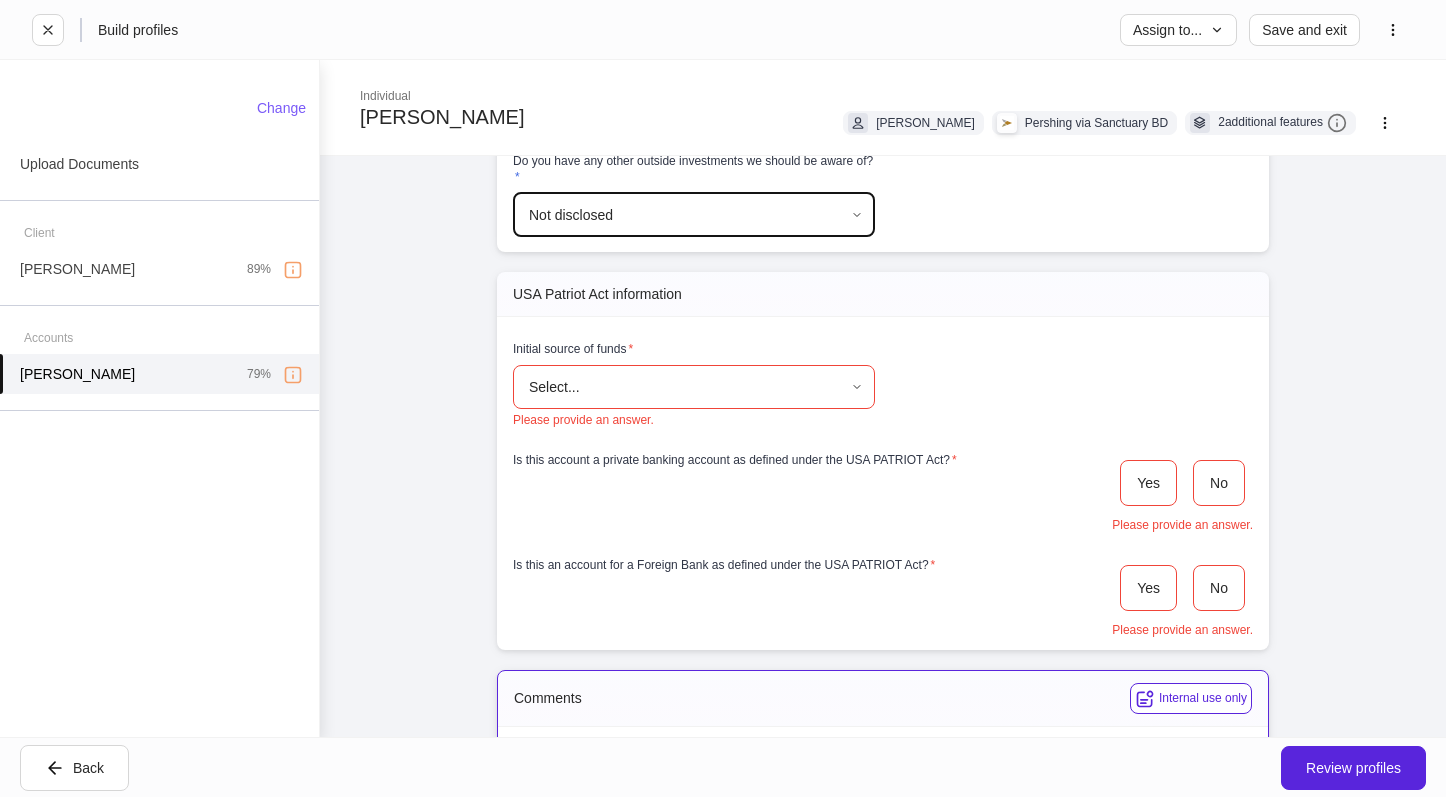 click on "Initial source of funds *" at bounding box center (694, 353) 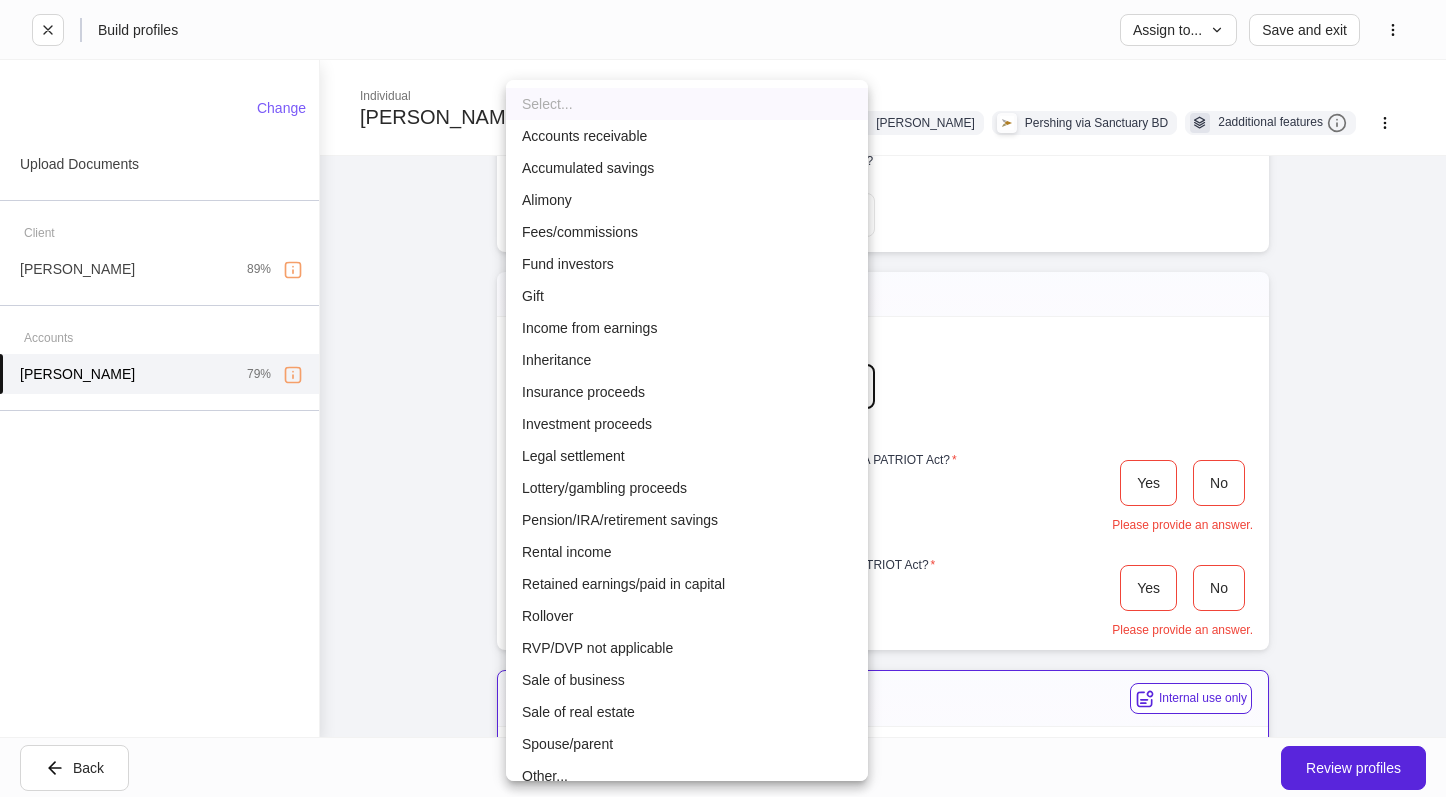 click on "**********" at bounding box center [723, 398] 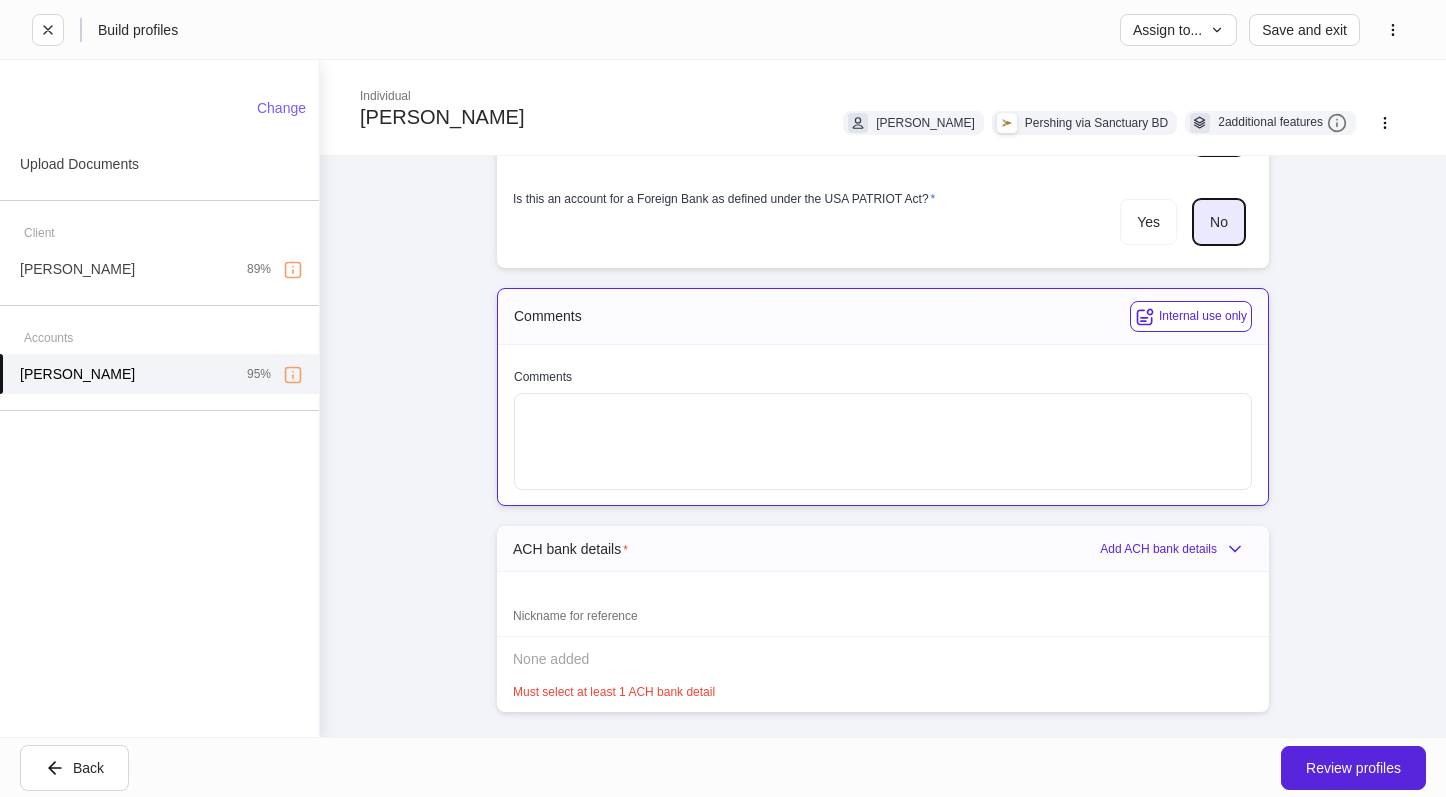 scroll, scrollTop: 2078, scrollLeft: 0, axis: vertical 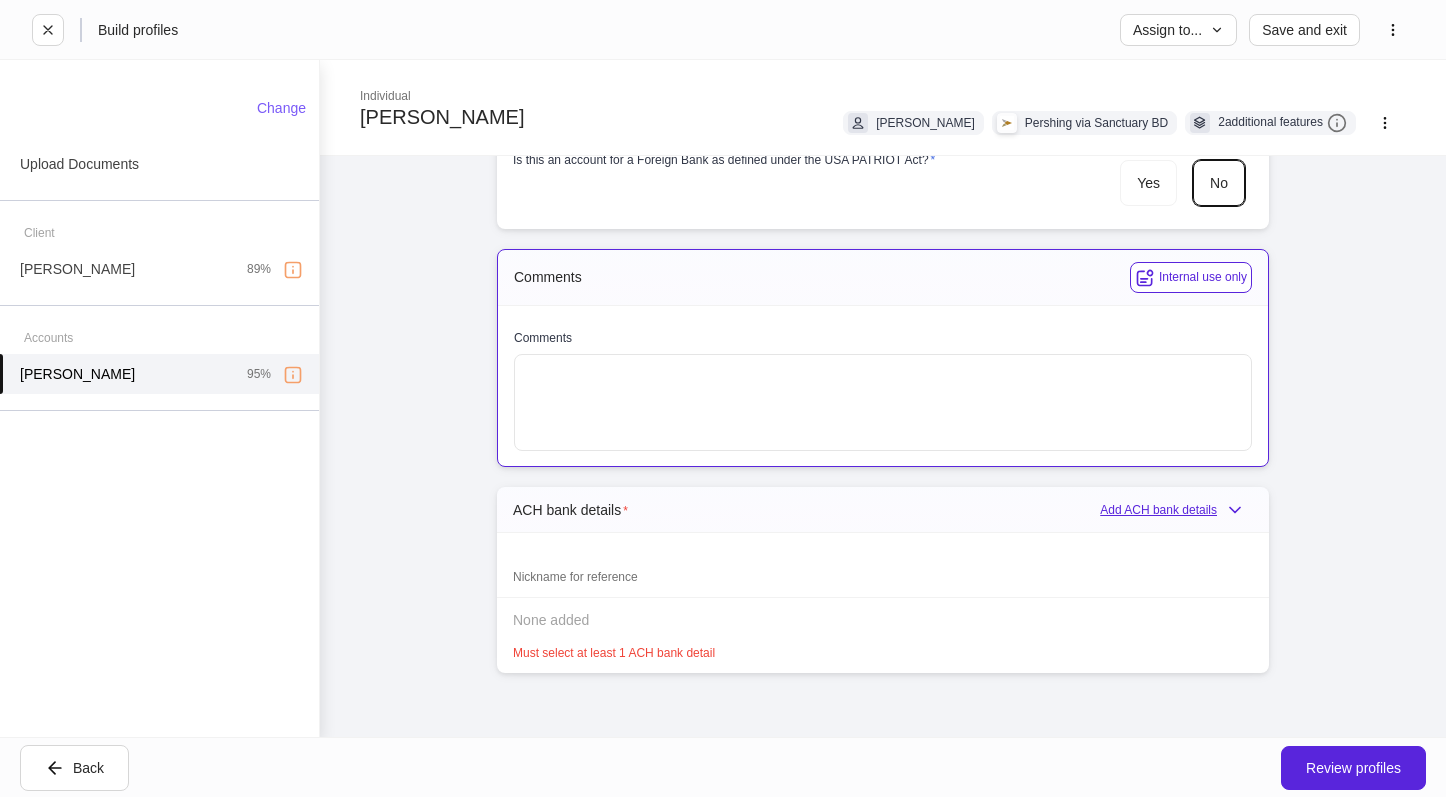 click on "Add ACH bank details" at bounding box center (1176, 510) 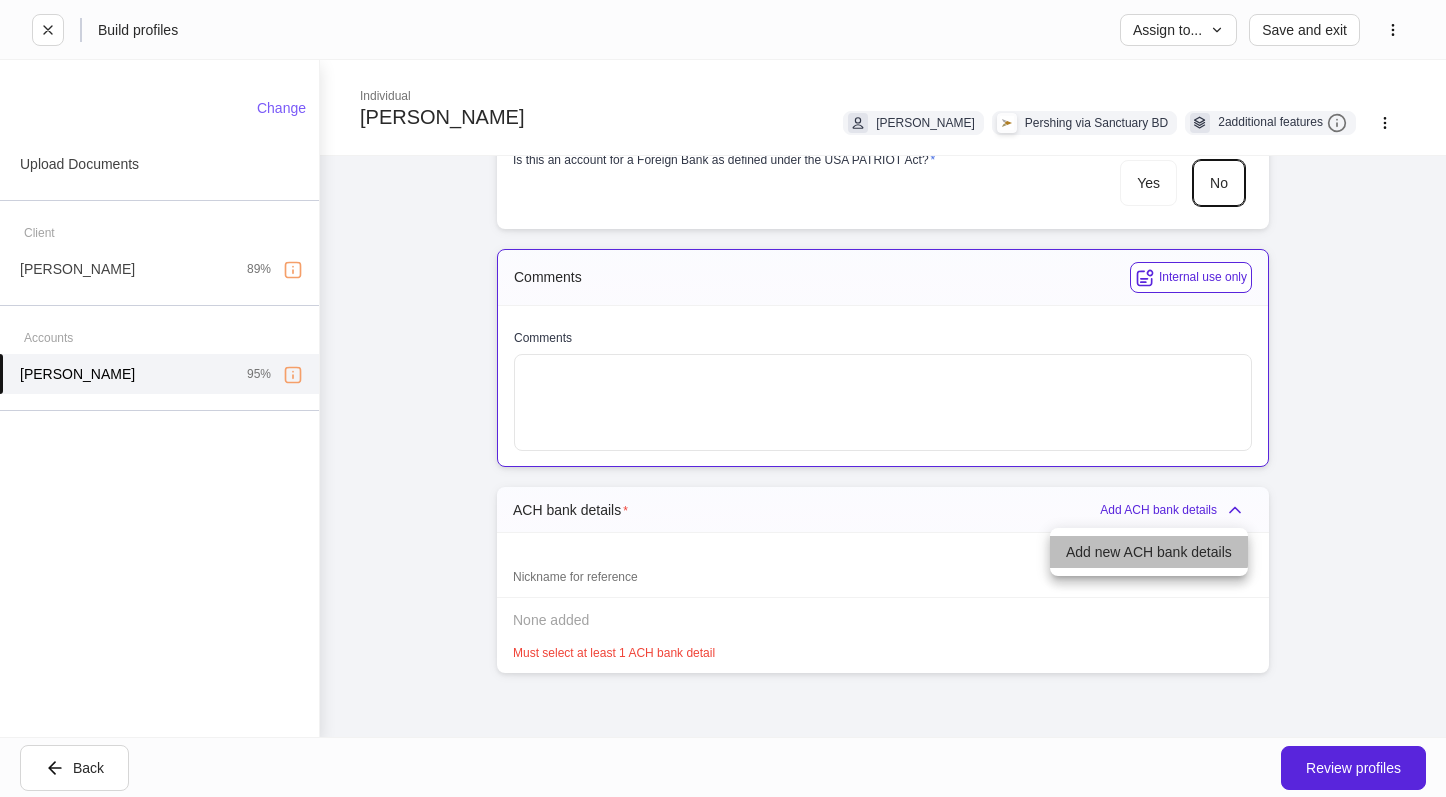 click on "Add new ACH bank details" at bounding box center (1149, 552) 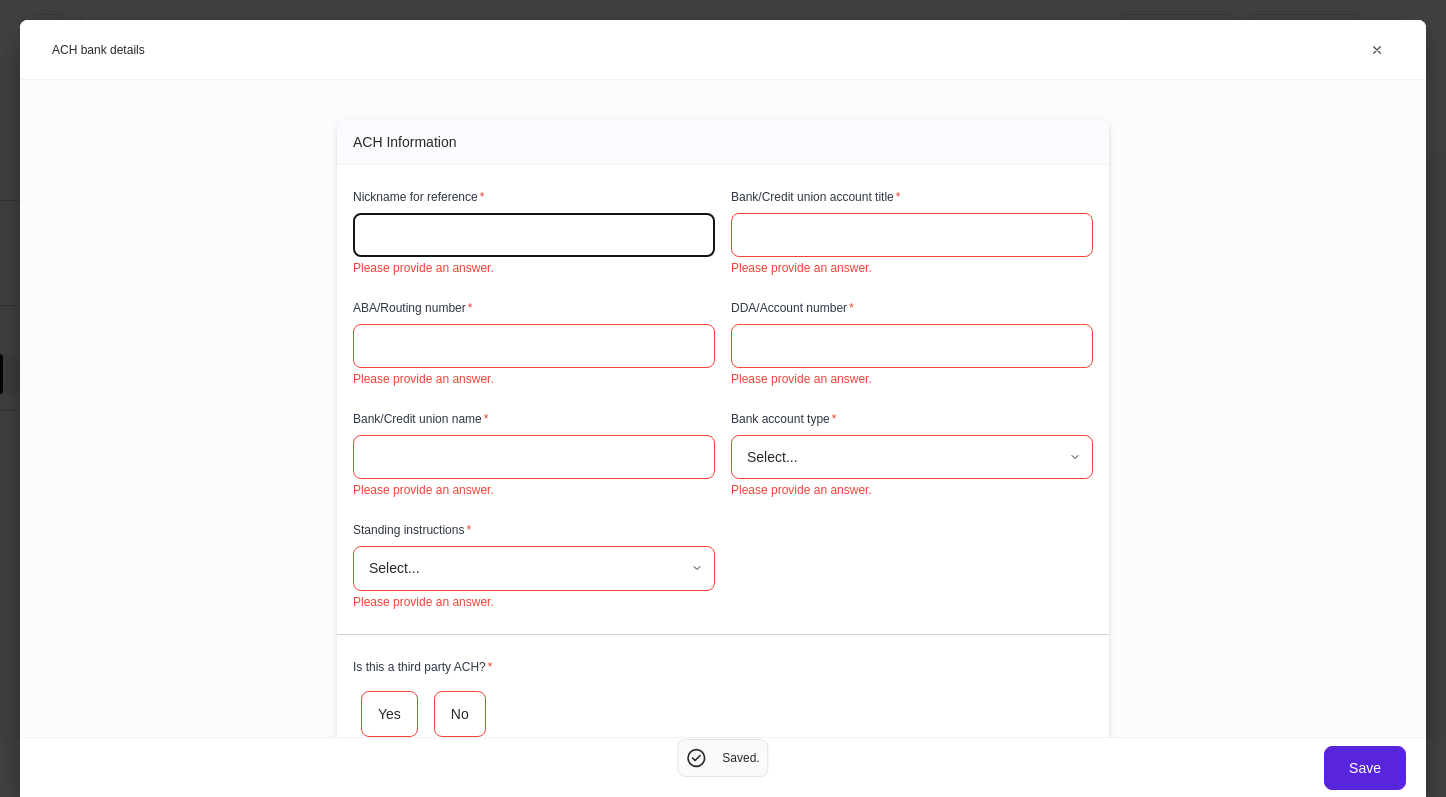 click on "**********" at bounding box center [723, 398] 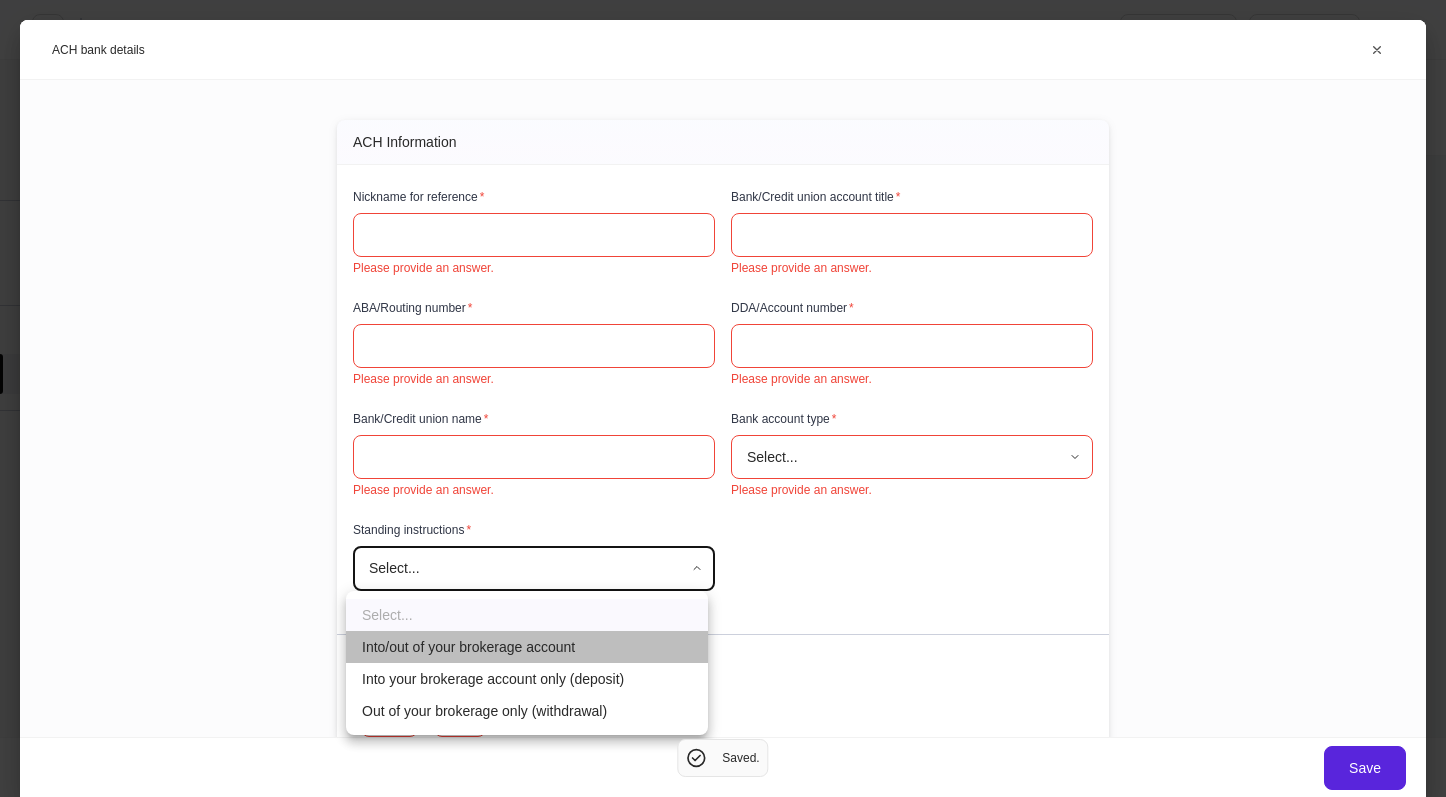 click on "Into/out of your brokerage account" at bounding box center [527, 647] 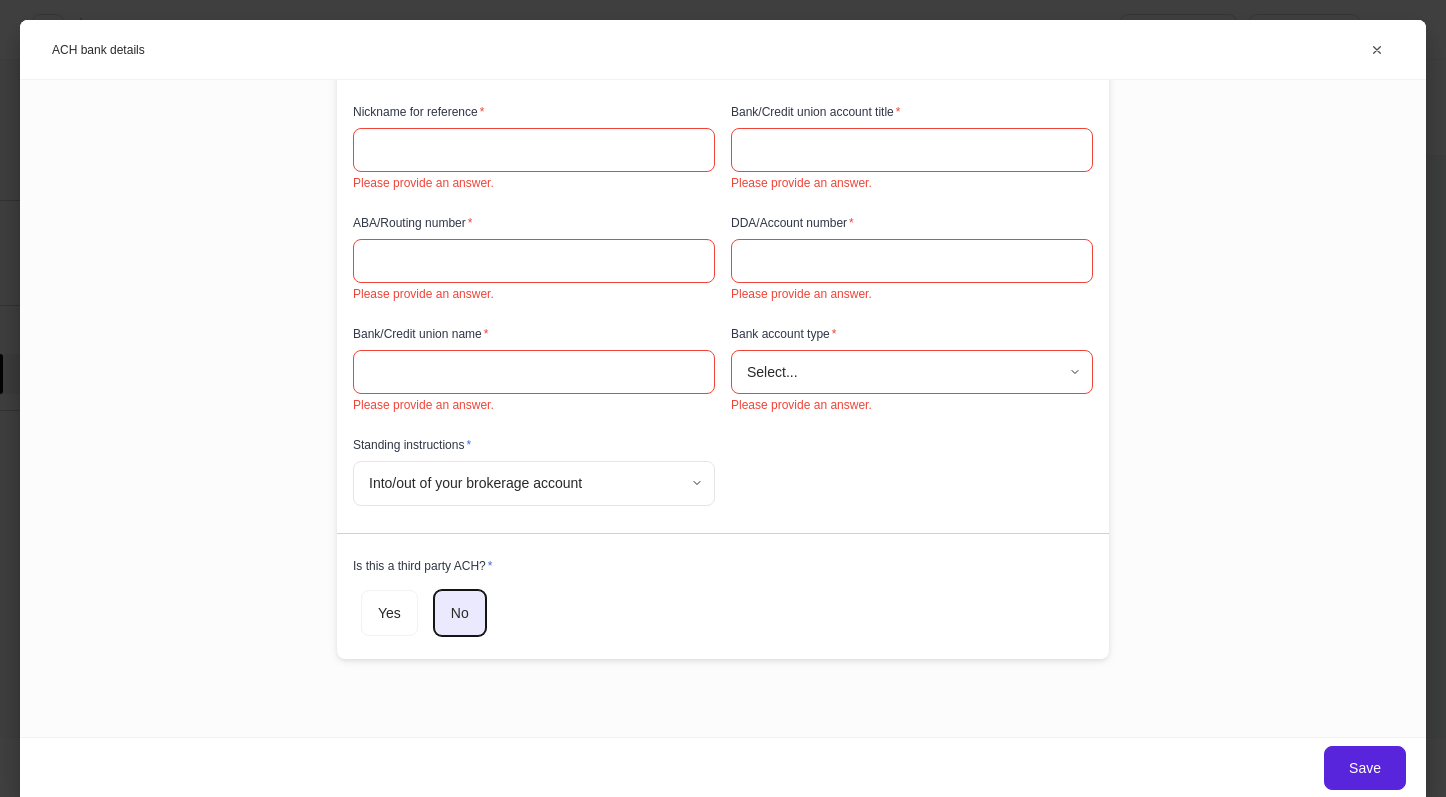 scroll, scrollTop: 87, scrollLeft: 0, axis: vertical 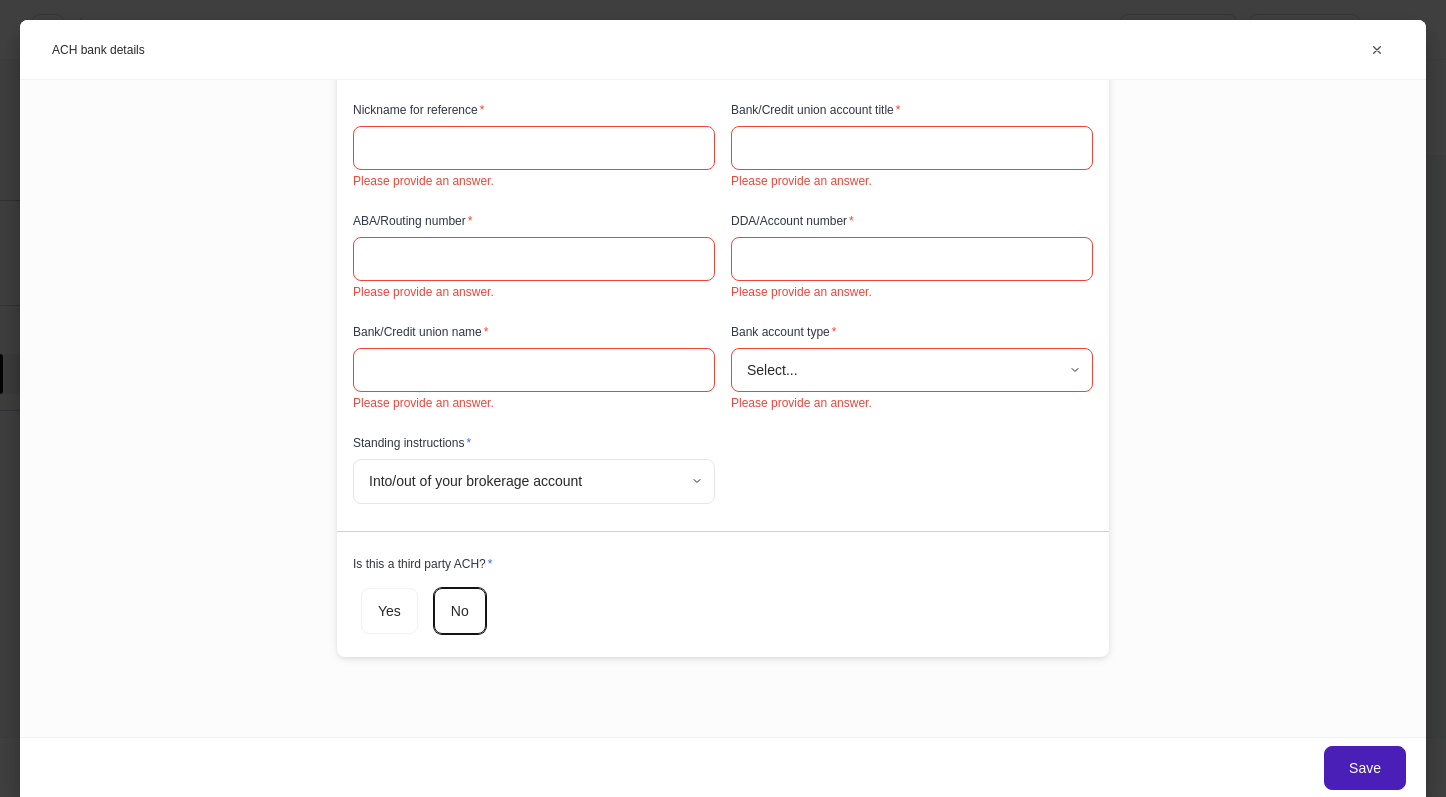 click on "Save" at bounding box center [1365, 768] 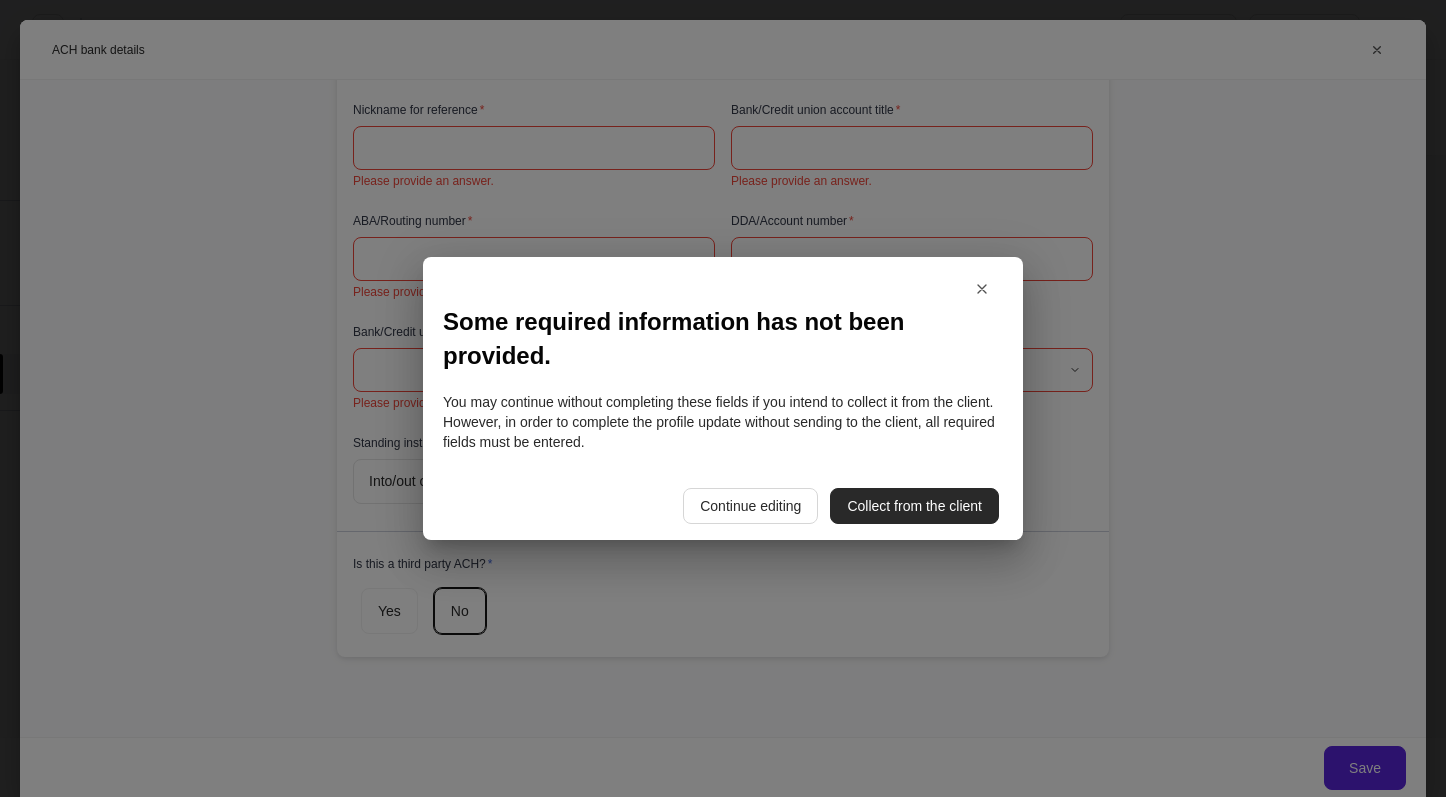 click on "Collect from the client" at bounding box center (914, 506) 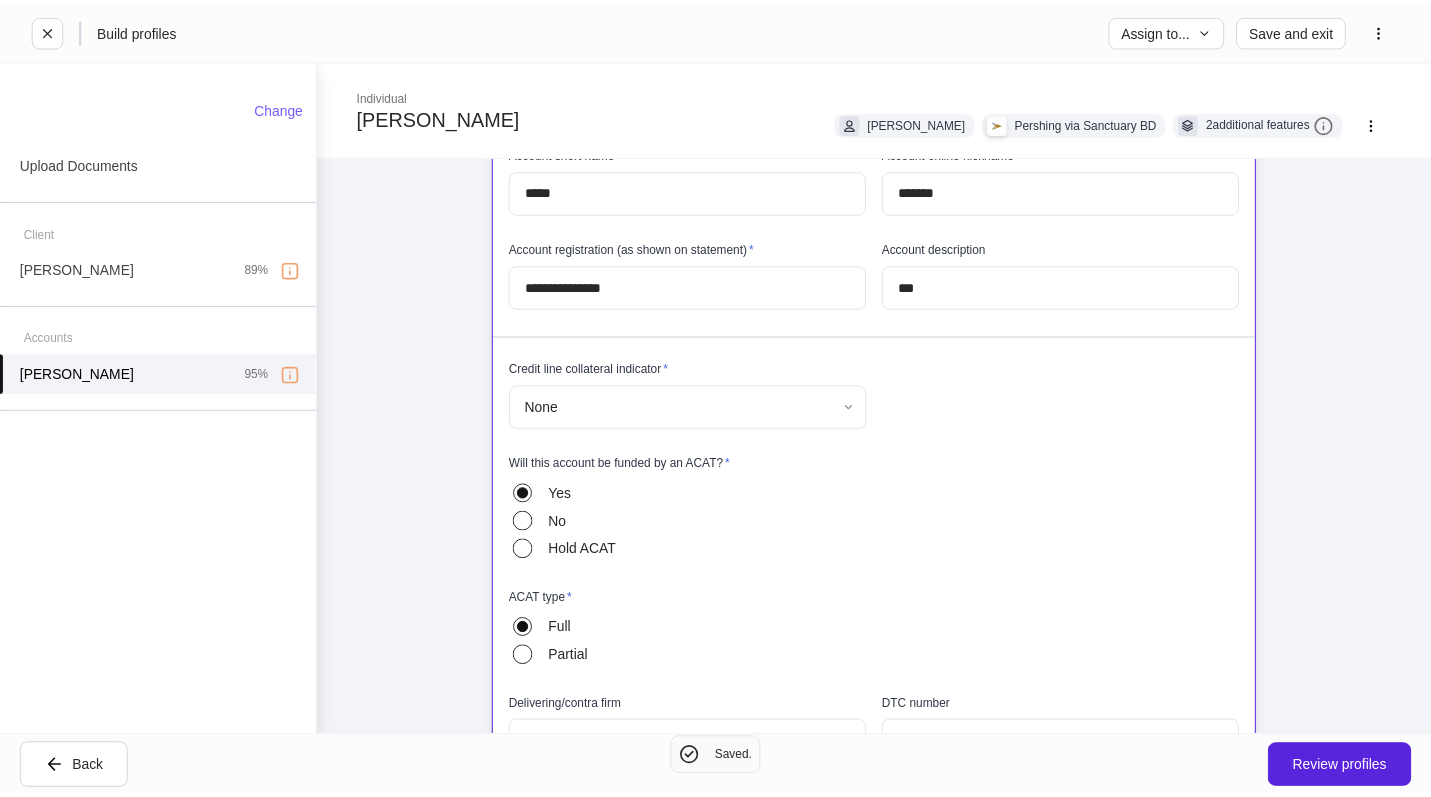 scroll, scrollTop: 0, scrollLeft: 0, axis: both 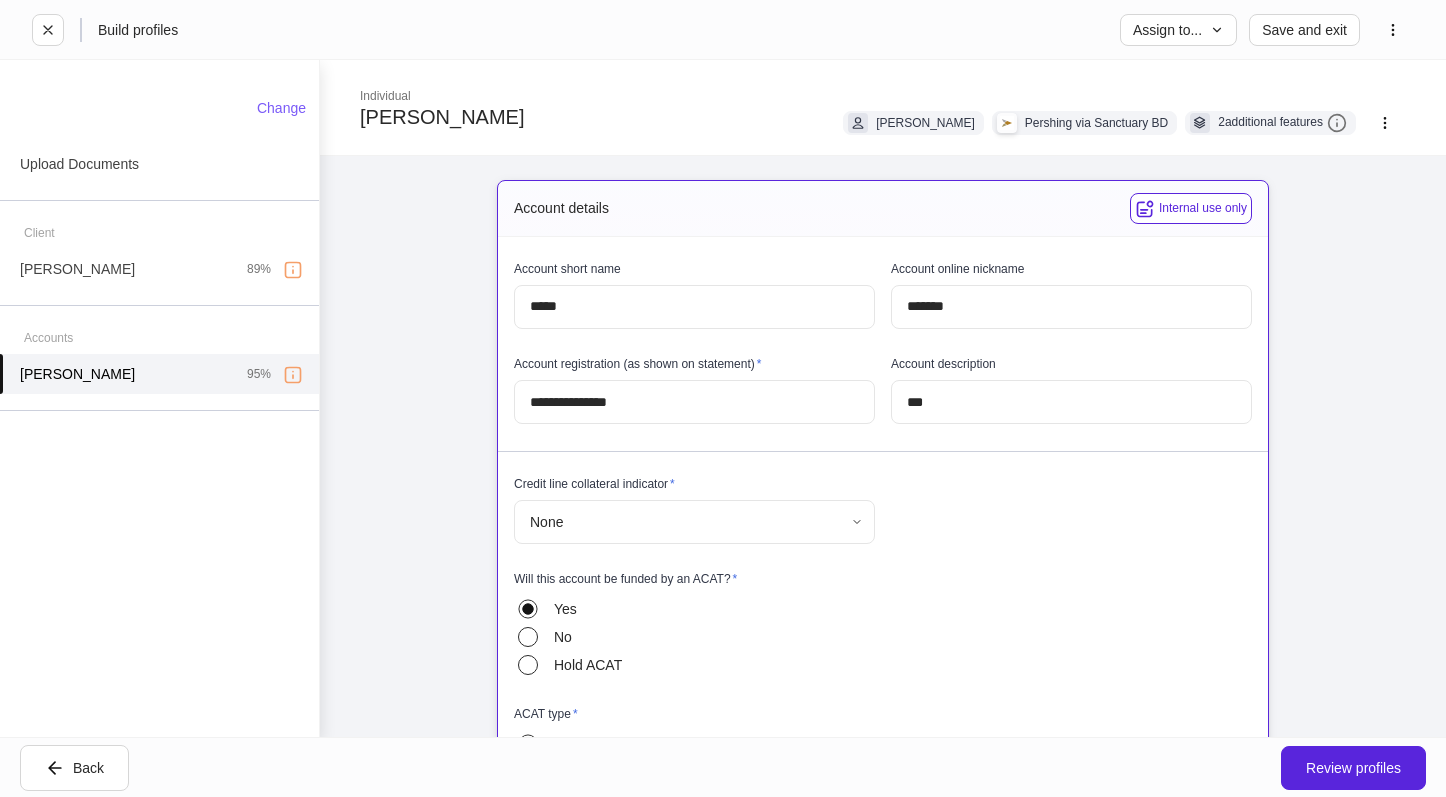 click on "**********" at bounding box center (883, 398) 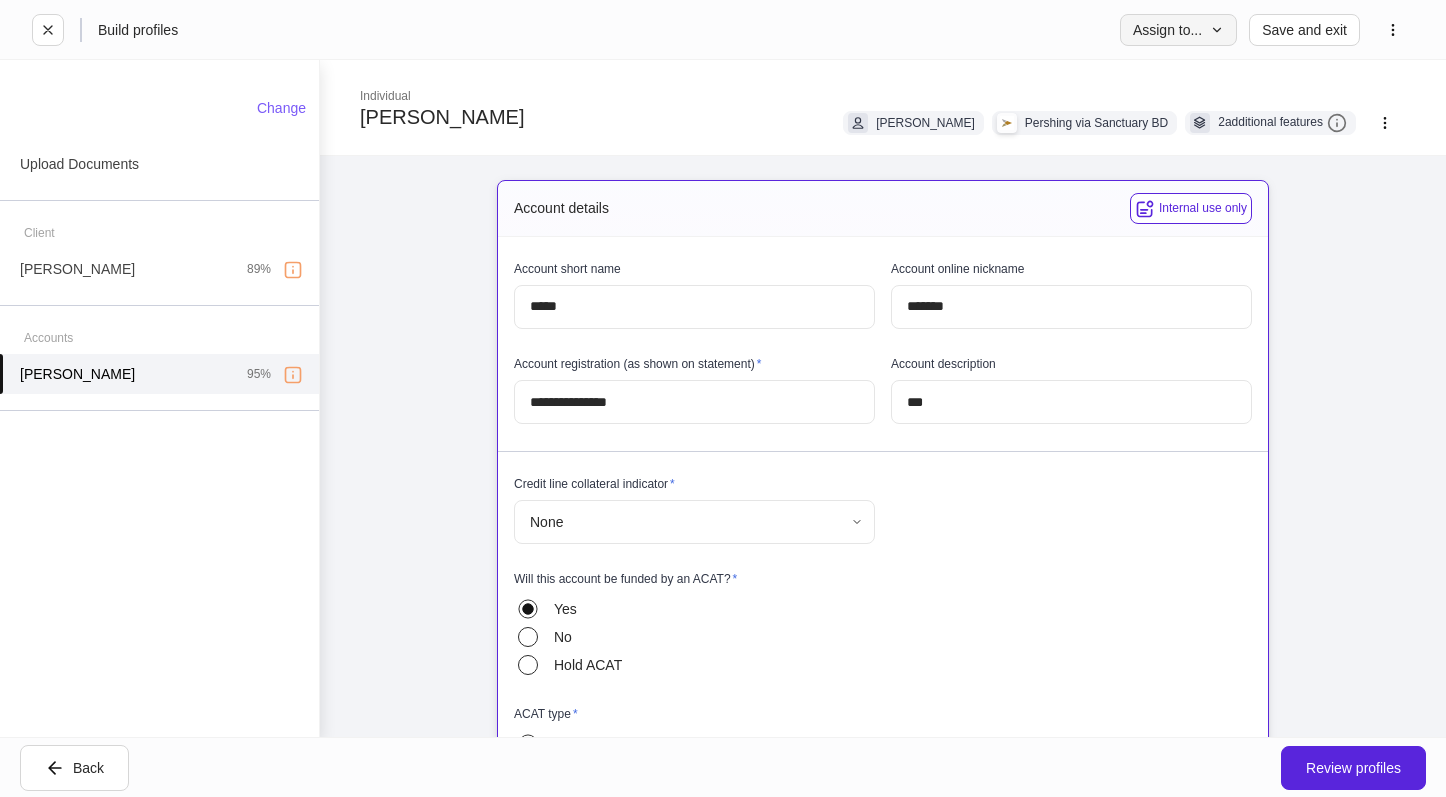 click on "Assign to..." at bounding box center (1178, 30) 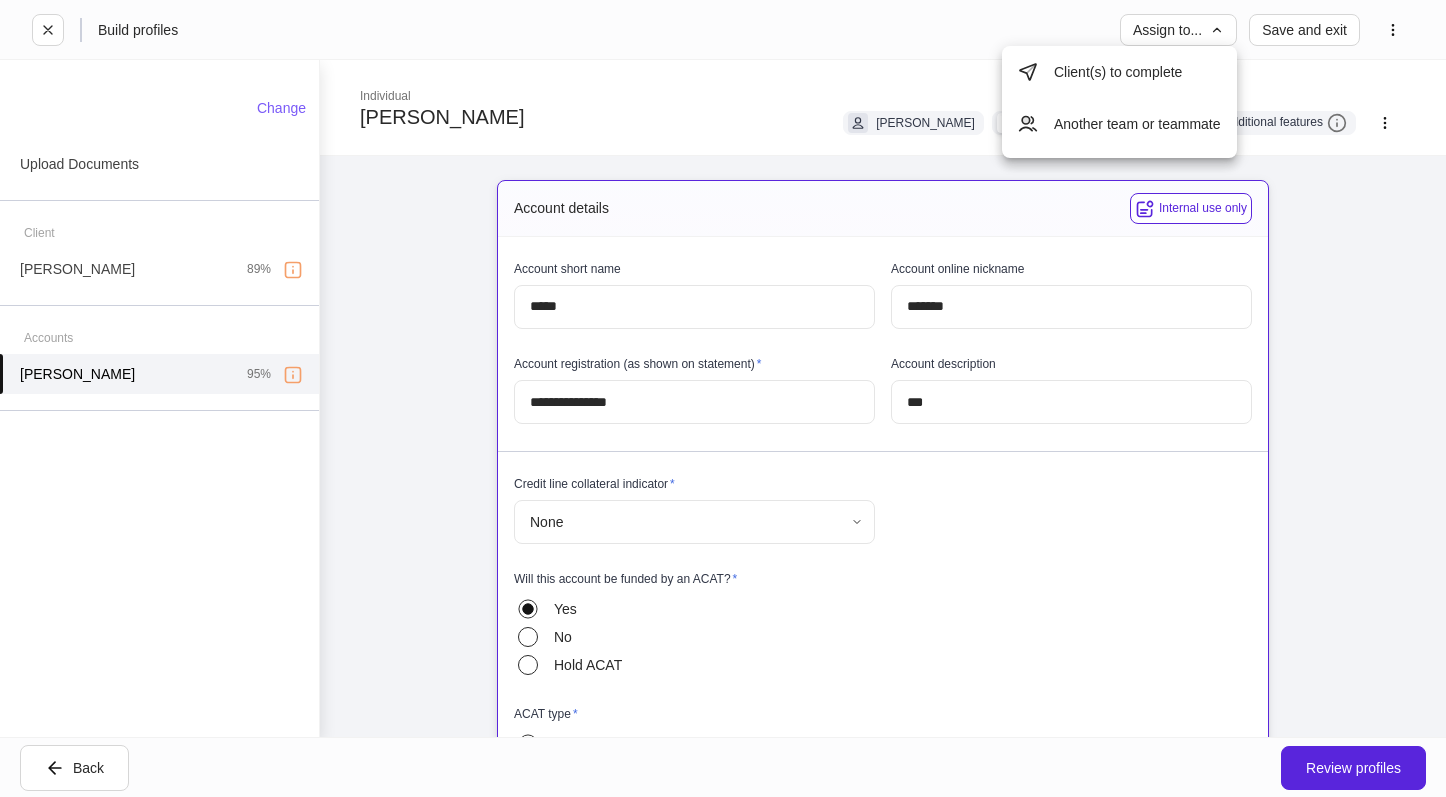 click on "Client(s) to complete" at bounding box center [1119, 72] 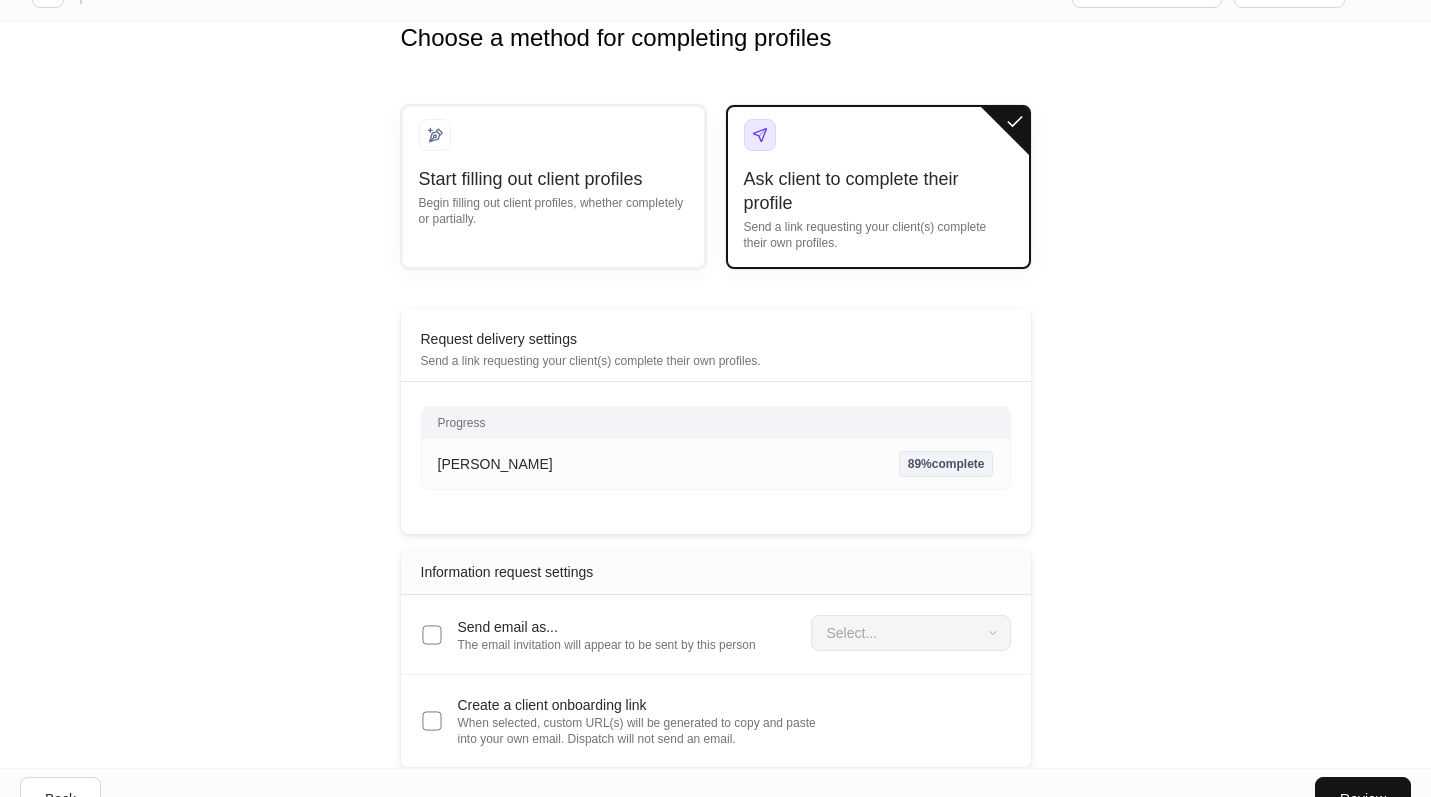 scroll, scrollTop: 69, scrollLeft: 0, axis: vertical 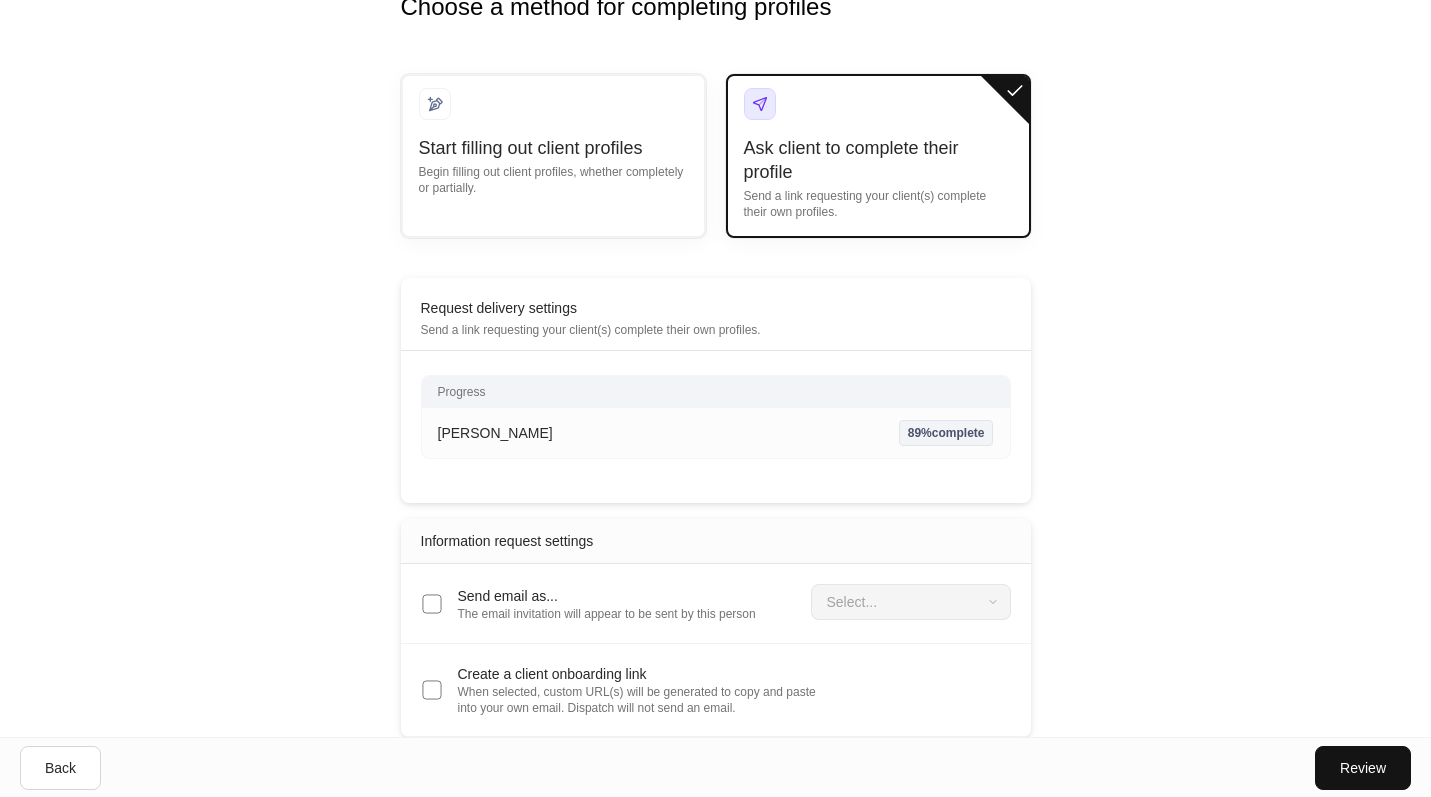click on "Send email as..." at bounding box center (607, 596) 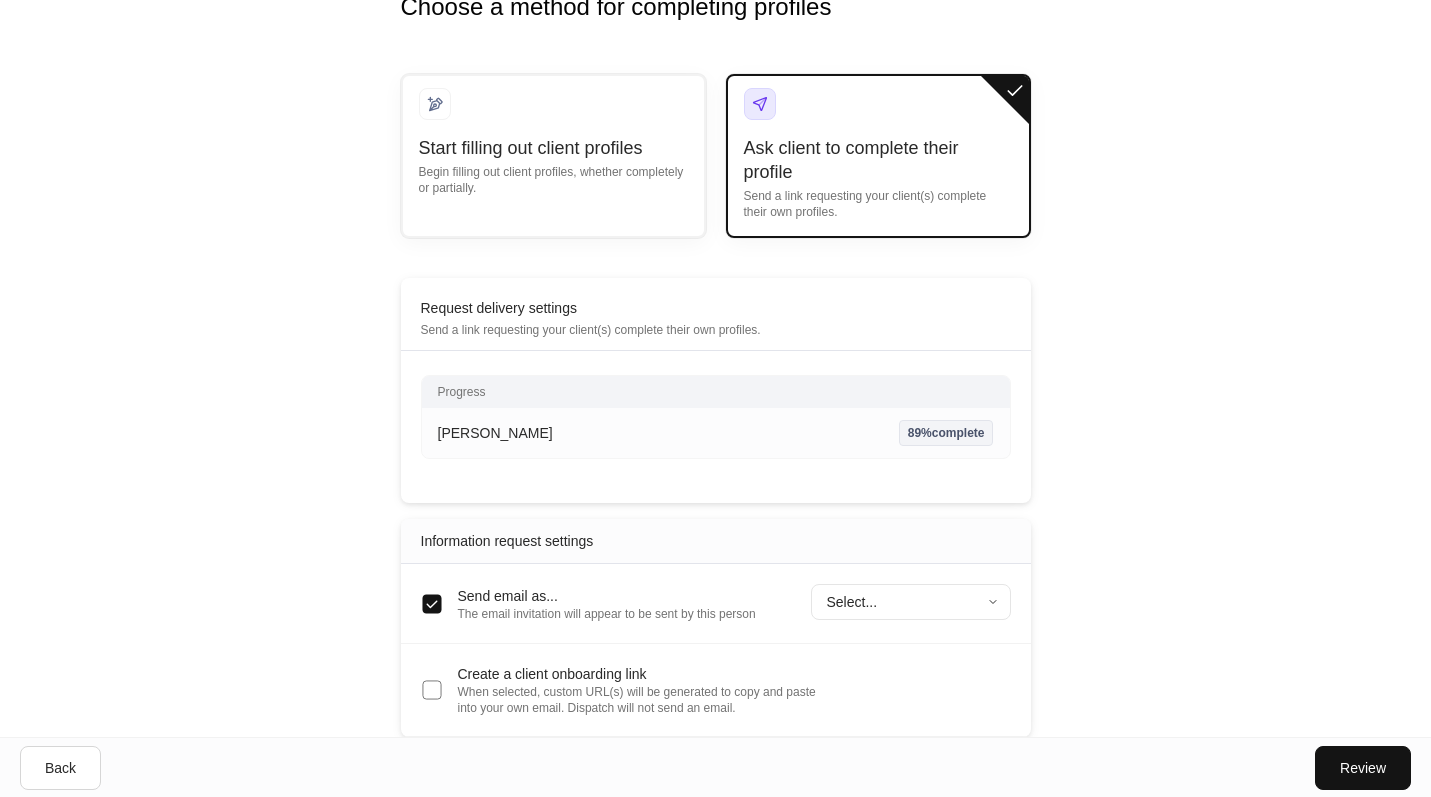 click on "When selected, custom URL(s) will be generated to copy and paste    into your own email. Dispatch will not send an email." at bounding box center (637, 700) 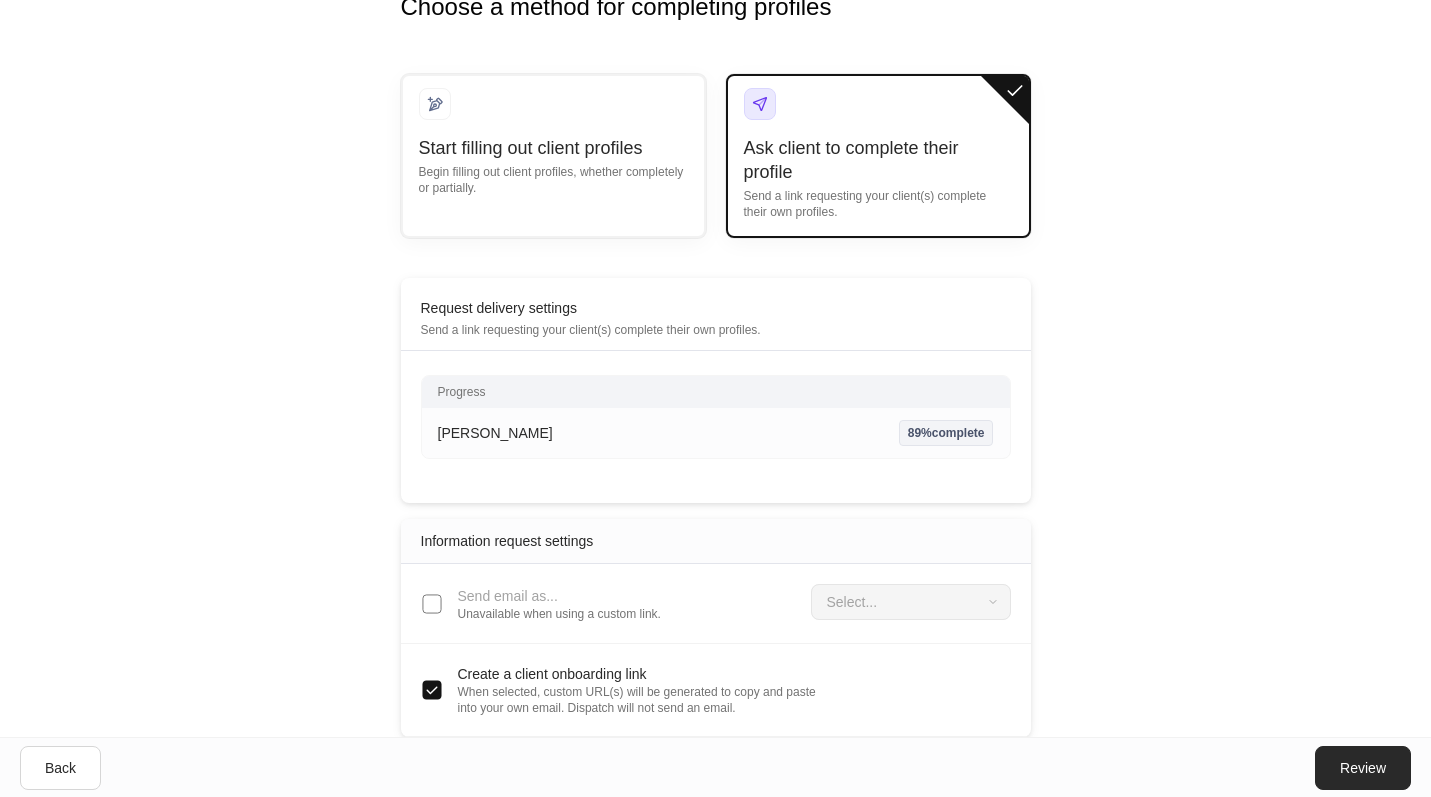click on "Review" at bounding box center [1363, 768] 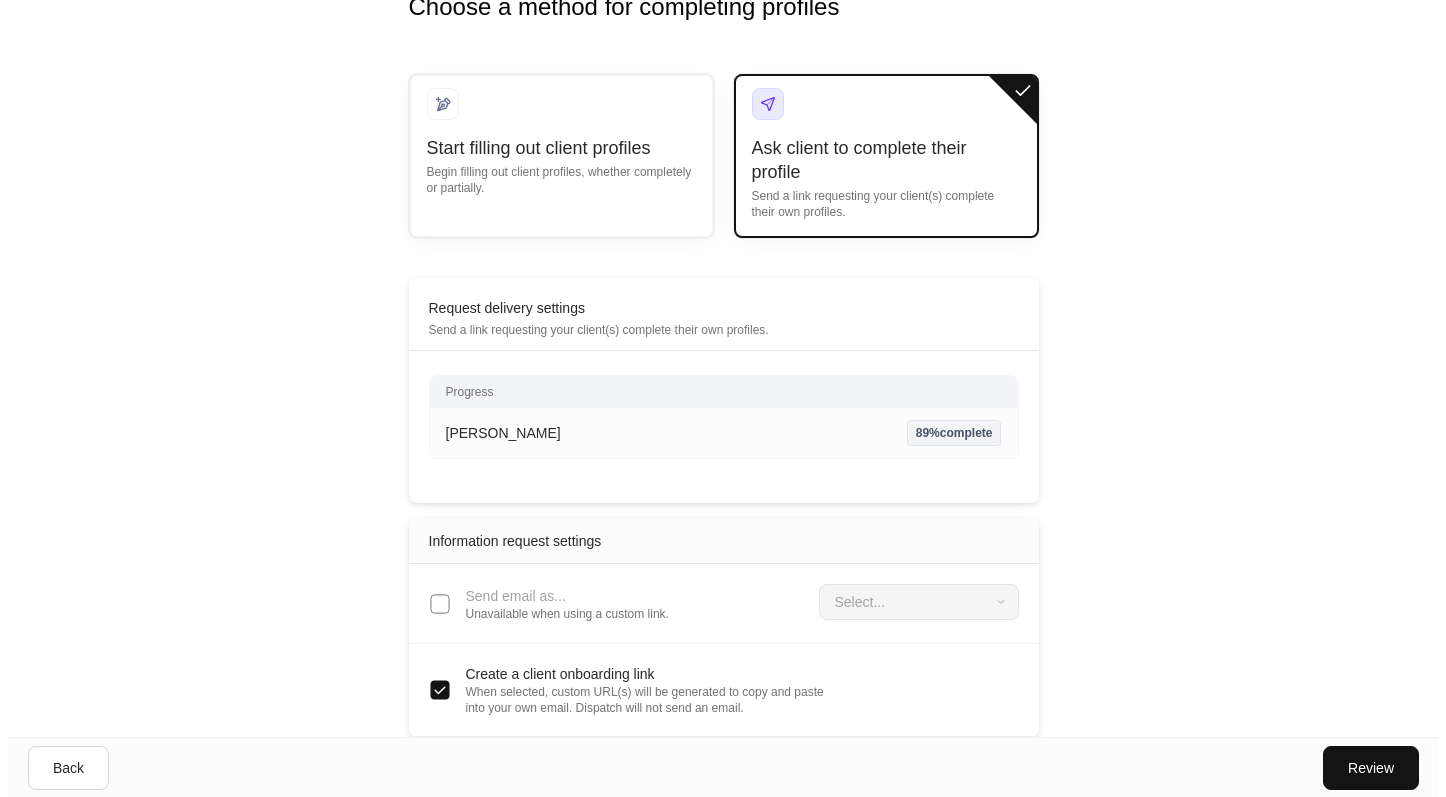 scroll, scrollTop: 0, scrollLeft: 0, axis: both 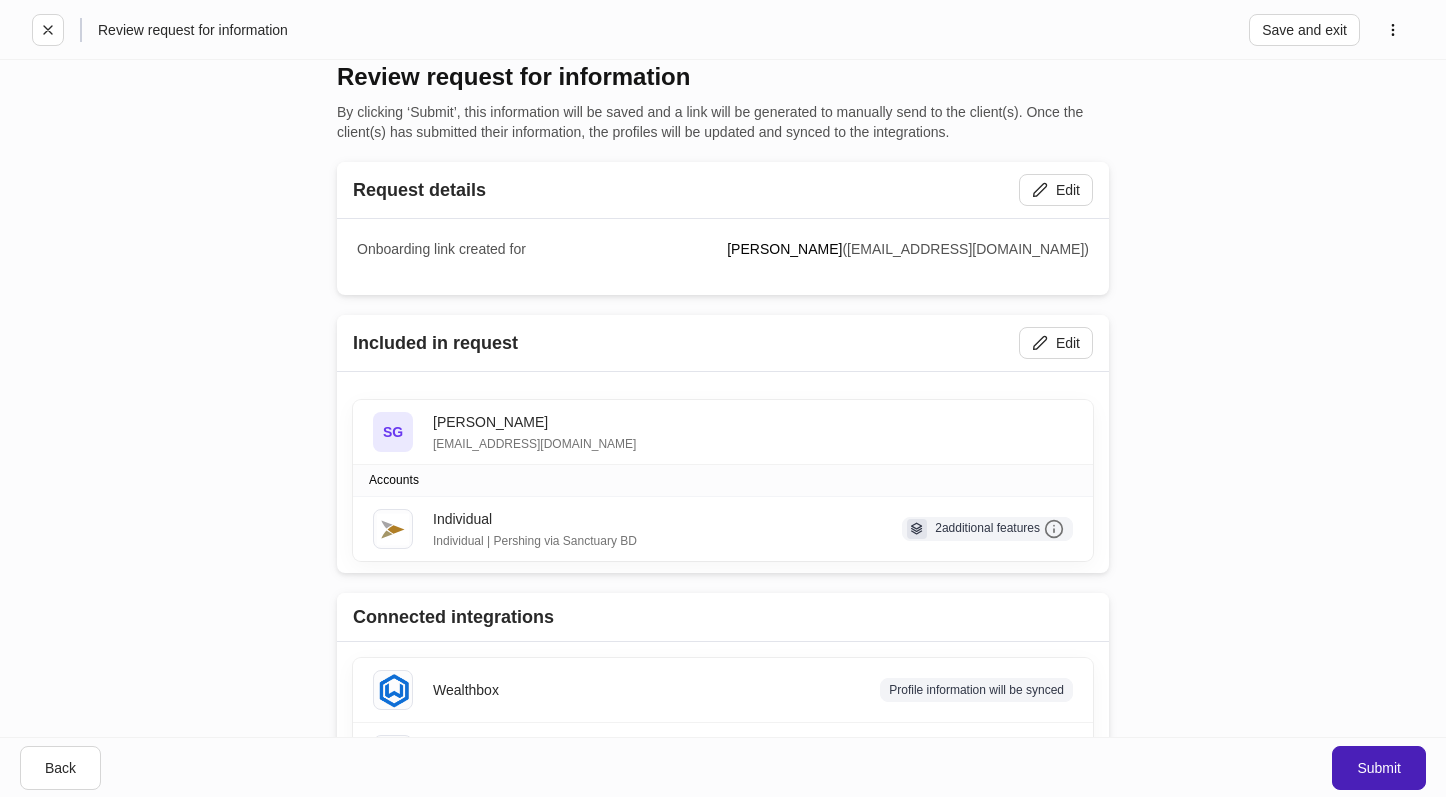 click on "Submit" at bounding box center (1379, 768) 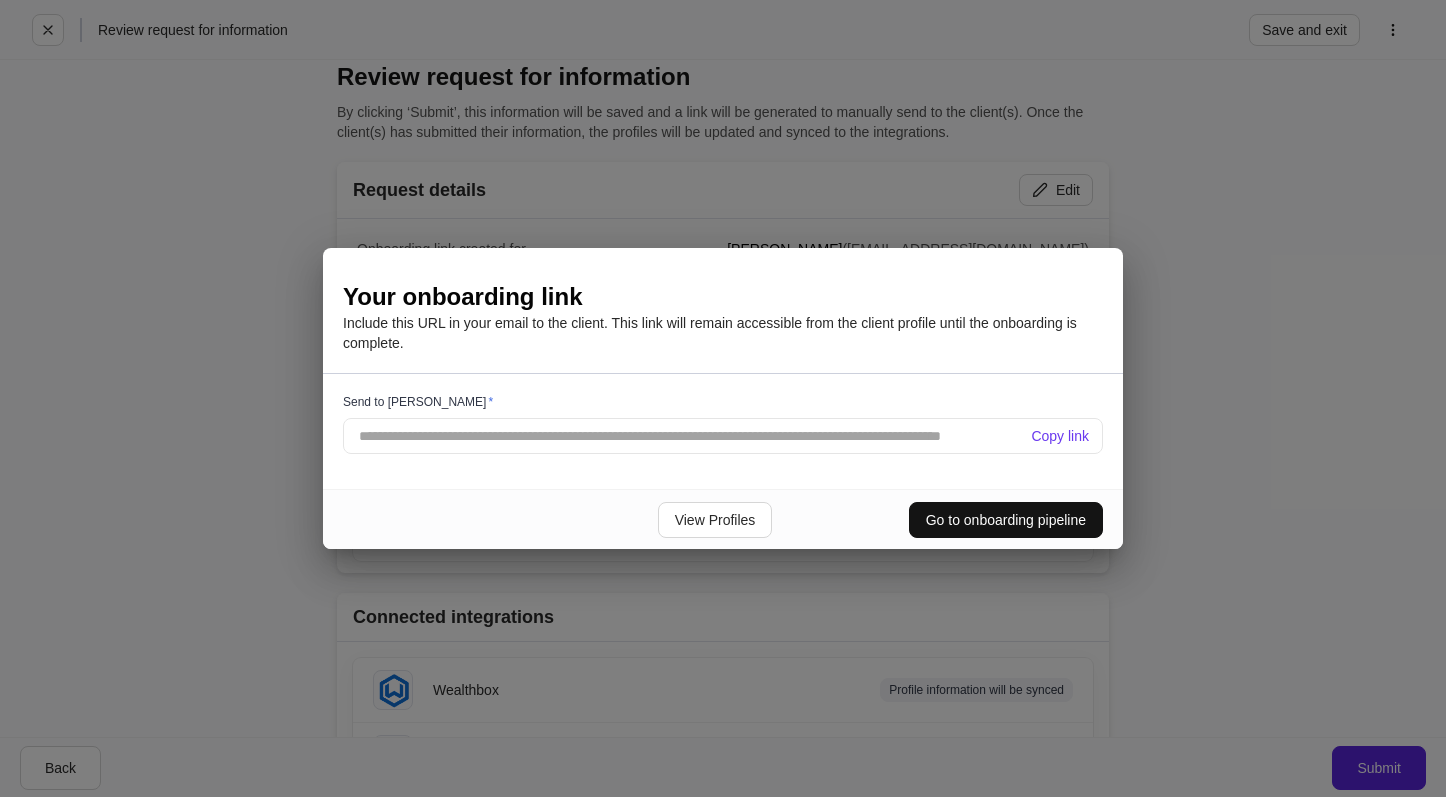 click on "Copy link" at bounding box center (1060, 436) 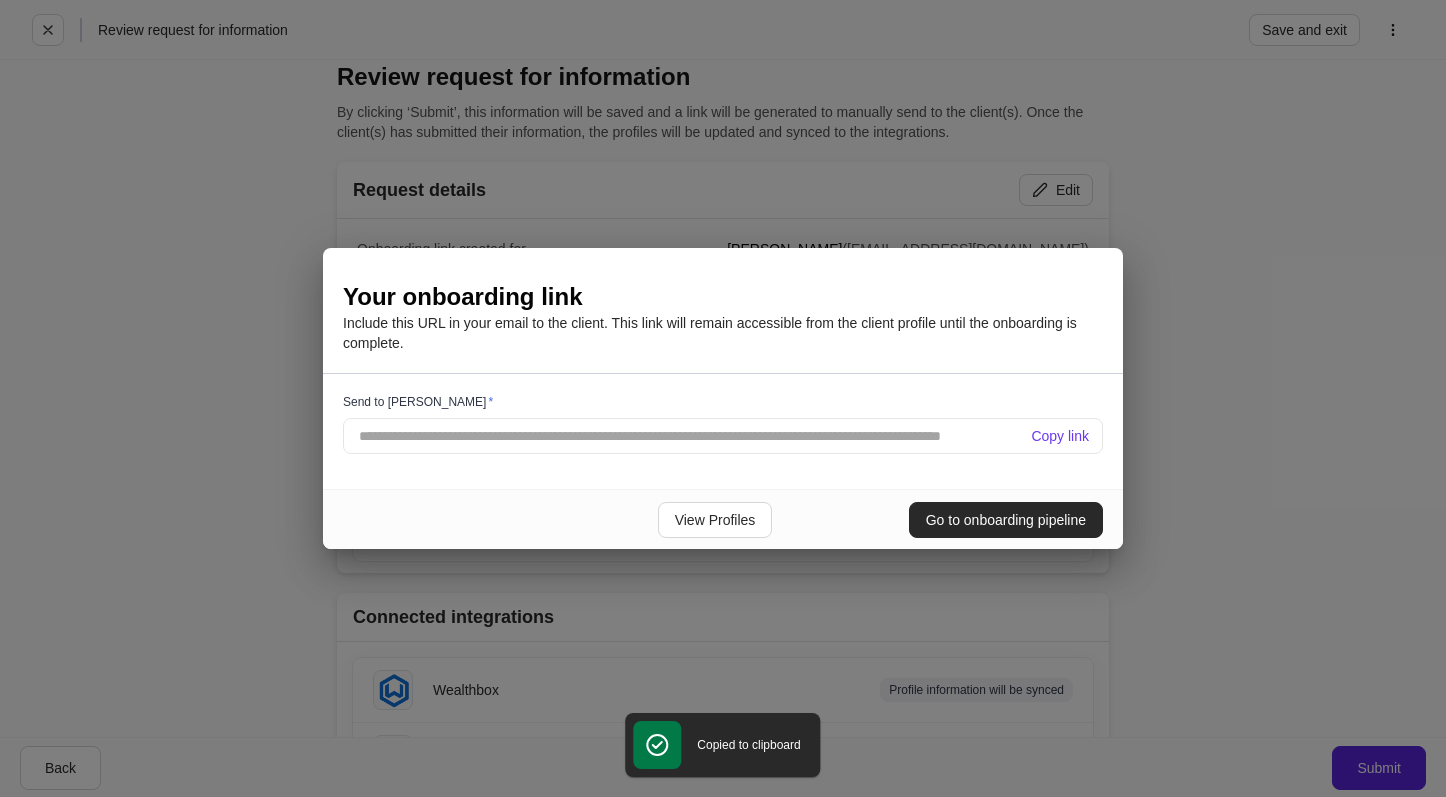 click on "Go to onboarding pipeline" at bounding box center (1006, 520) 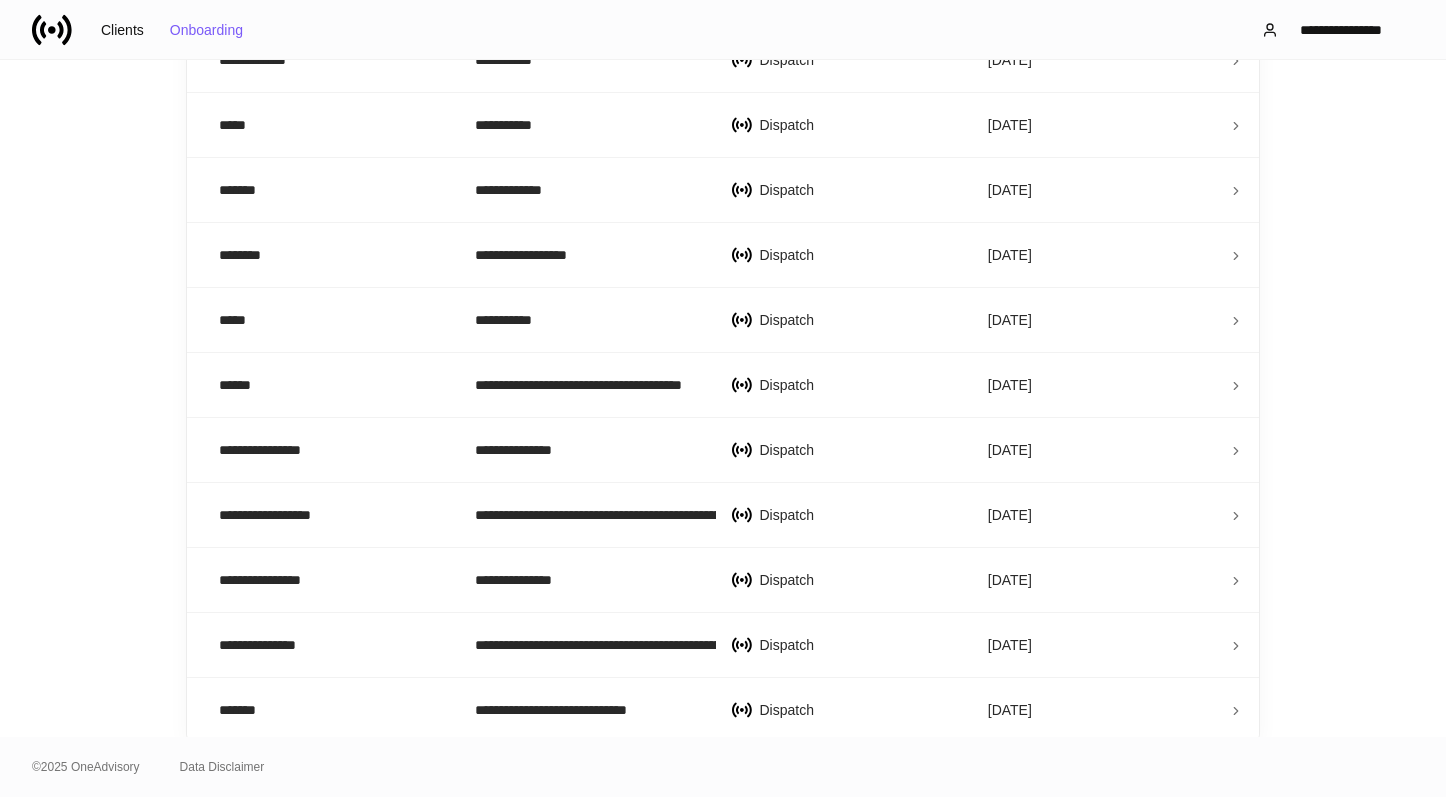 scroll, scrollTop: 1097, scrollLeft: 0, axis: vertical 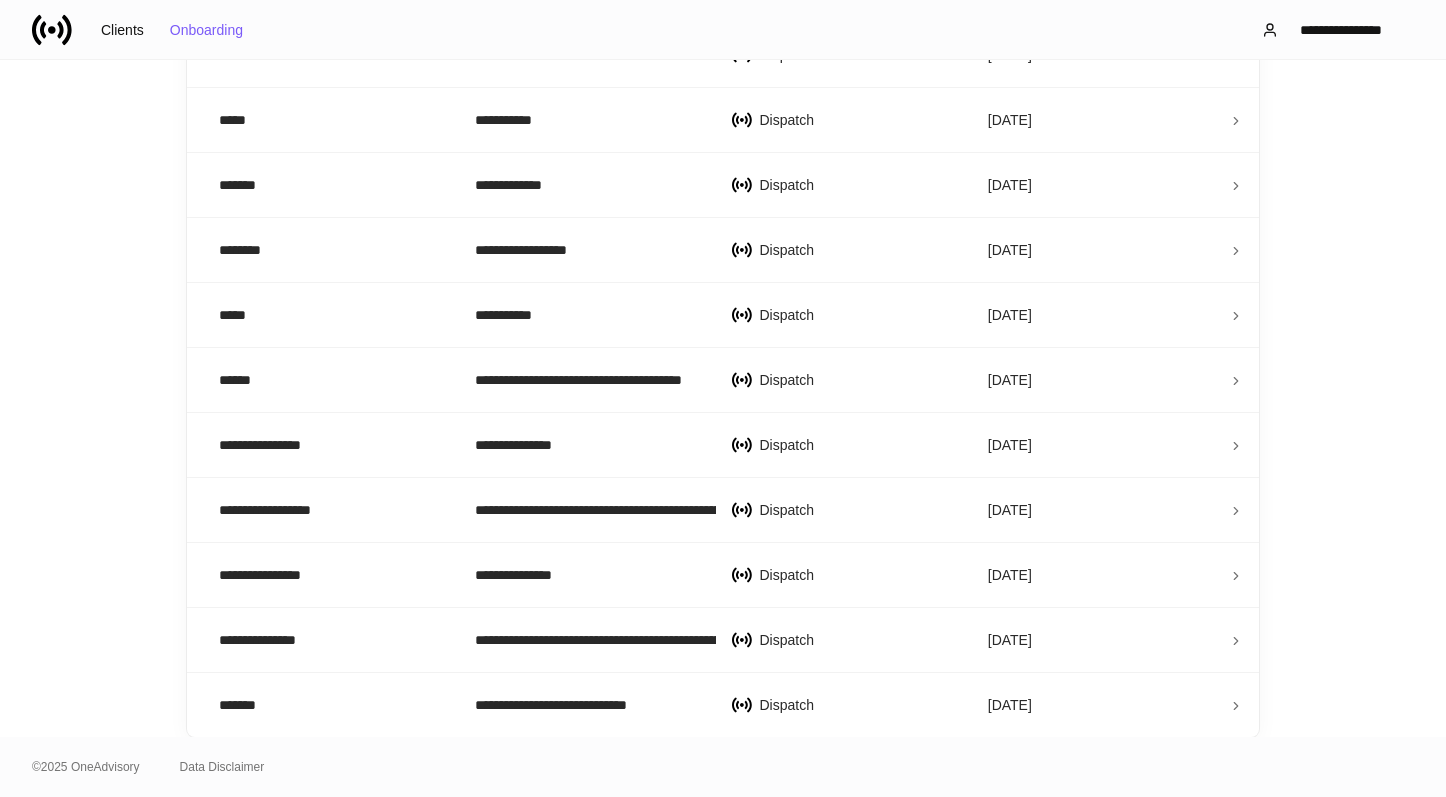 click on "**********" at bounding box center [723, 398] 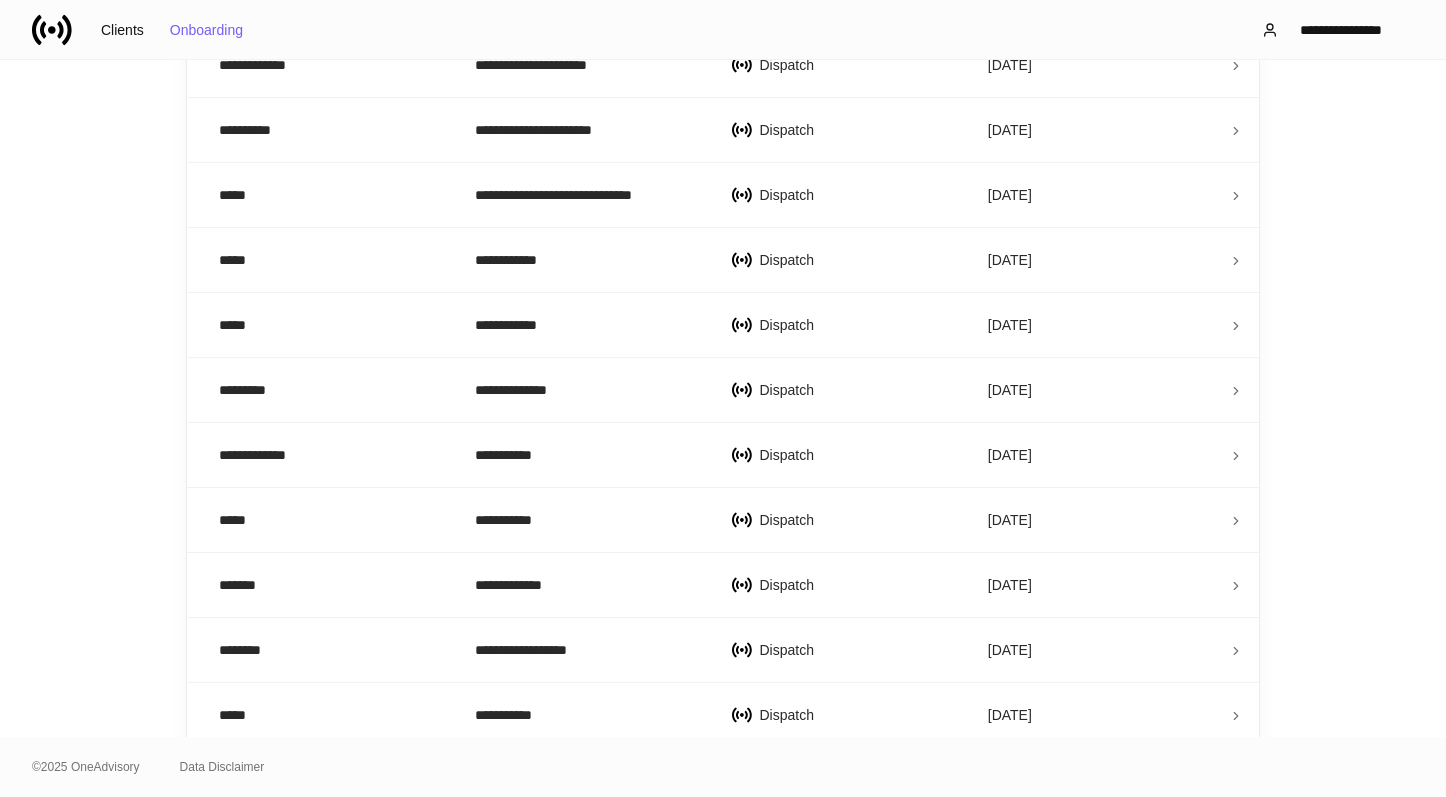 scroll, scrollTop: 700, scrollLeft: 0, axis: vertical 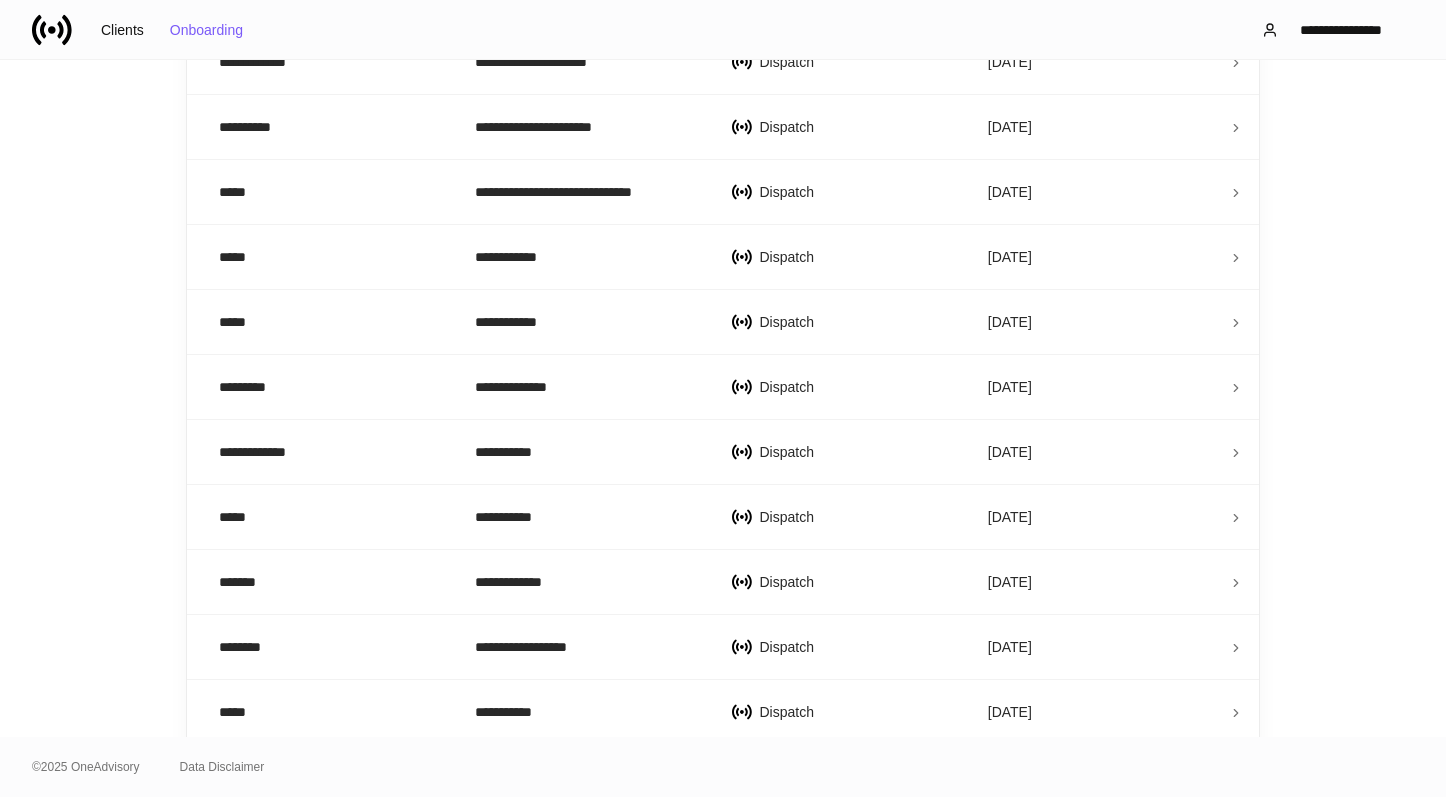 click on "**********" at bounding box center [723, 247] 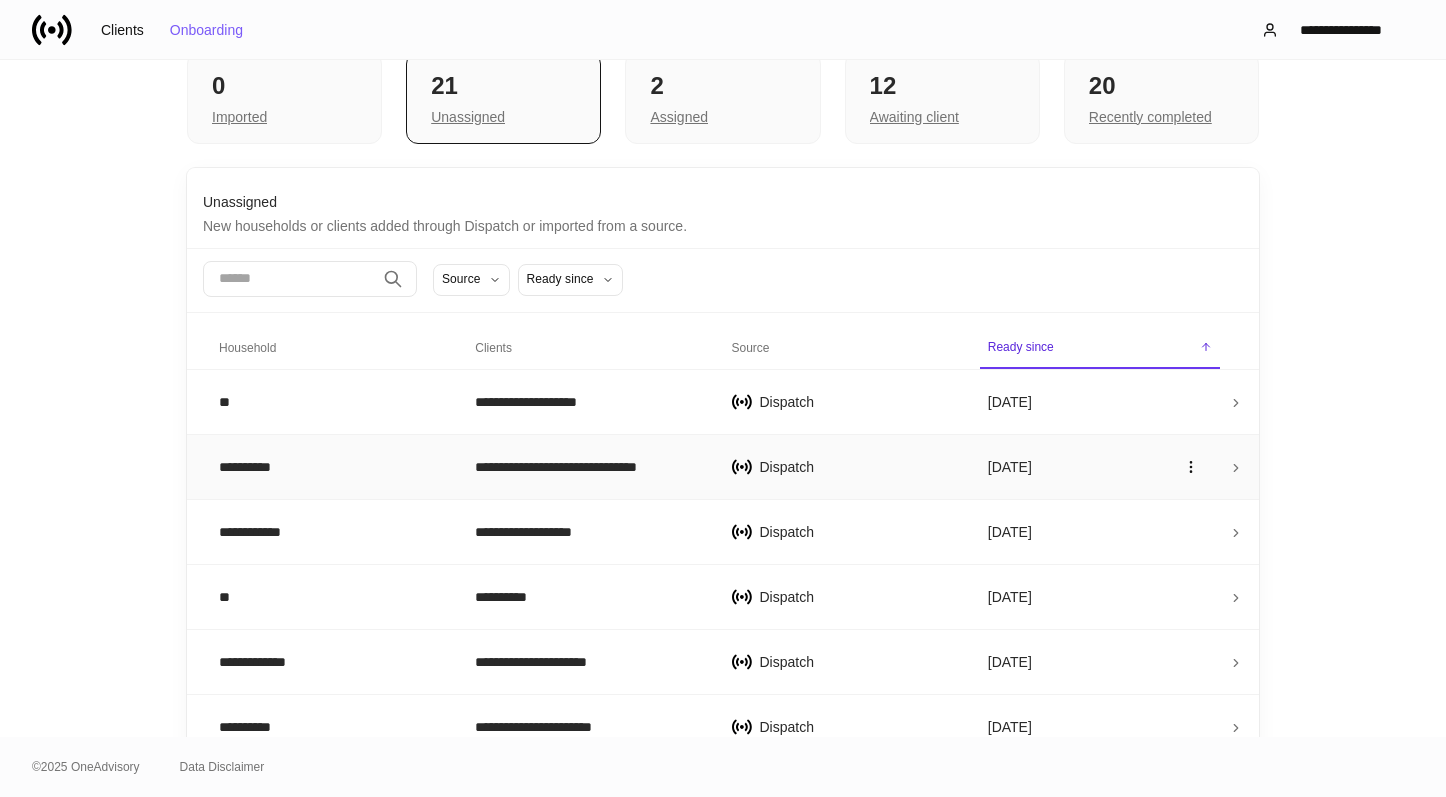 scroll, scrollTop: 0, scrollLeft: 0, axis: both 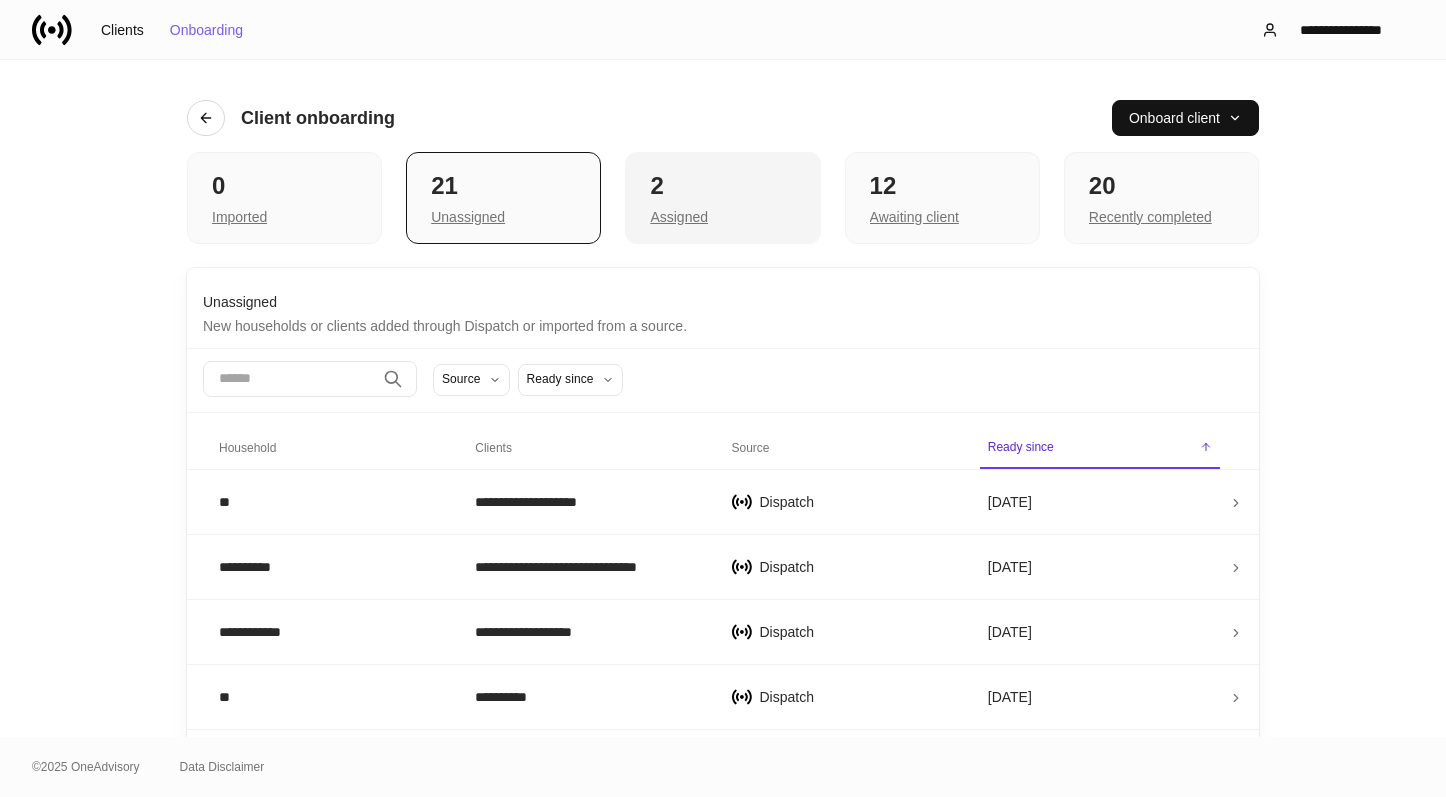 click on "2" at bounding box center [722, 186] 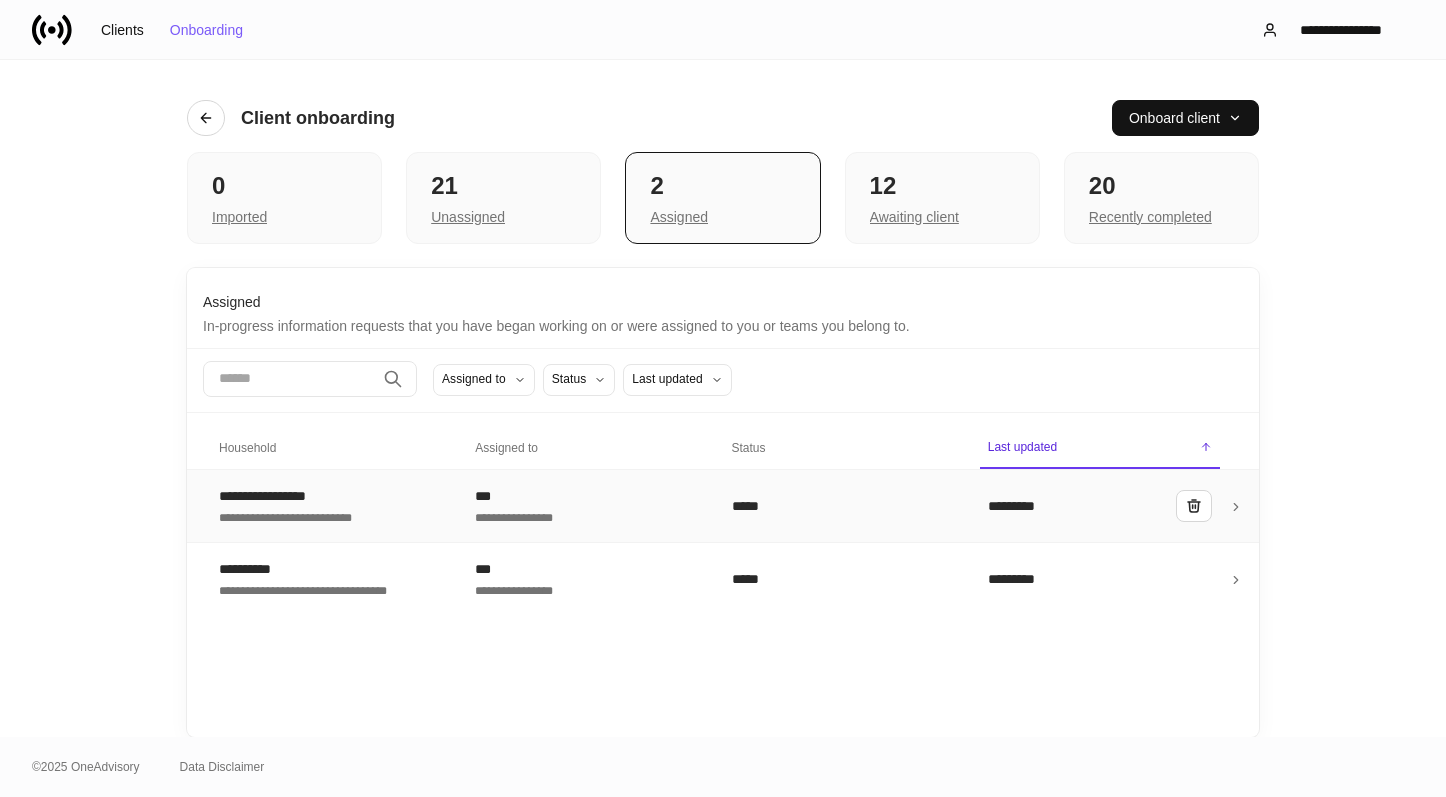 click on "*********" at bounding box center [1100, 505] 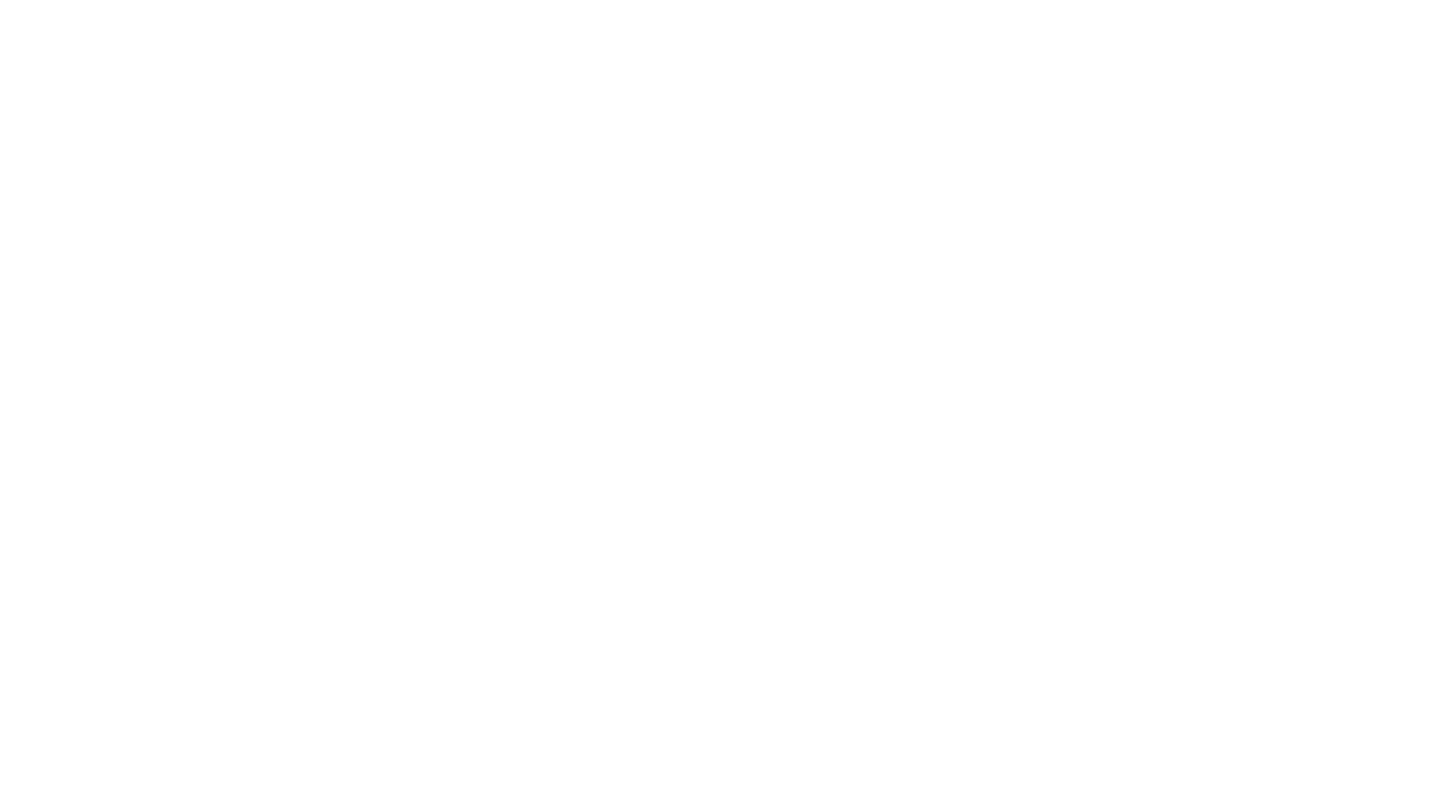 click at bounding box center [723, 0] 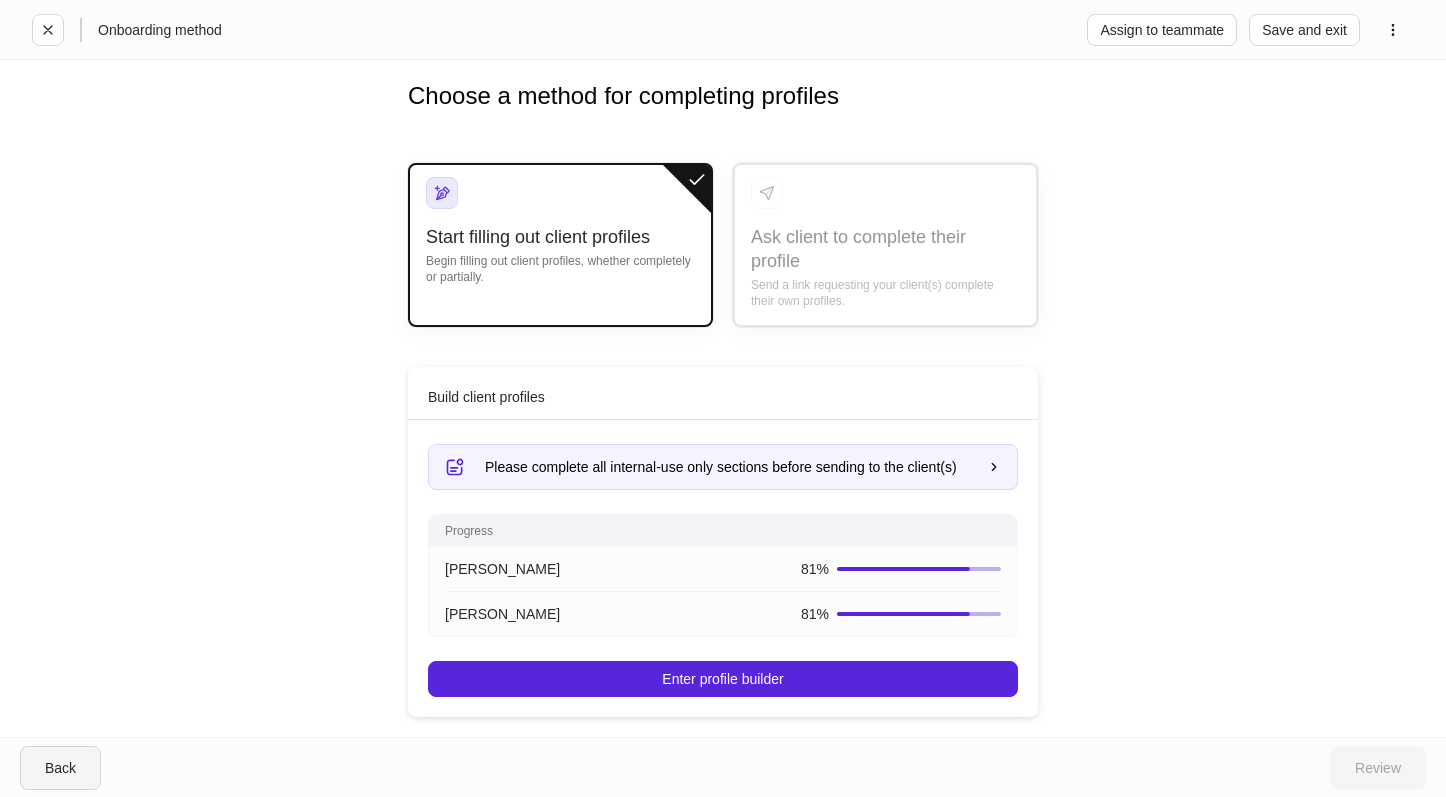click on "Back" at bounding box center [60, 768] 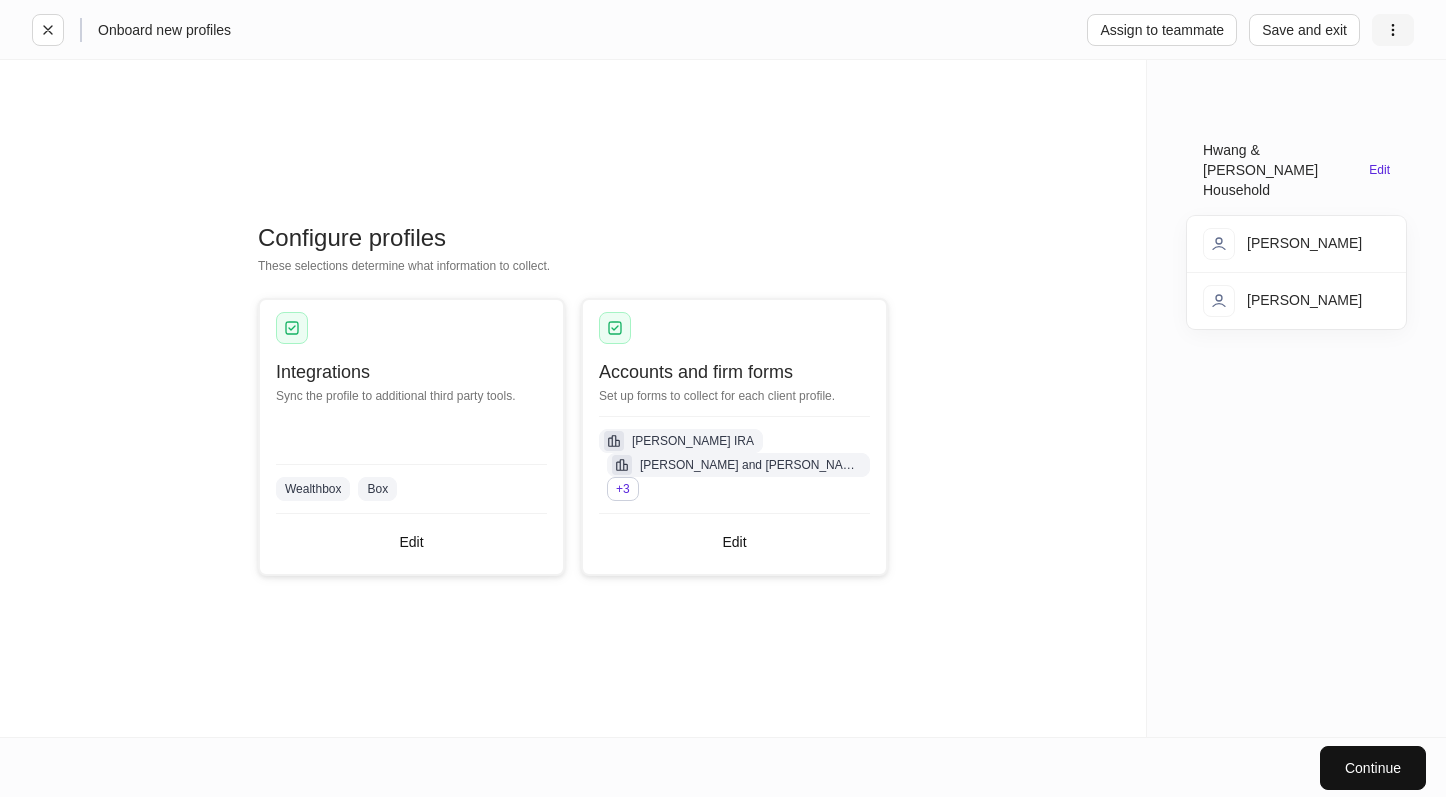 click 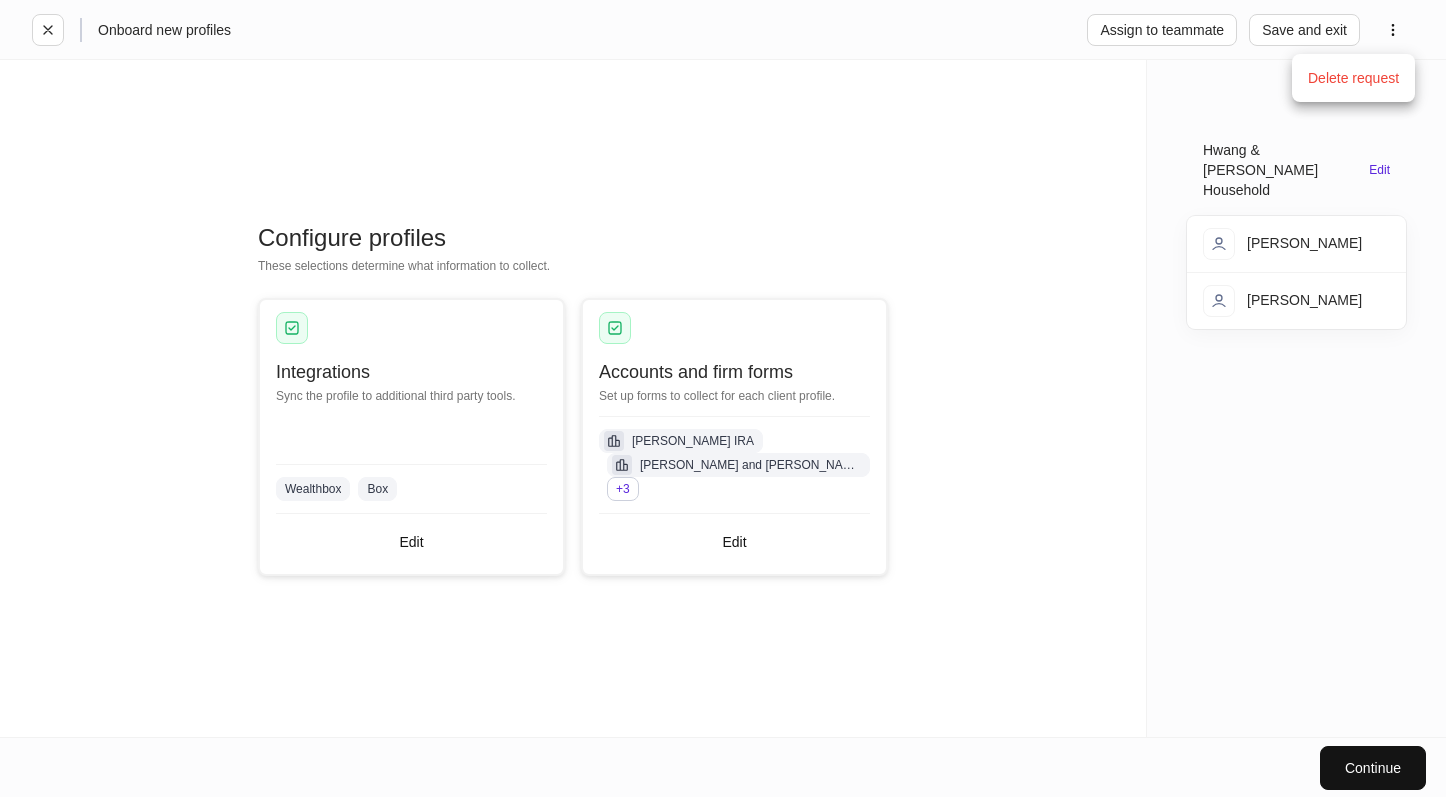 click at bounding box center (723, 398) 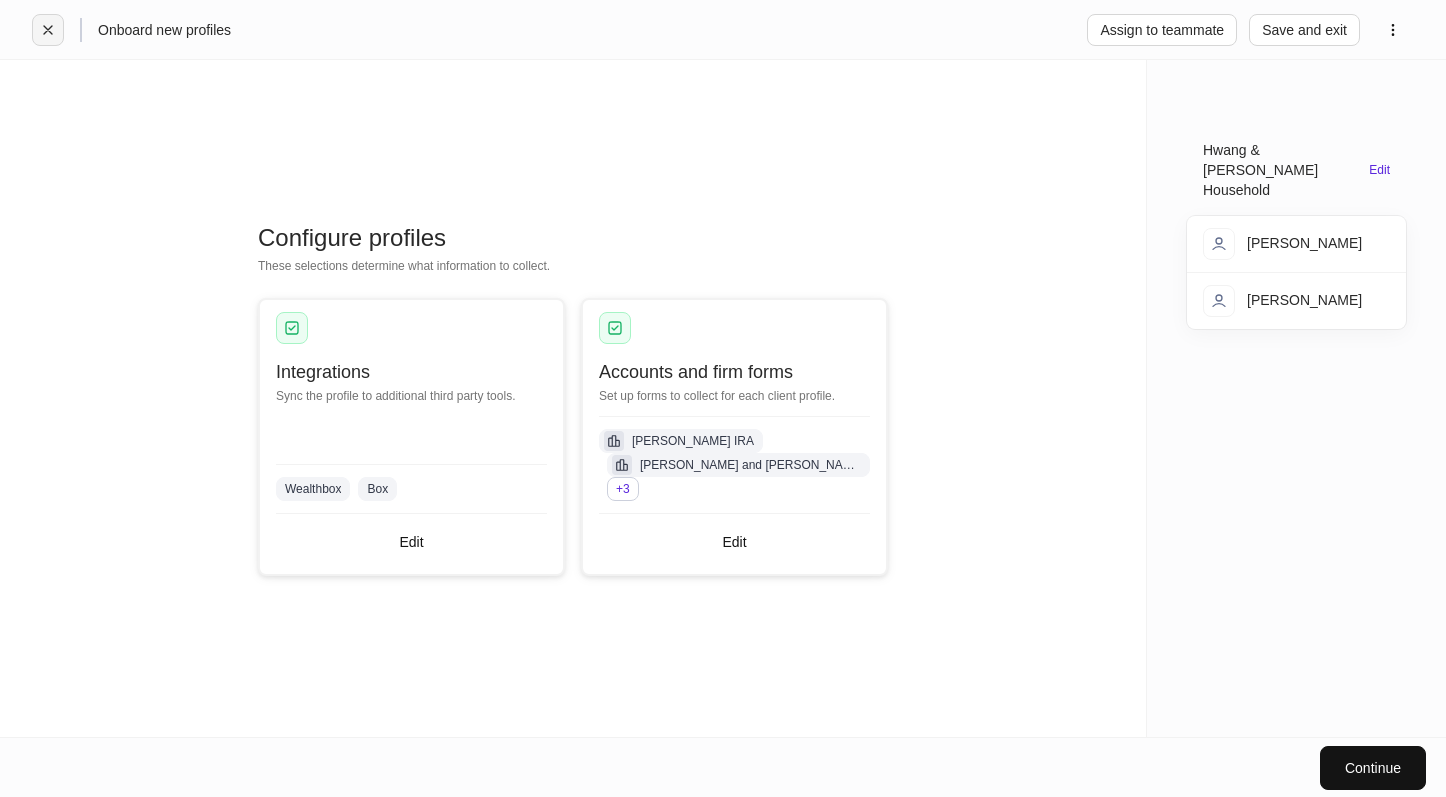 click 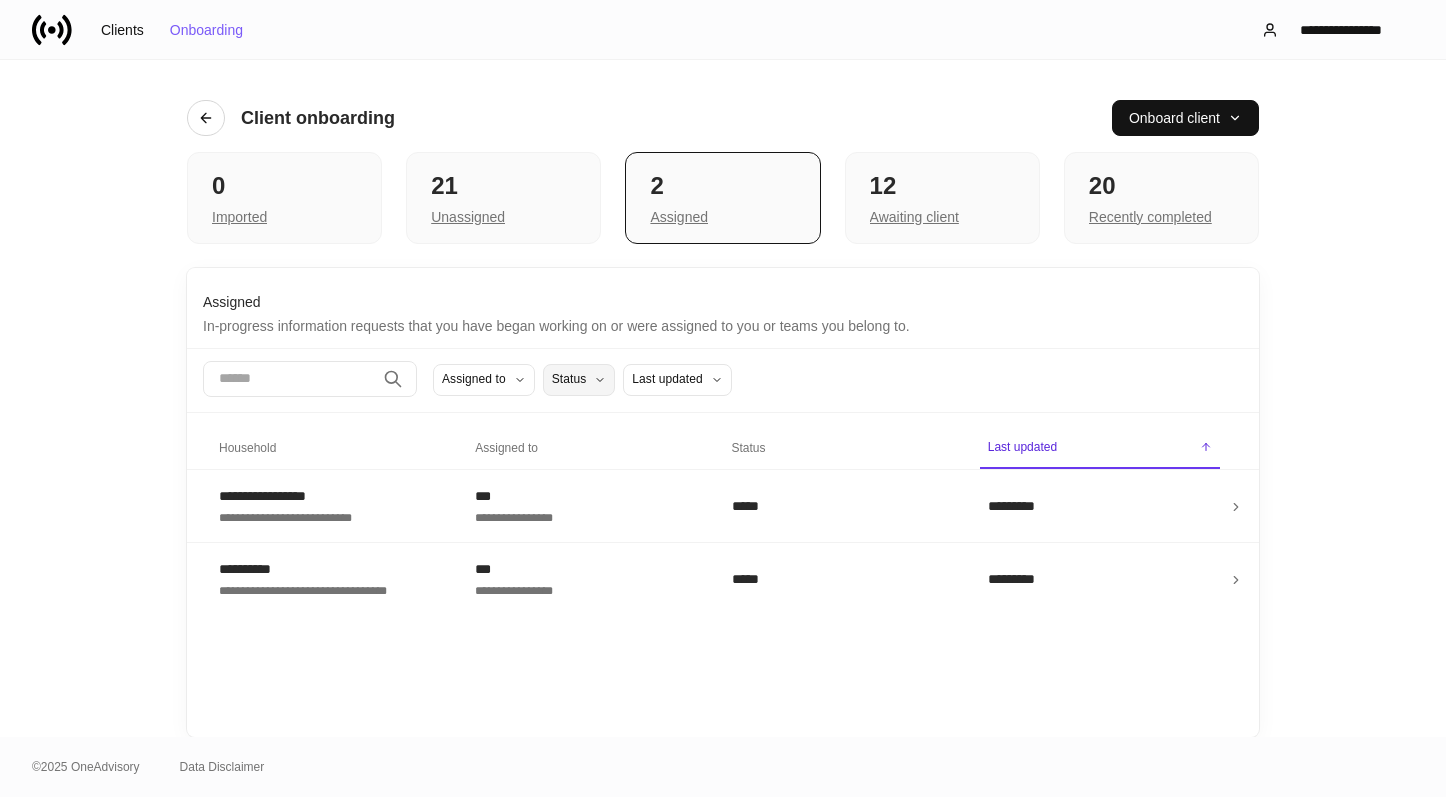 click 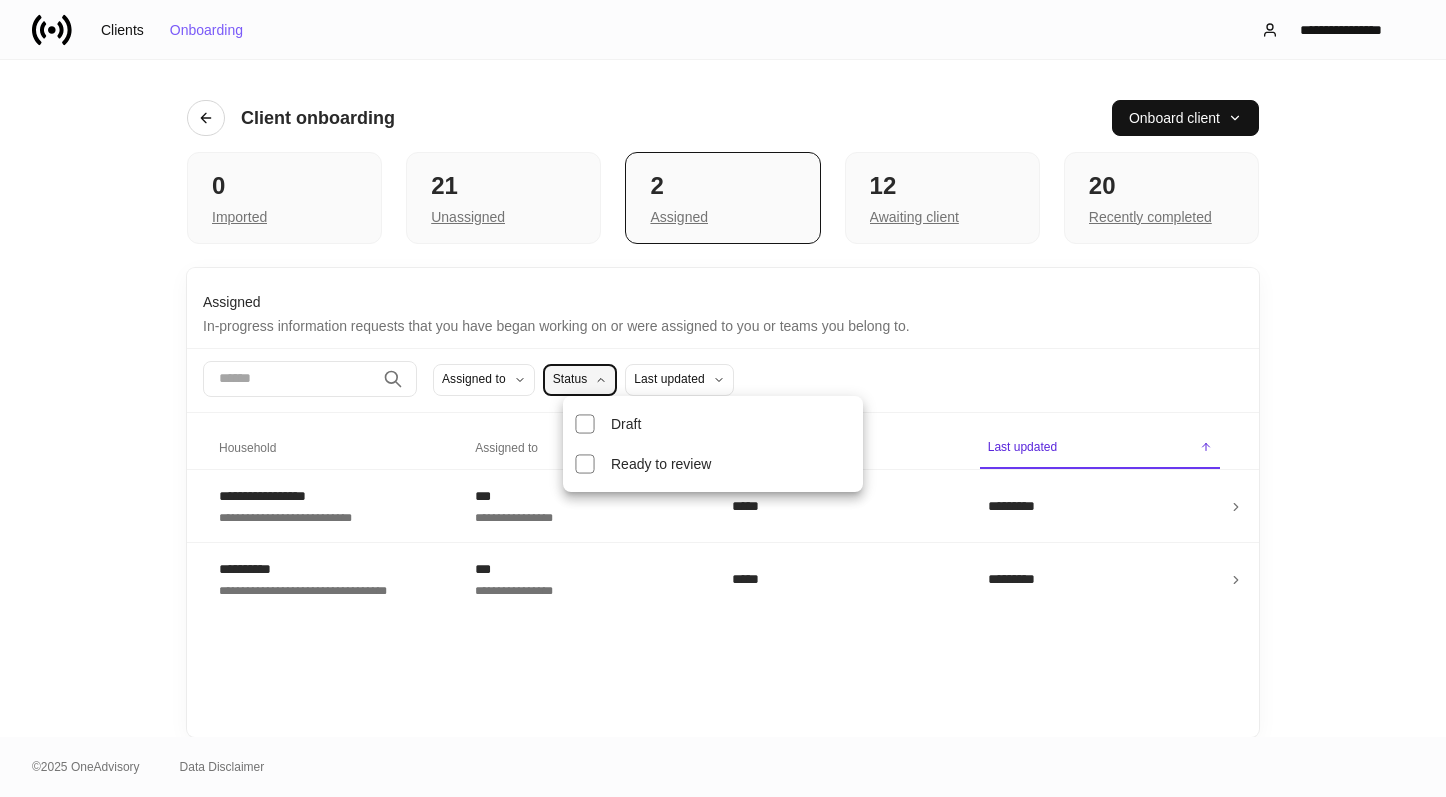 click at bounding box center [723, 398] 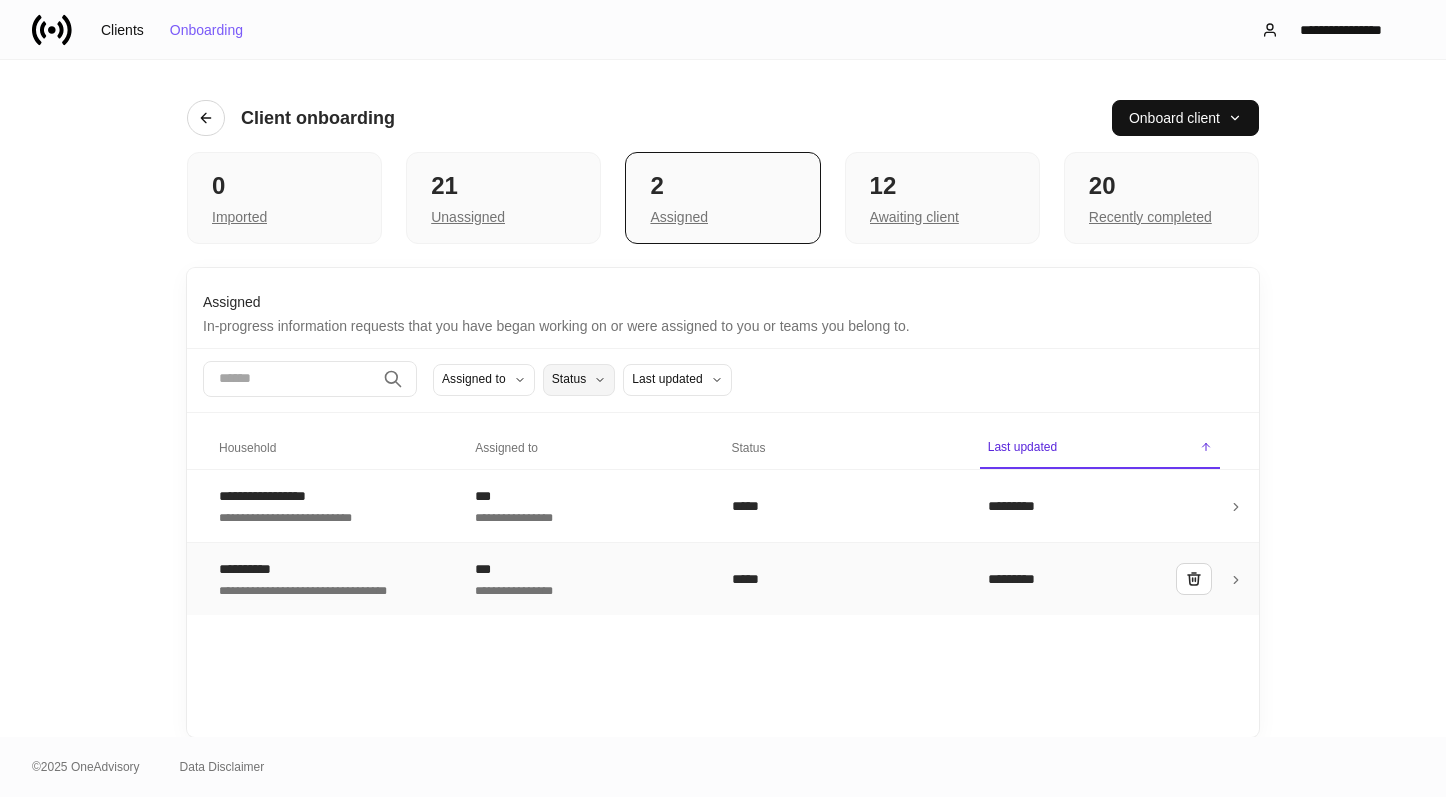 click on "**********" at bounding box center [587, 589] 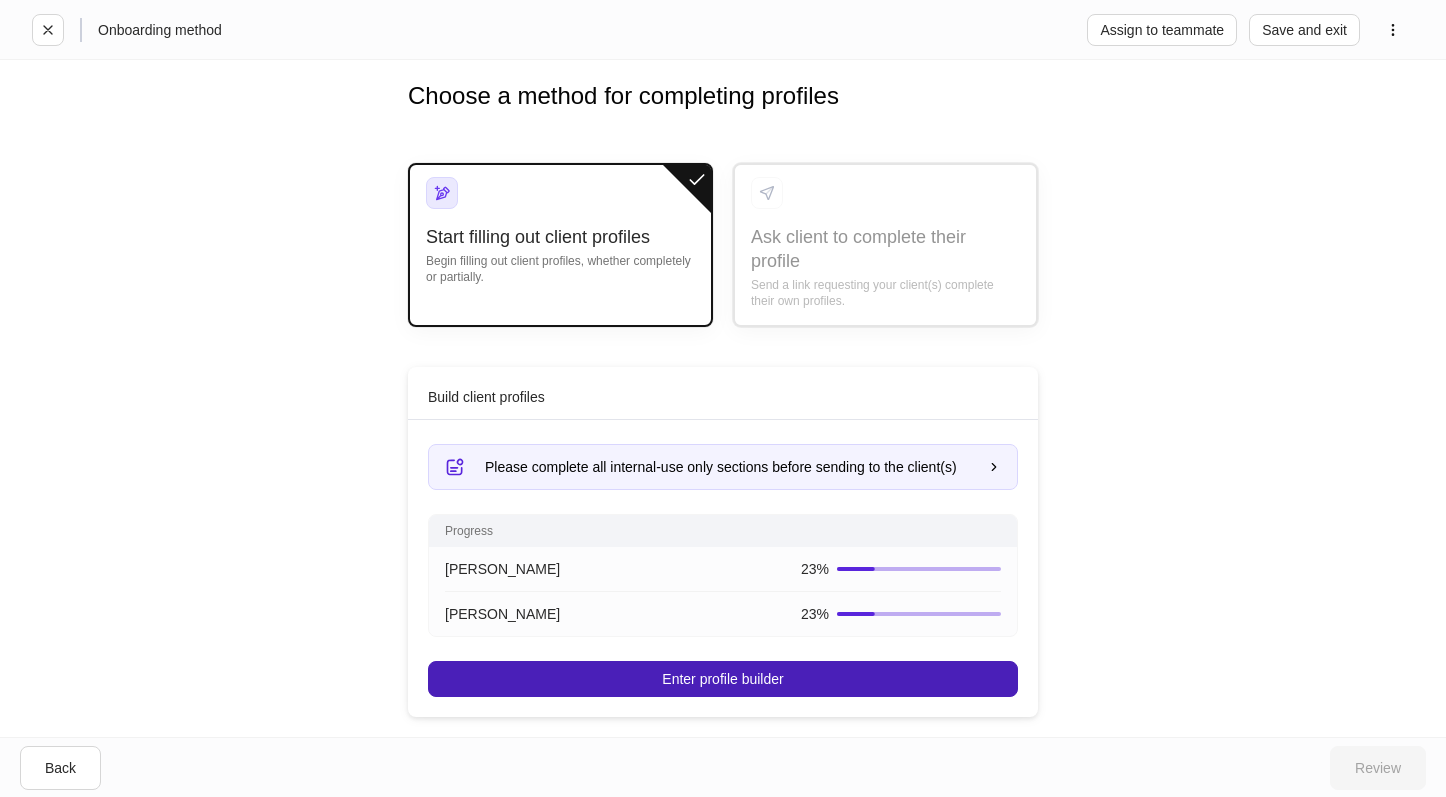 click on "Enter profile builder" at bounding box center (723, 679) 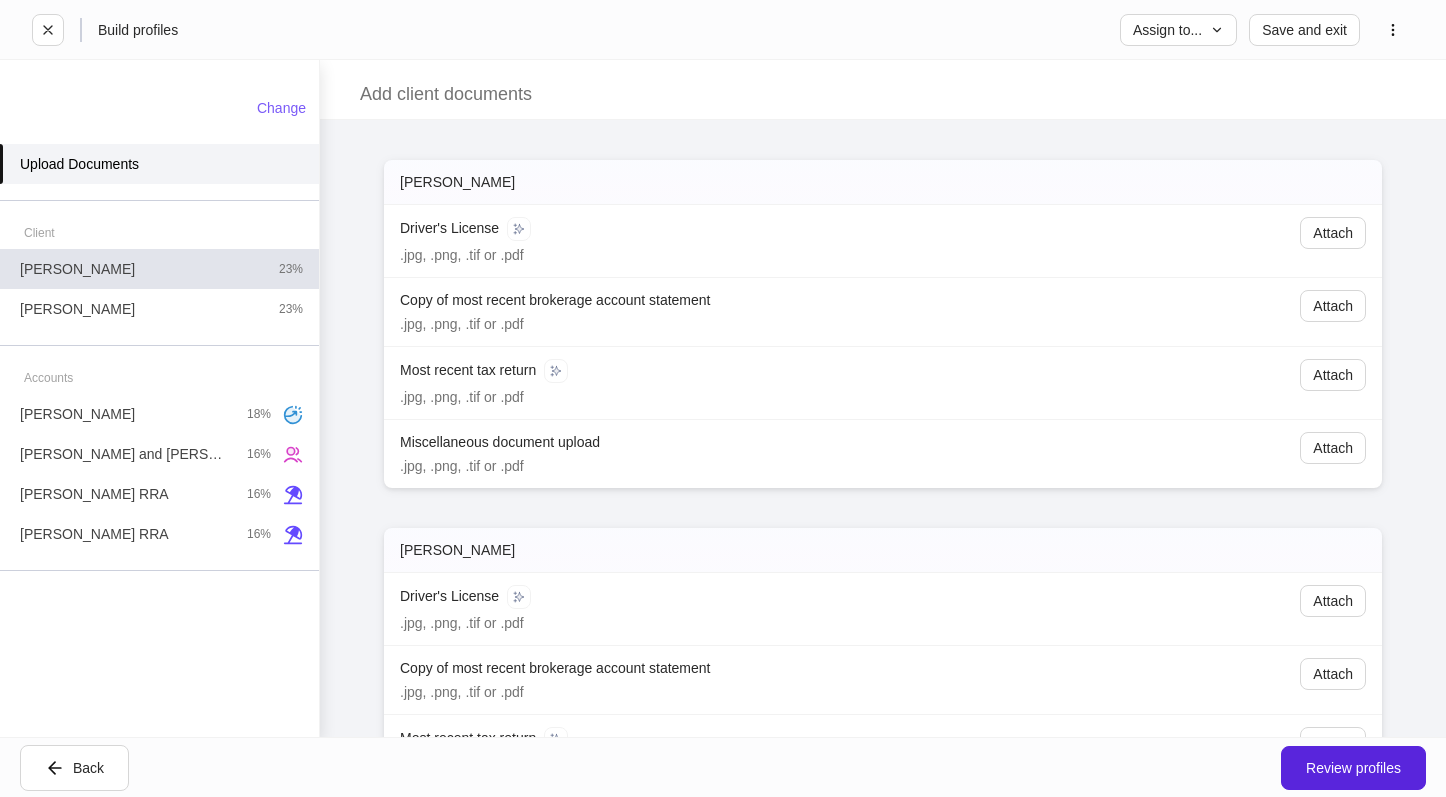 click on "[PERSON_NAME] 23%" at bounding box center [159, 269] 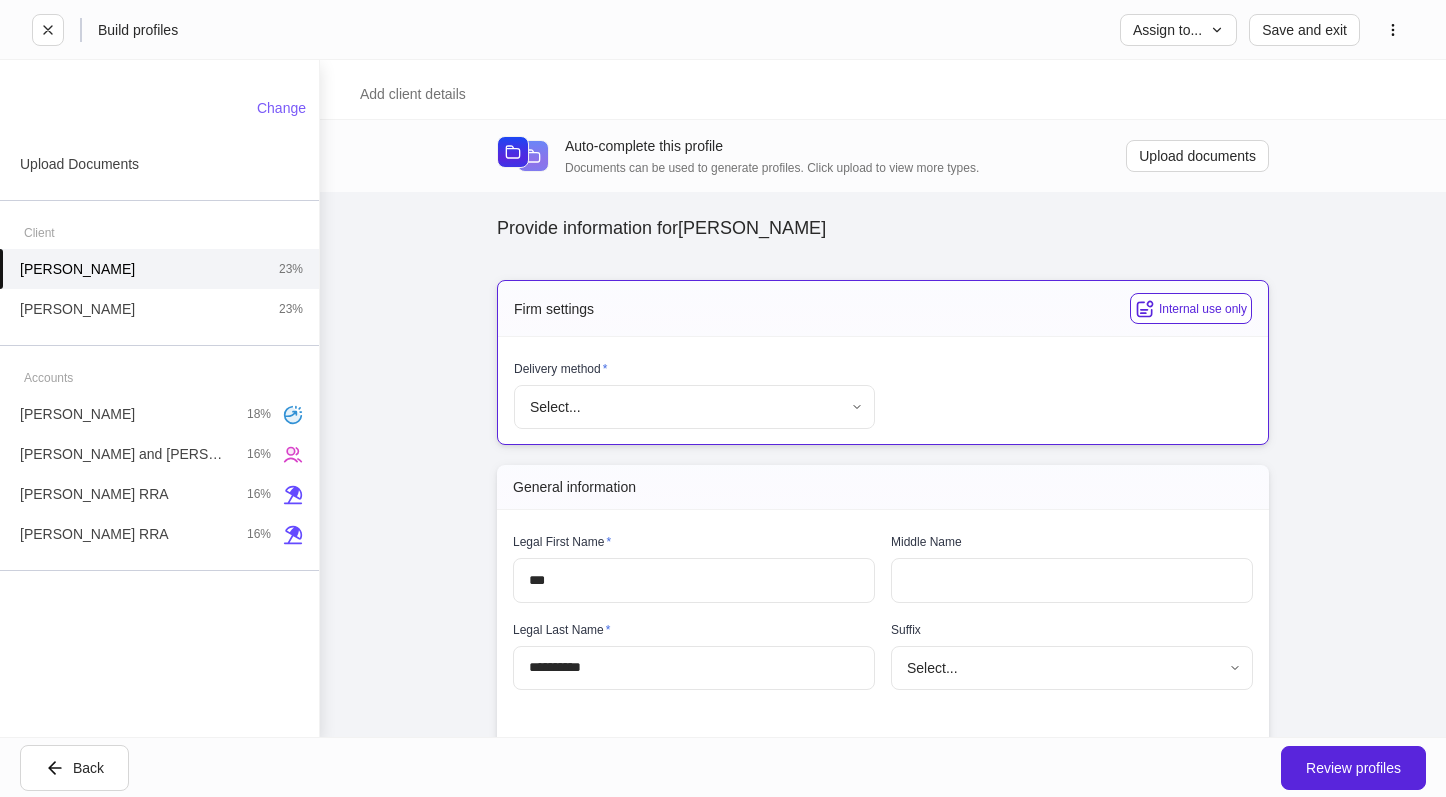 click on "**********" at bounding box center (723, 398) 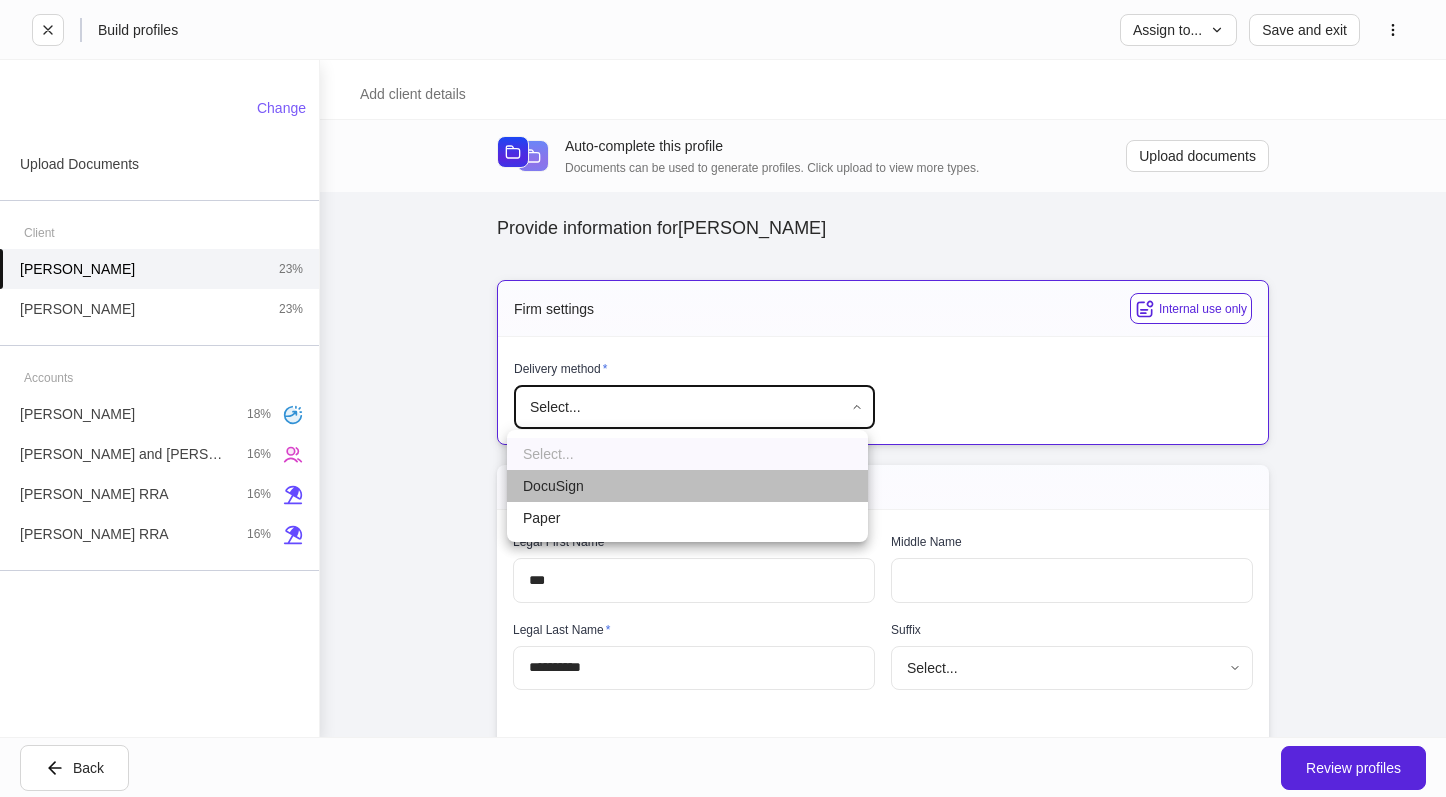 click on "DocuSign" at bounding box center (687, 486) 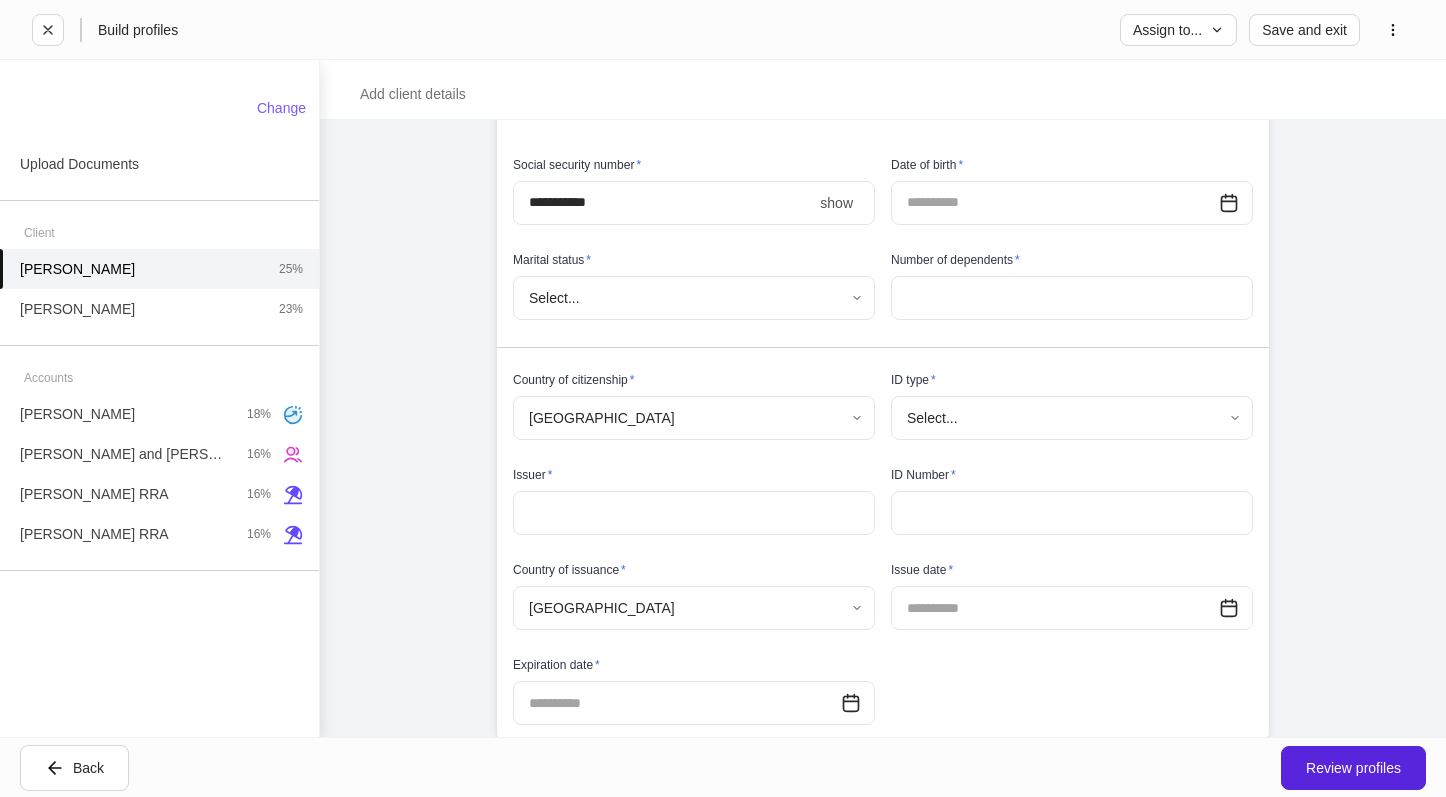 scroll, scrollTop: 600, scrollLeft: 0, axis: vertical 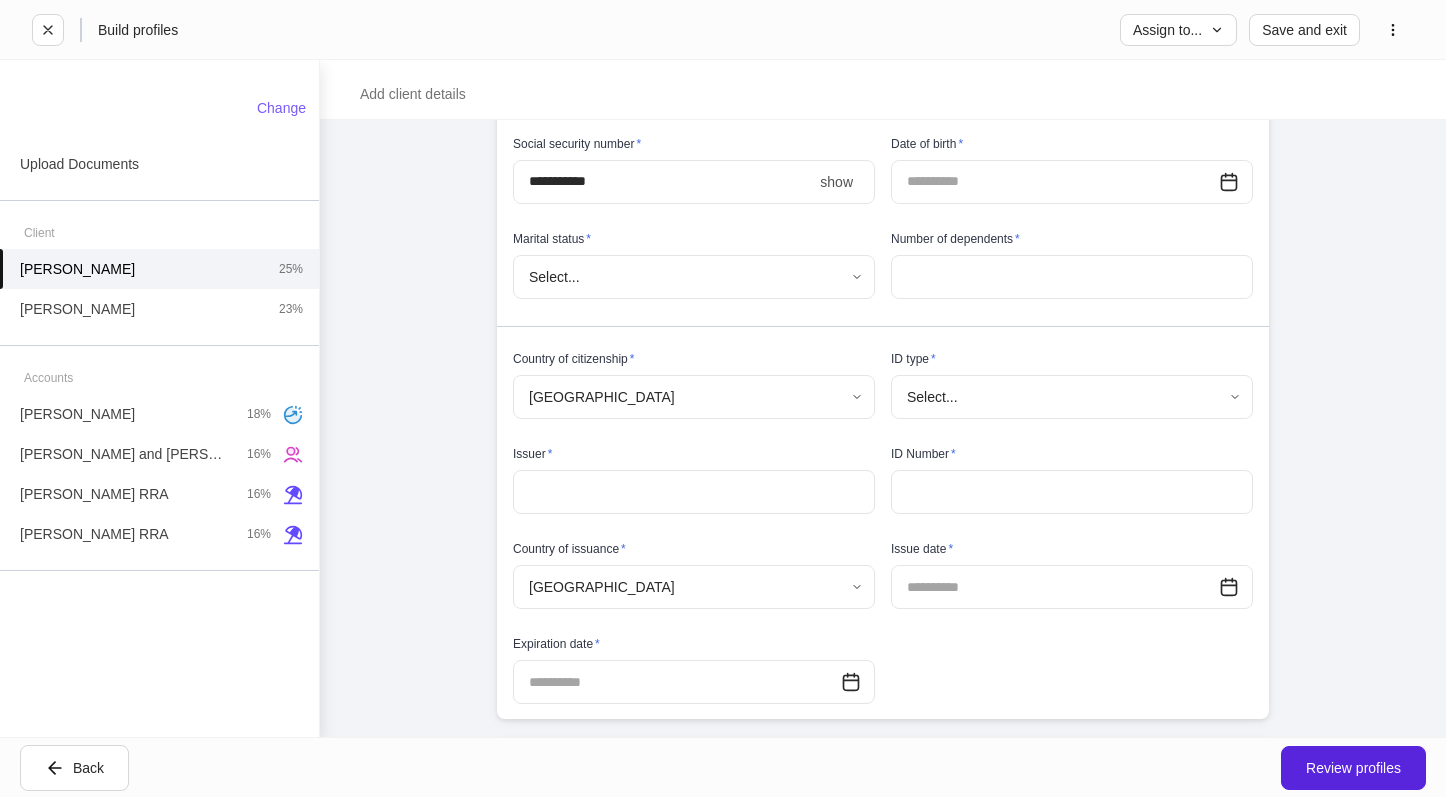 click on "**********" at bounding box center [723, 398] 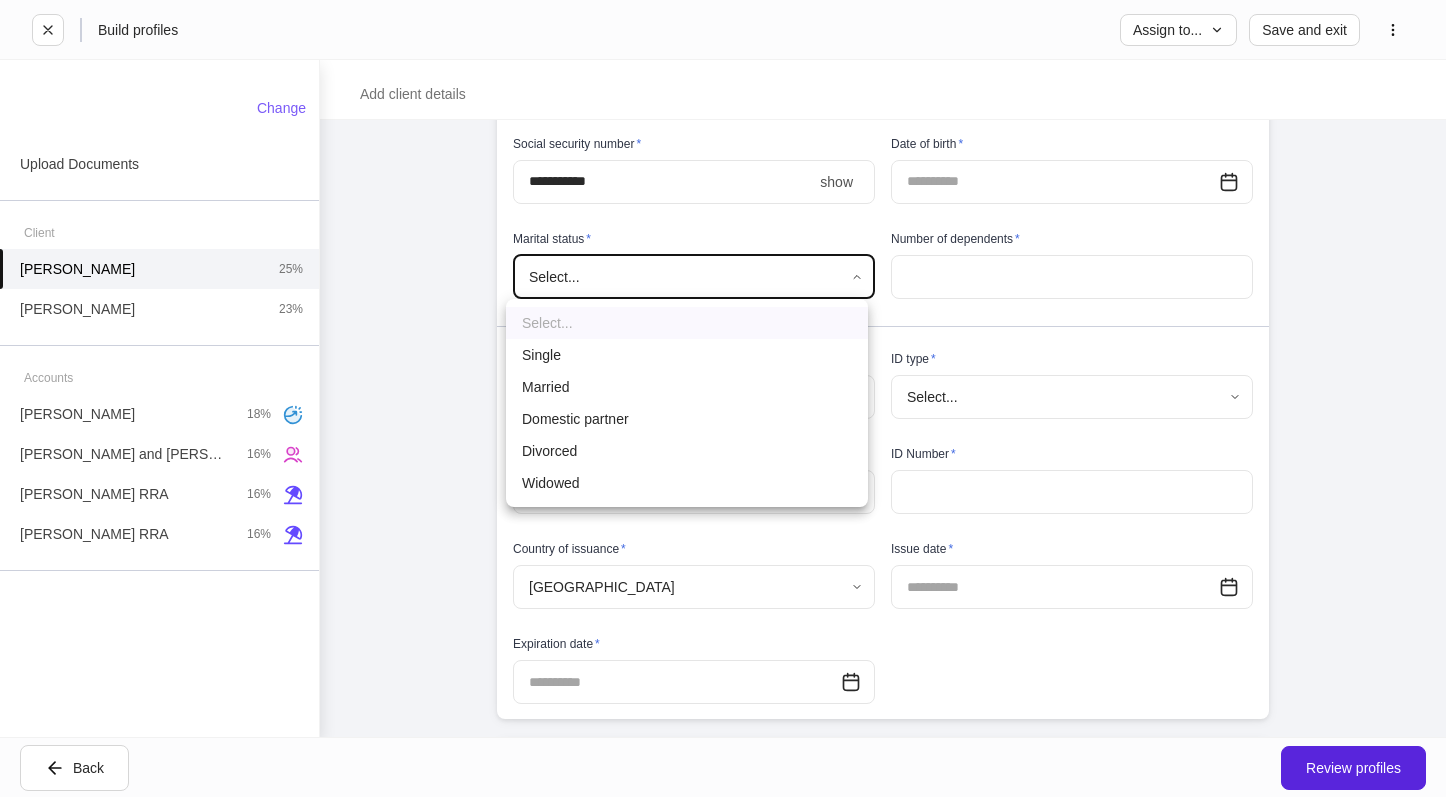 click on "Married" at bounding box center [687, 387] 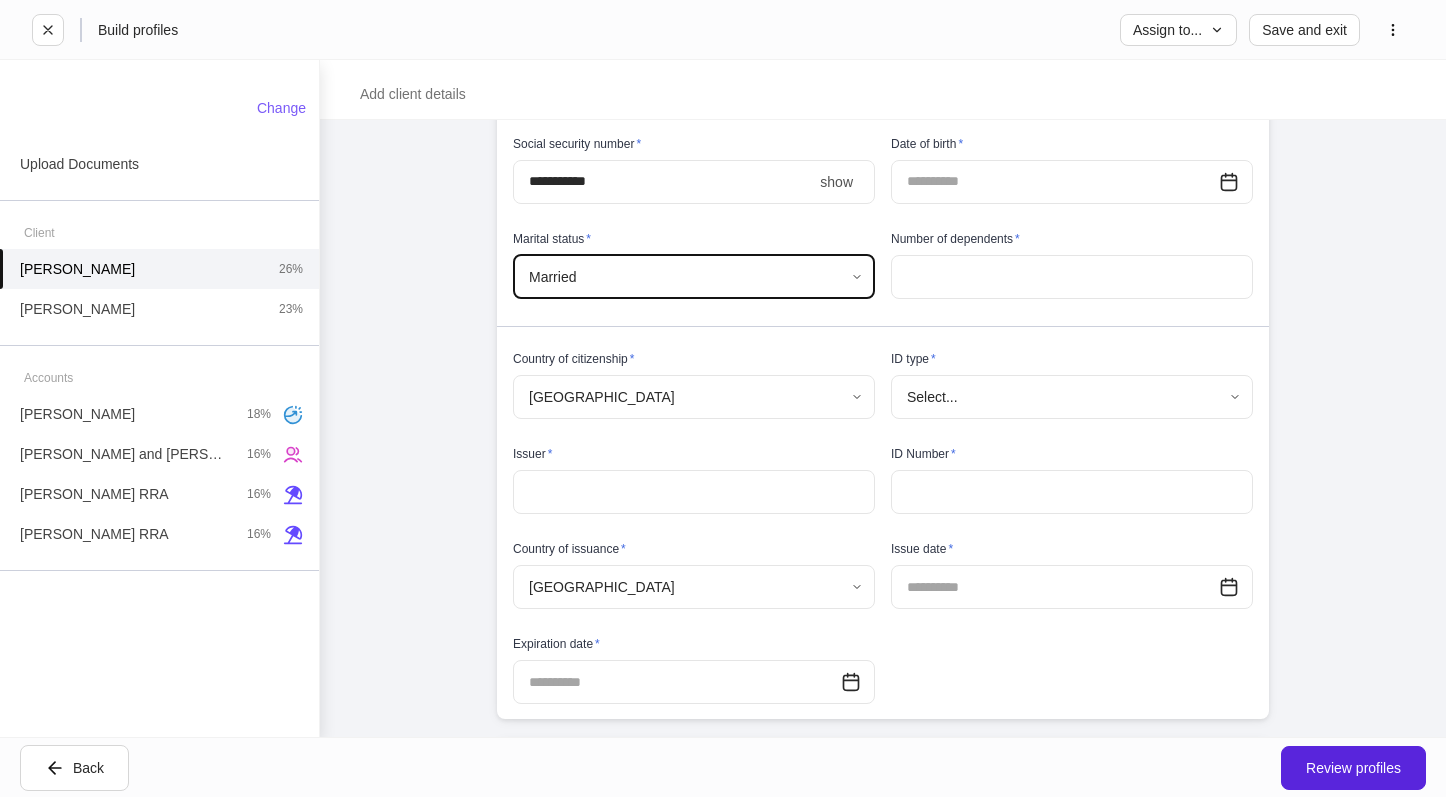click at bounding box center (1072, 277) 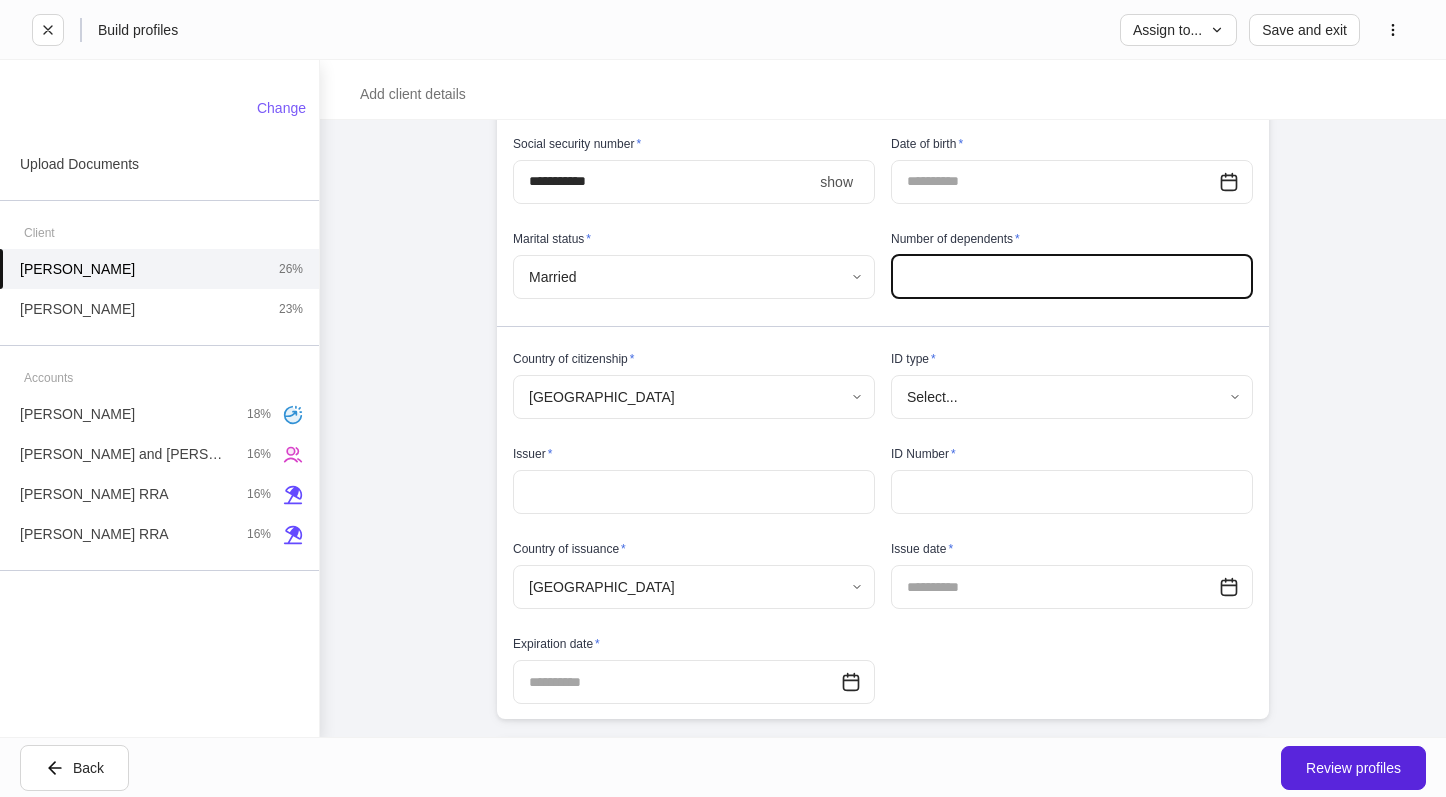 click at bounding box center (1072, 277) 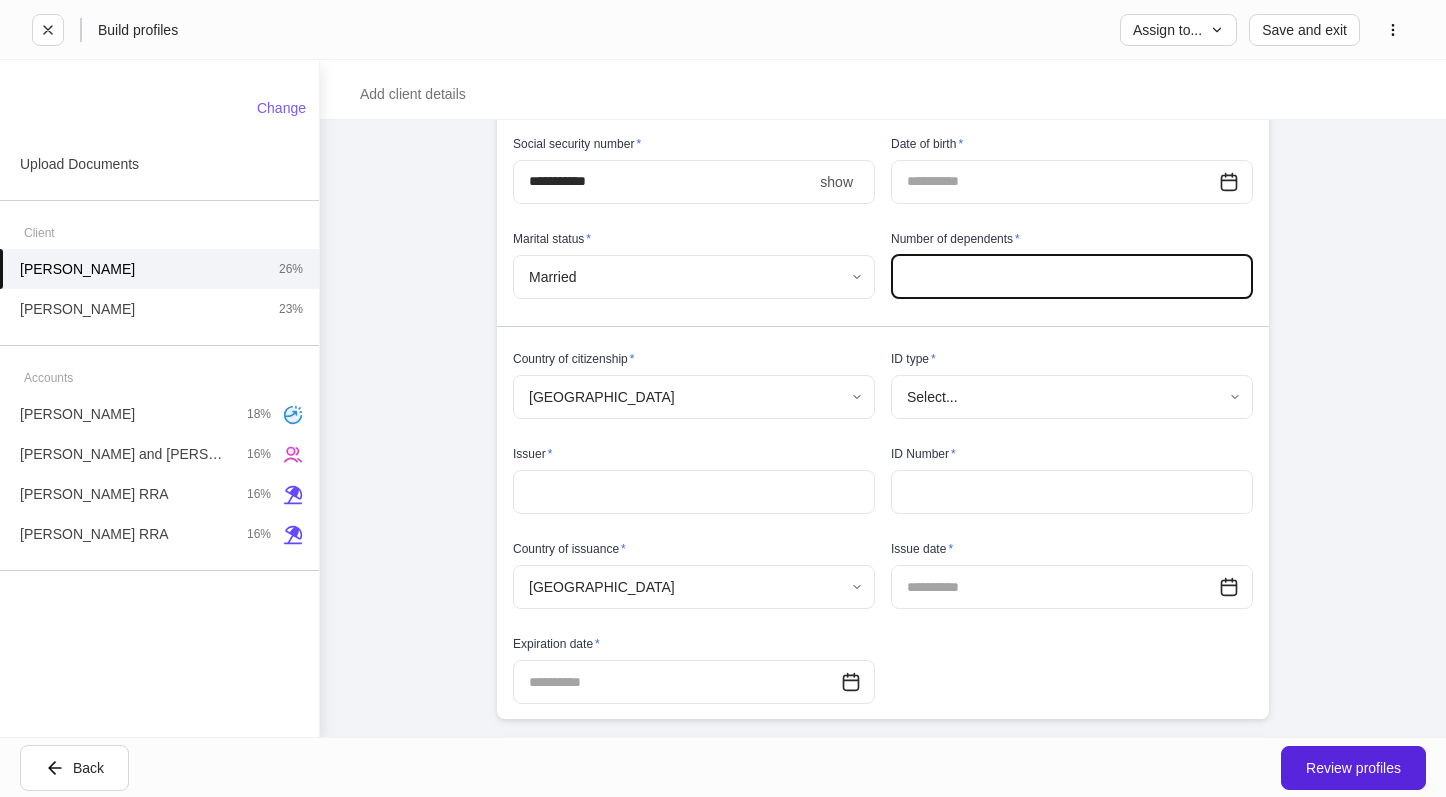 click at bounding box center (1072, 277) 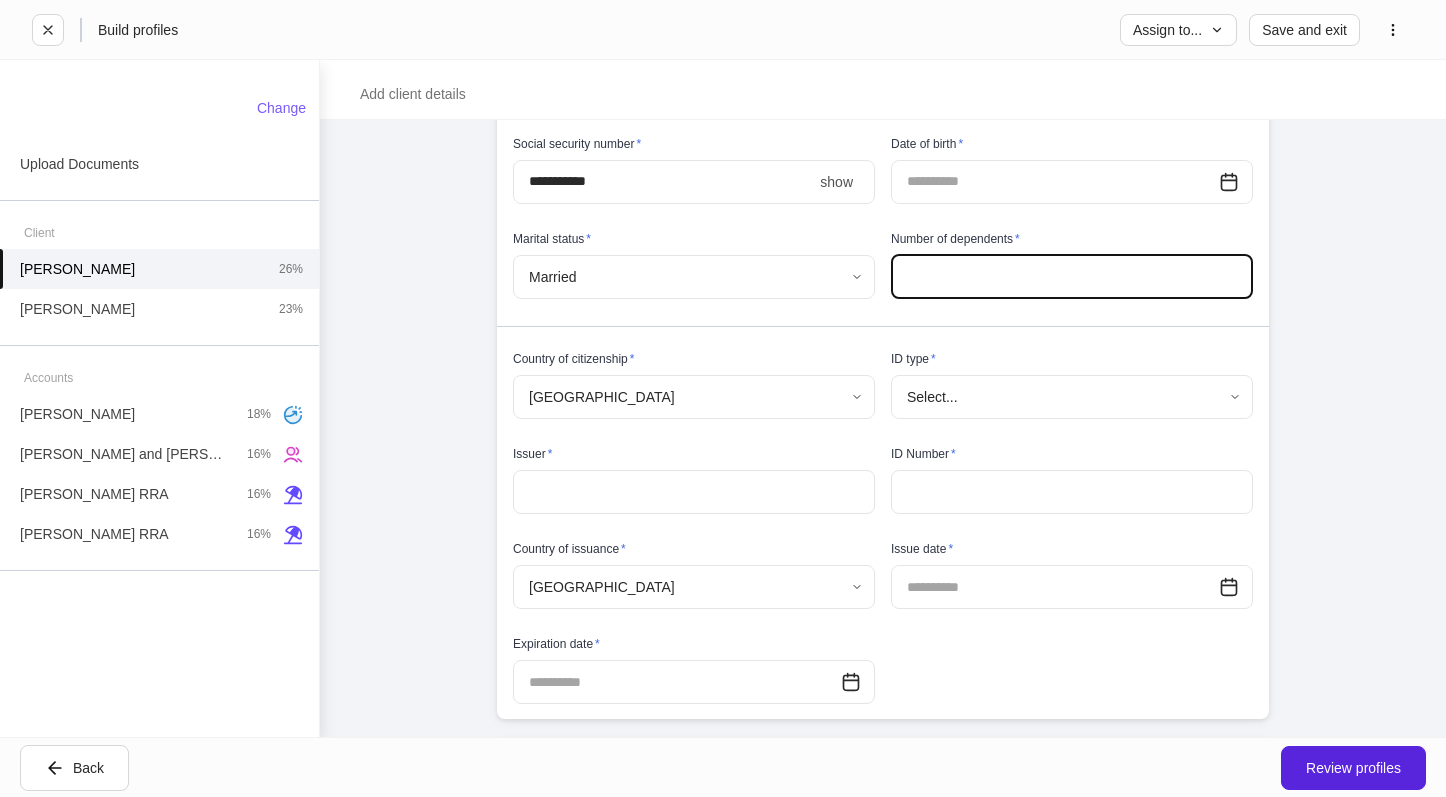click on "**********" at bounding box center (723, 398) 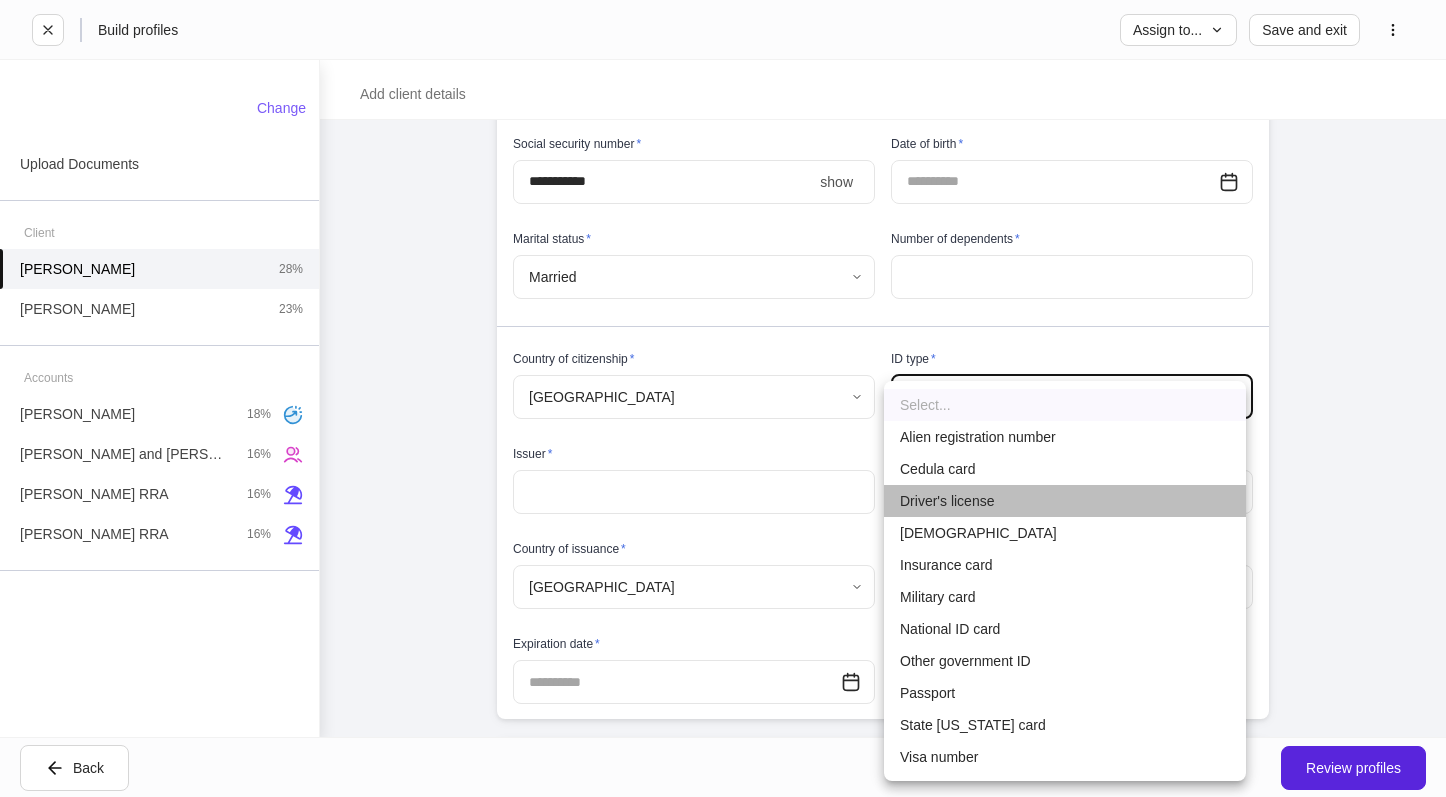 click on "Driver's license" at bounding box center (1065, 501) 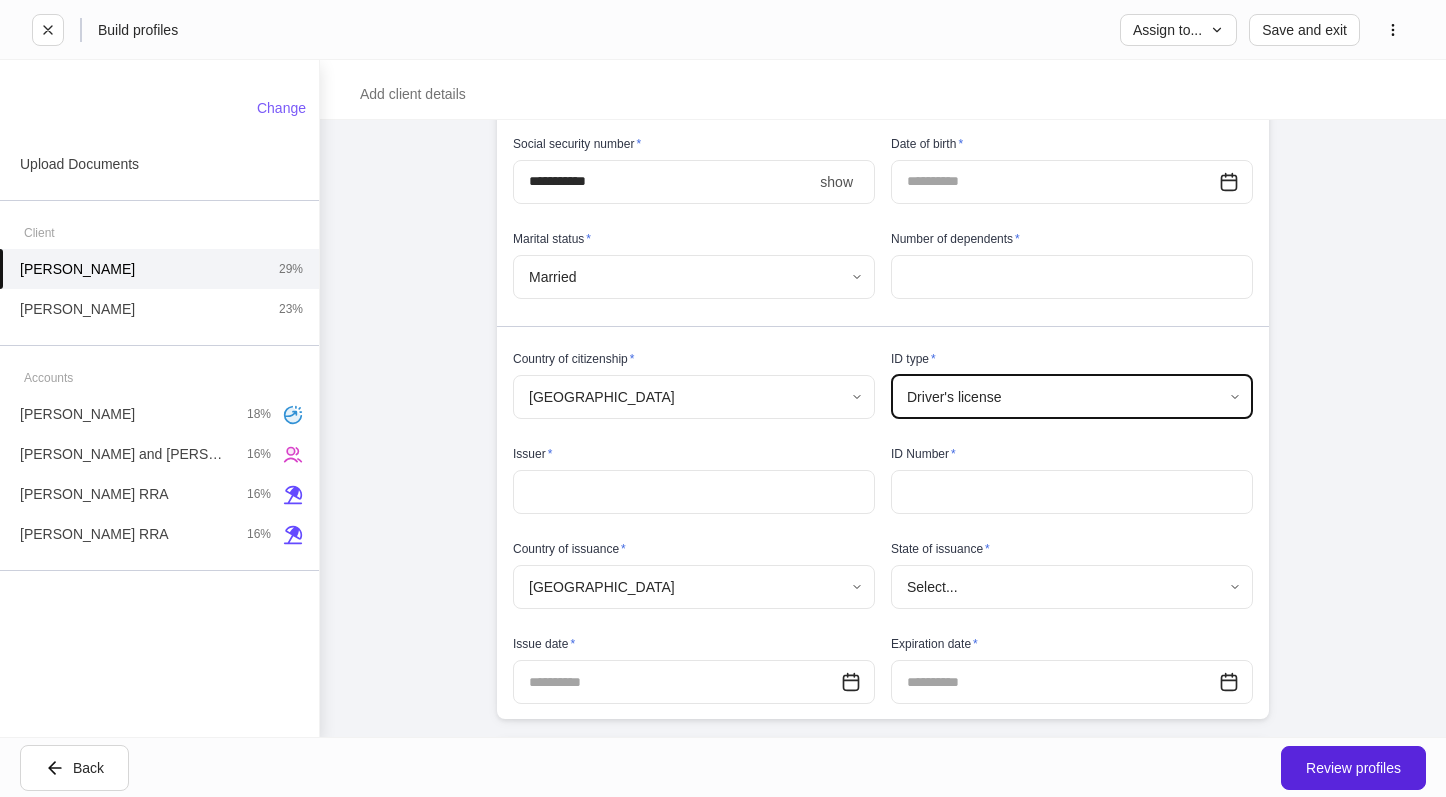 click on "Alien registration number Cedula card Driver's license [DEMOGRAPHIC_DATA] Insurance card Military card National ID card Other government ID Passport State [US_STATE] card Visa number" at bounding box center [723, 398] 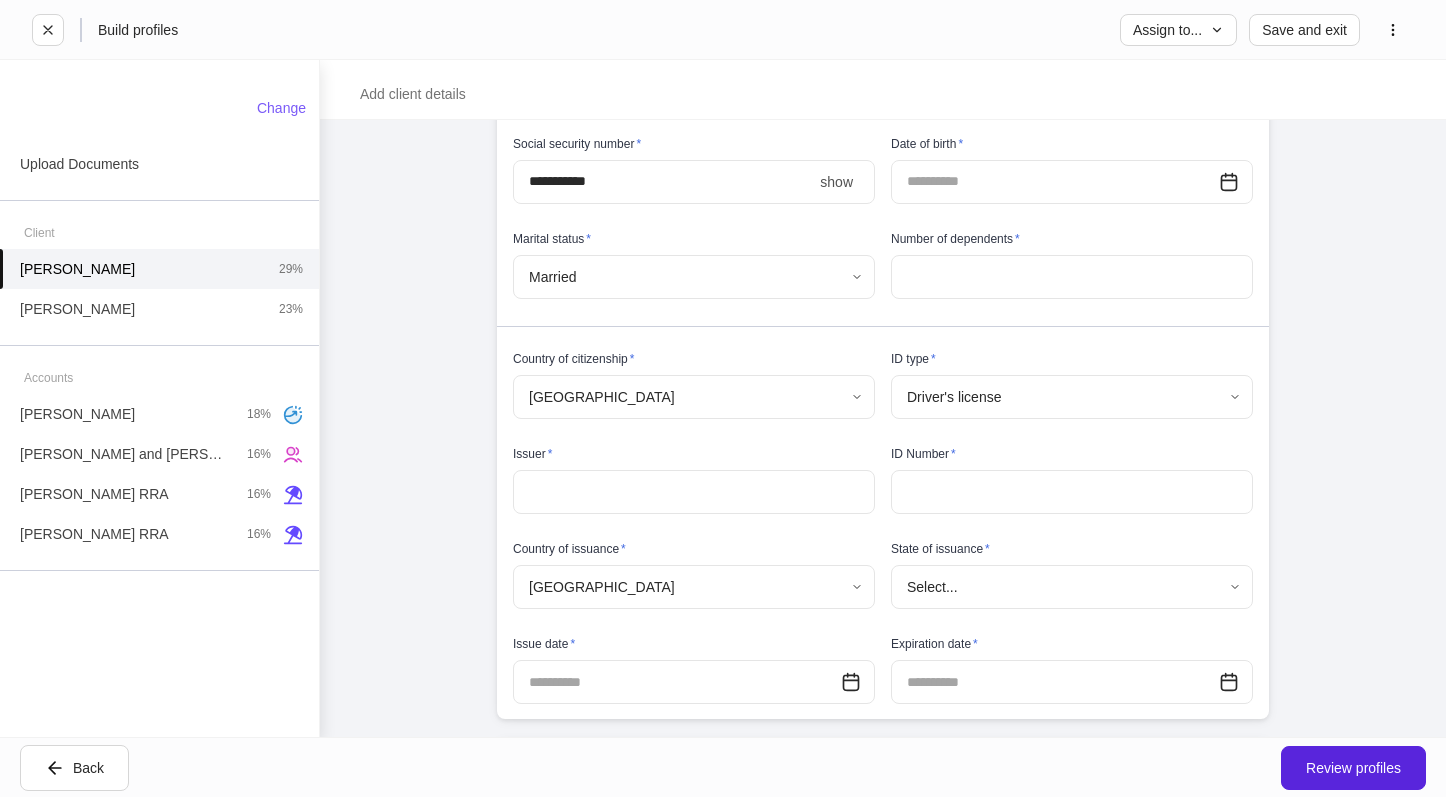 click at bounding box center [694, 492] 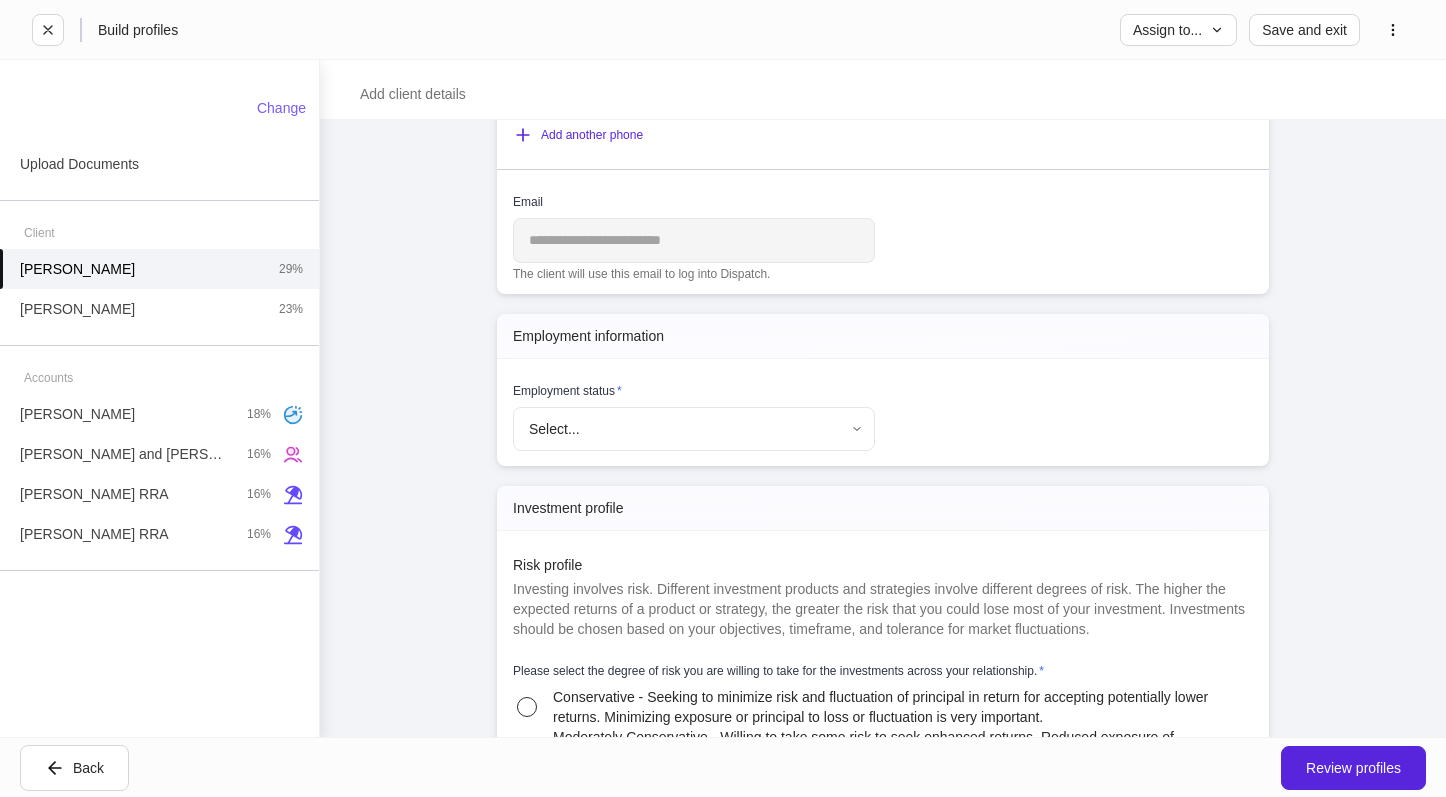 scroll, scrollTop: 1800, scrollLeft: 0, axis: vertical 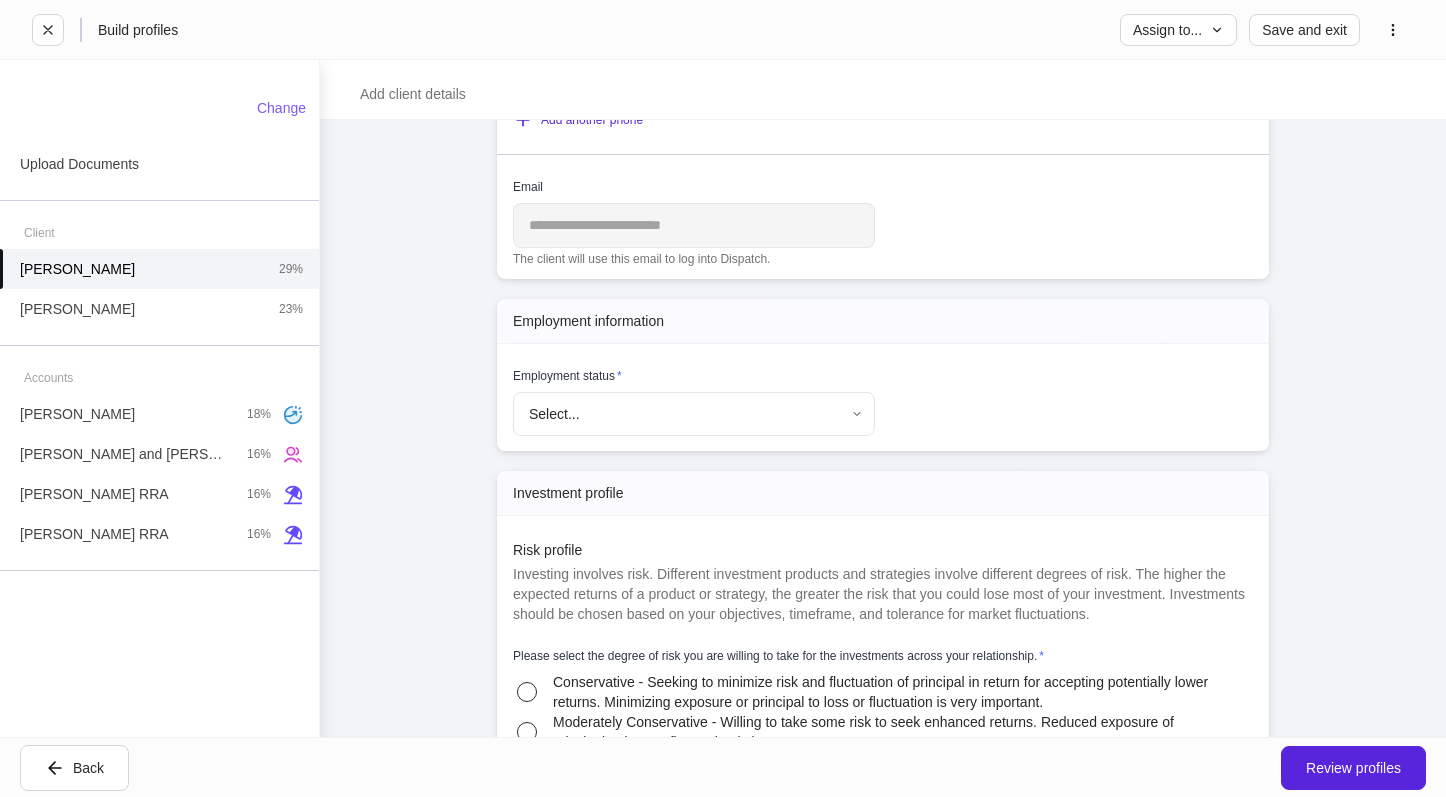 type on "***" 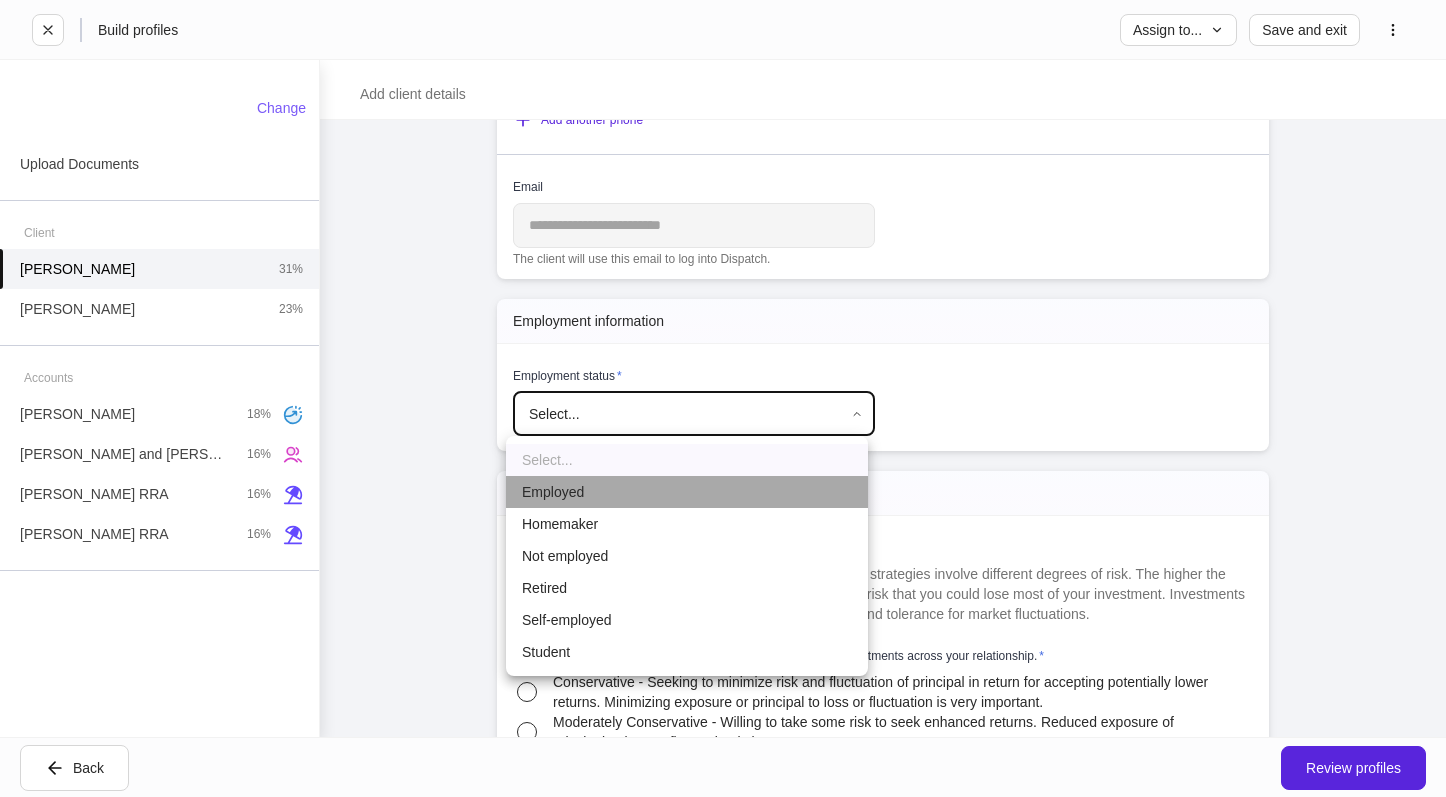 click on "Employed" at bounding box center (687, 492) 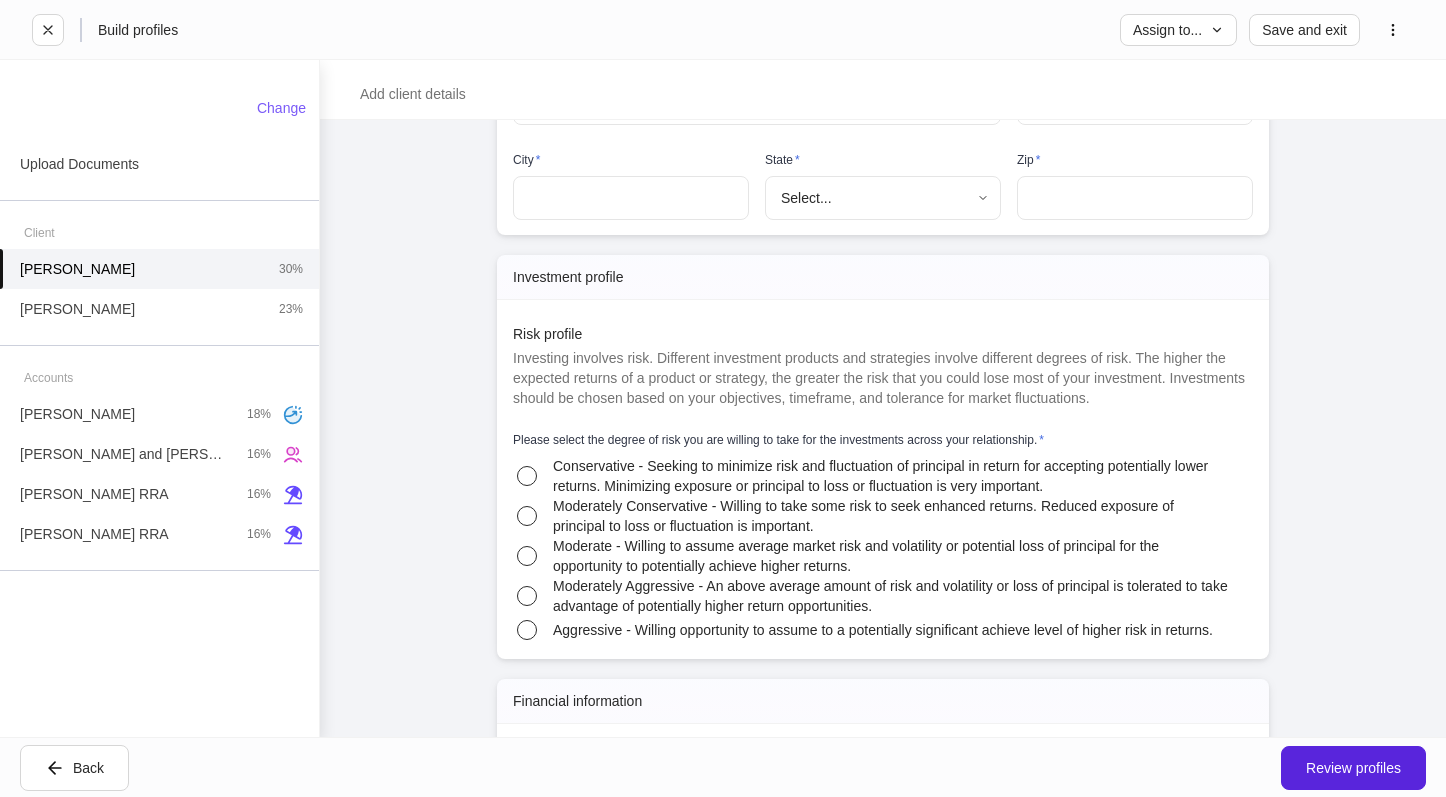 scroll, scrollTop: 2400, scrollLeft: 0, axis: vertical 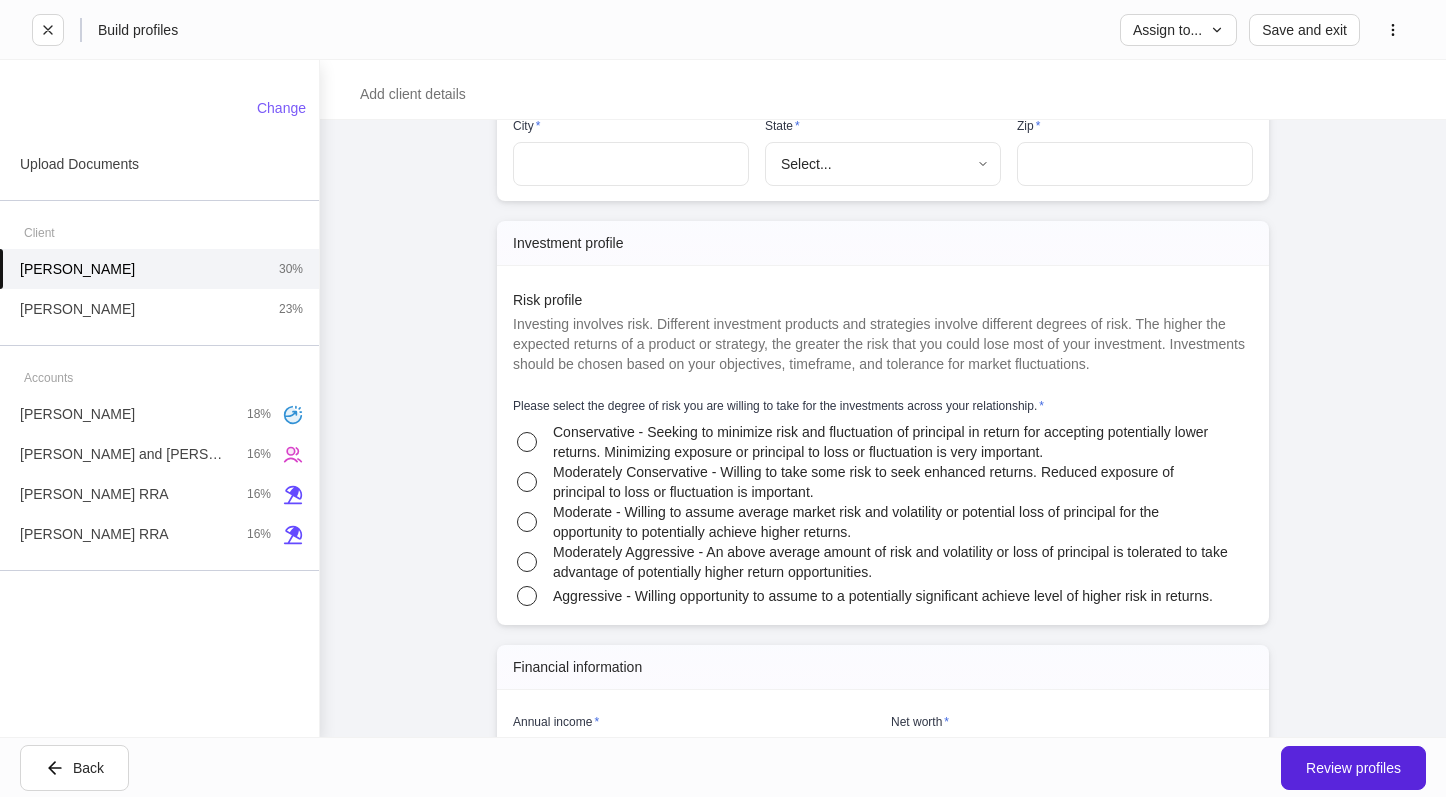 click on "**********" at bounding box center [883, 1144] 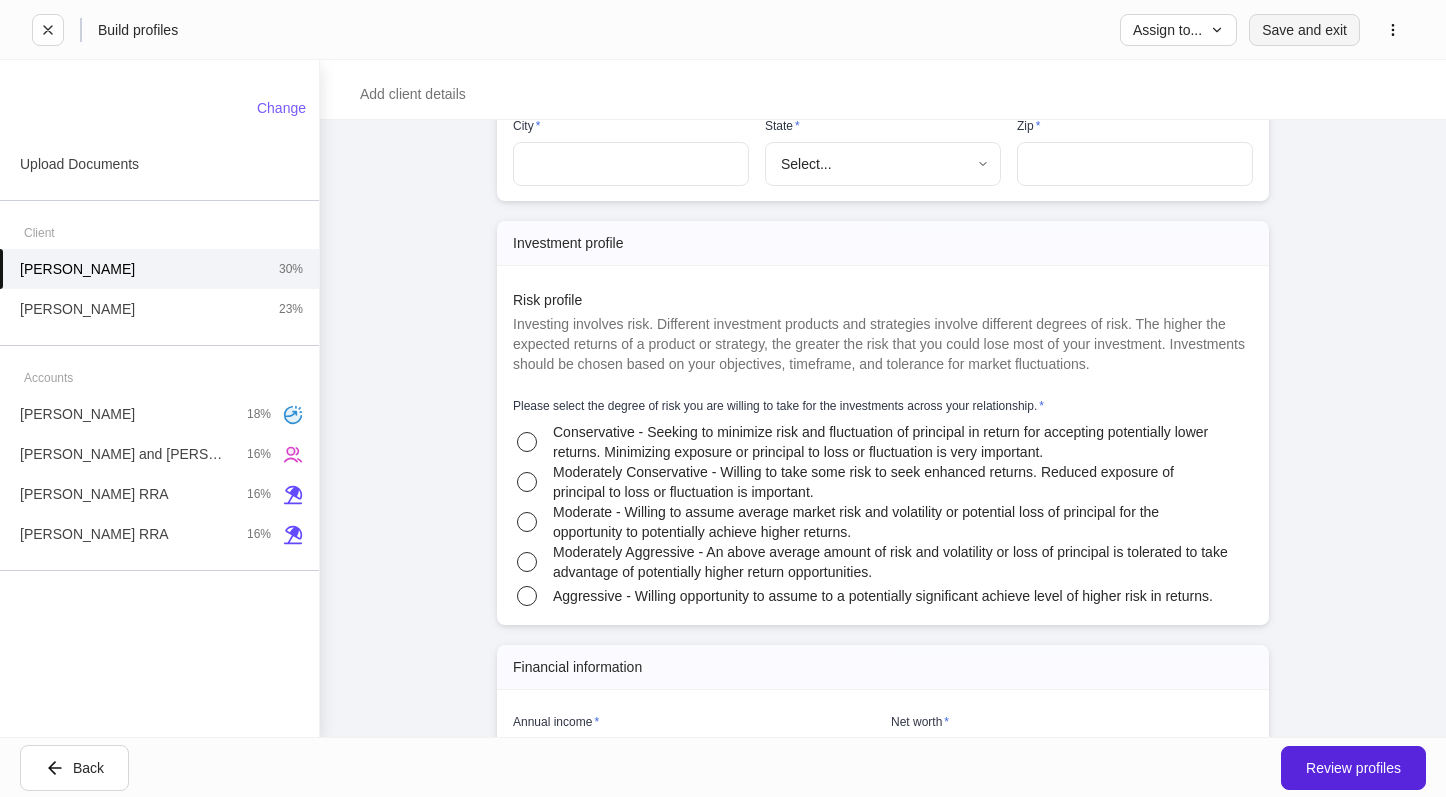 click on "Save and exit" at bounding box center [1304, 30] 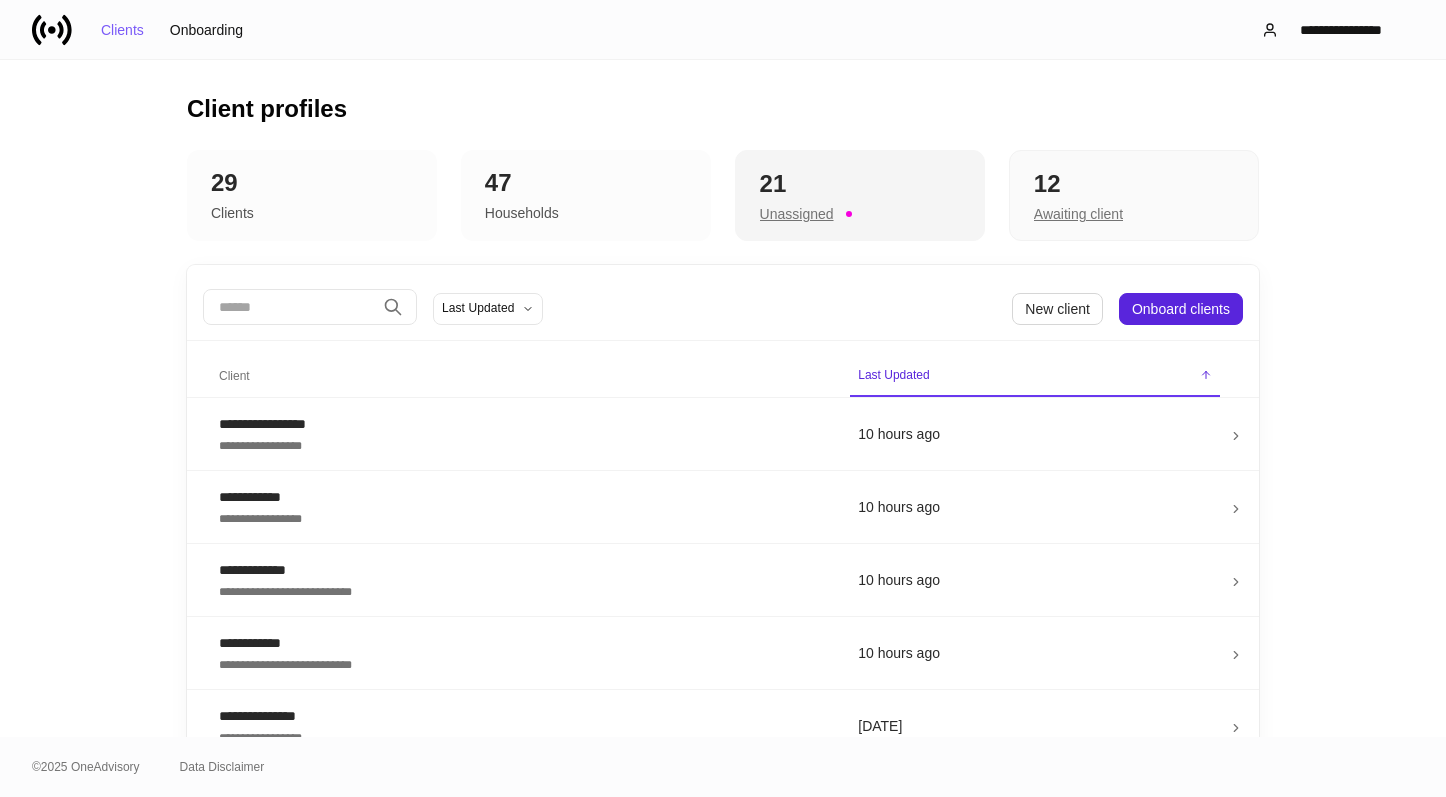 click on "Unassigned" at bounding box center [860, 212] 